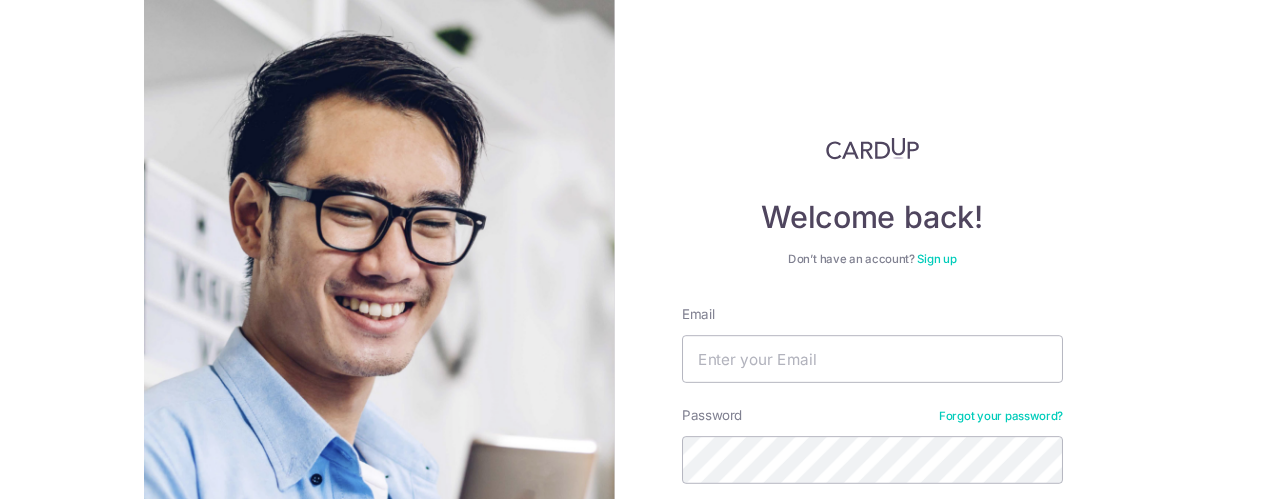 scroll, scrollTop: 0, scrollLeft: 0, axis: both 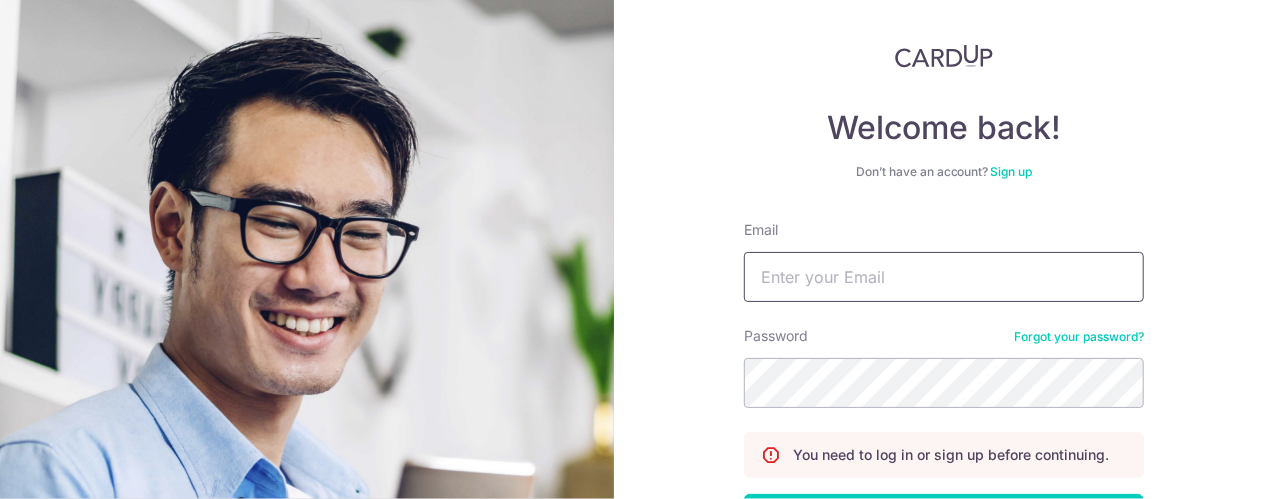 click on "Email" at bounding box center [944, 277] 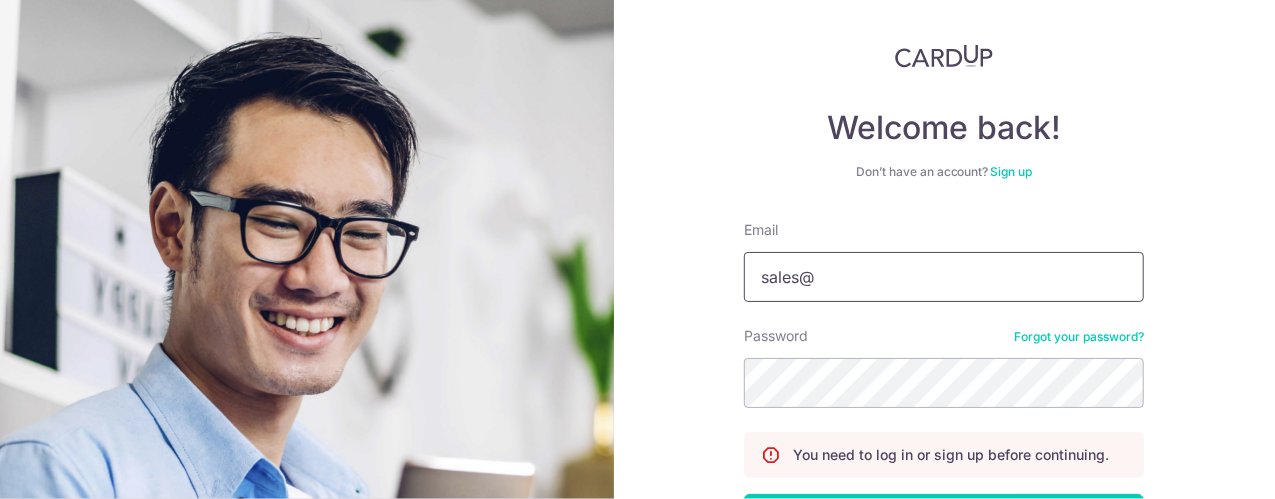type on "sales@sureclean.com.sg" 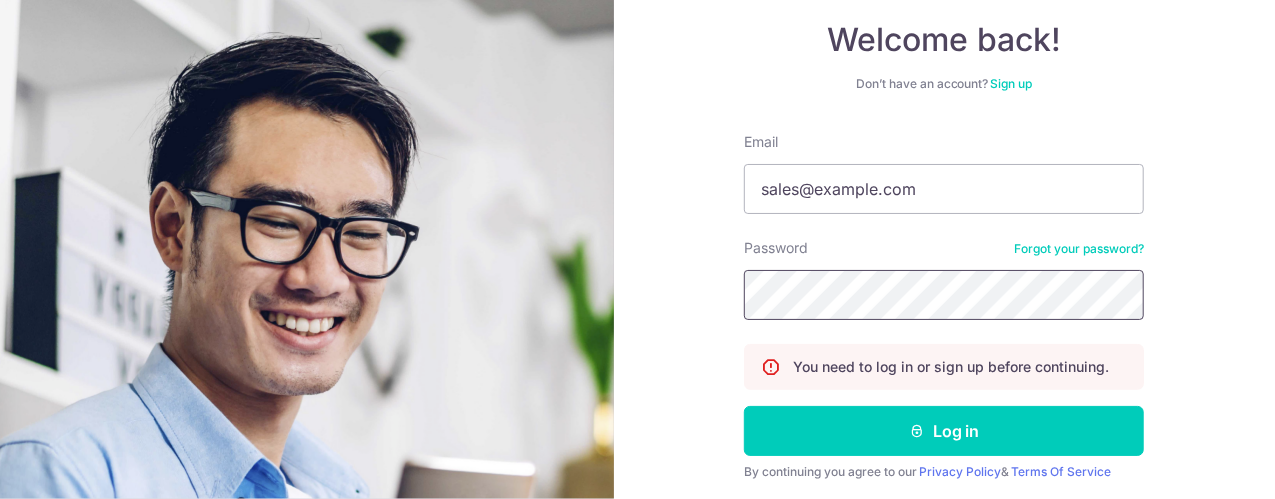 scroll, scrollTop: 255, scrollLeft: 0, axis: vertical 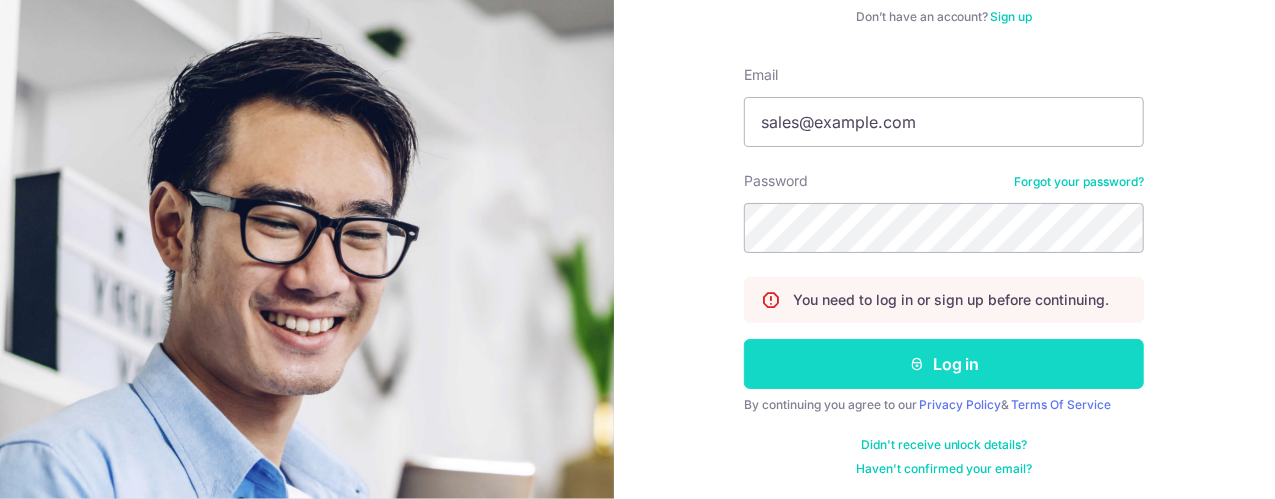 click on "Log in" at bounding box center (944, 364) 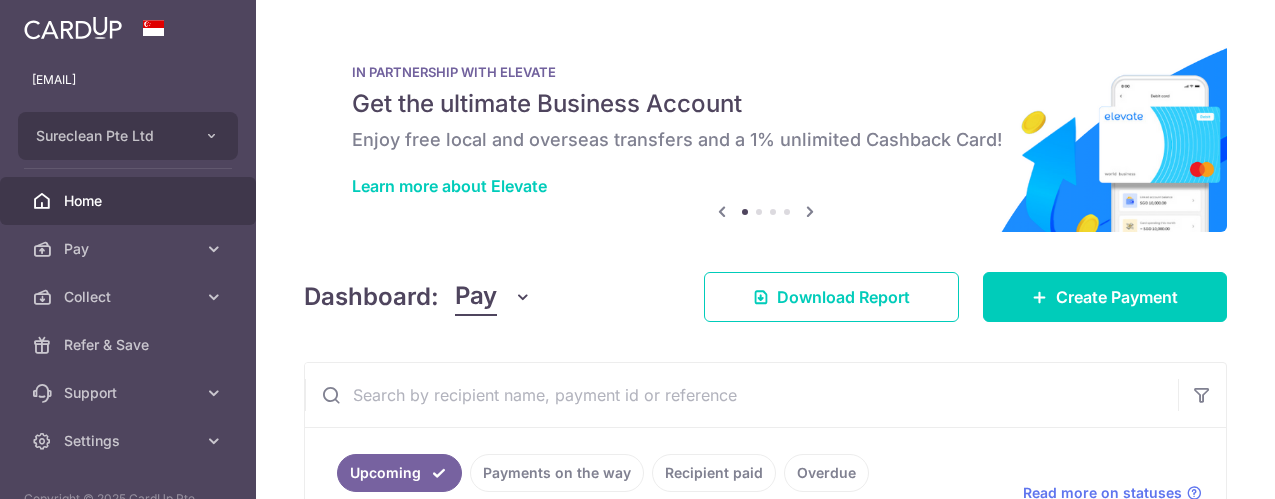 scroll, scrollTop: 0, scrollLeft: 0, axis: both 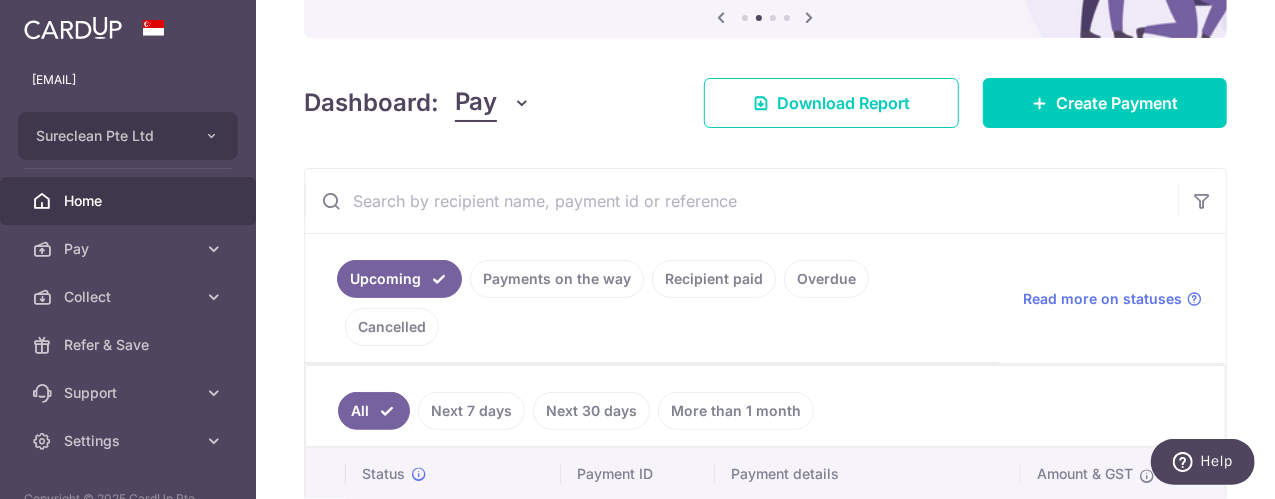 click at bounding box center (741, 201) 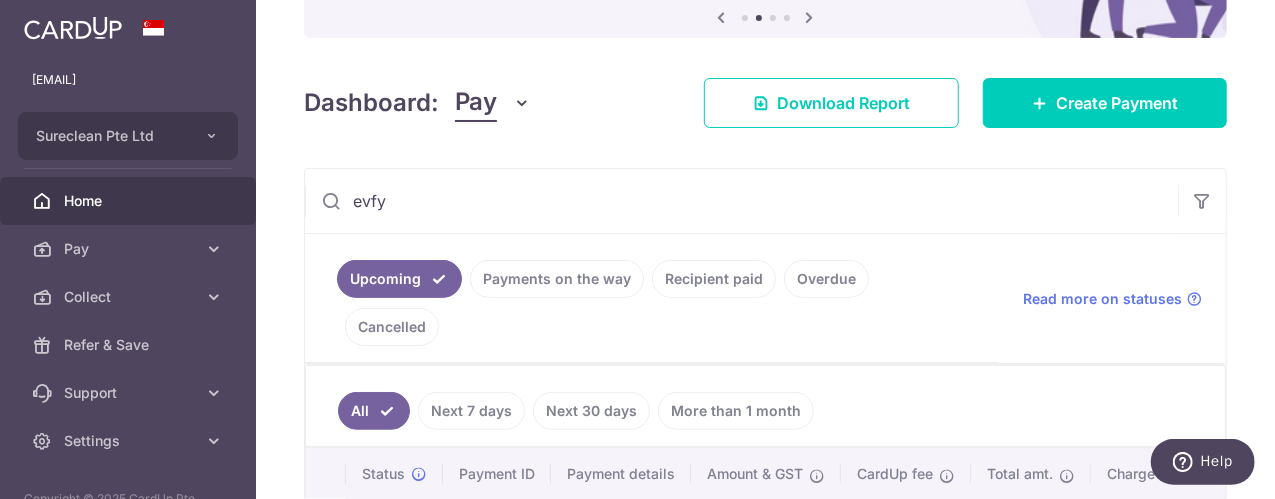 type on "evfy" 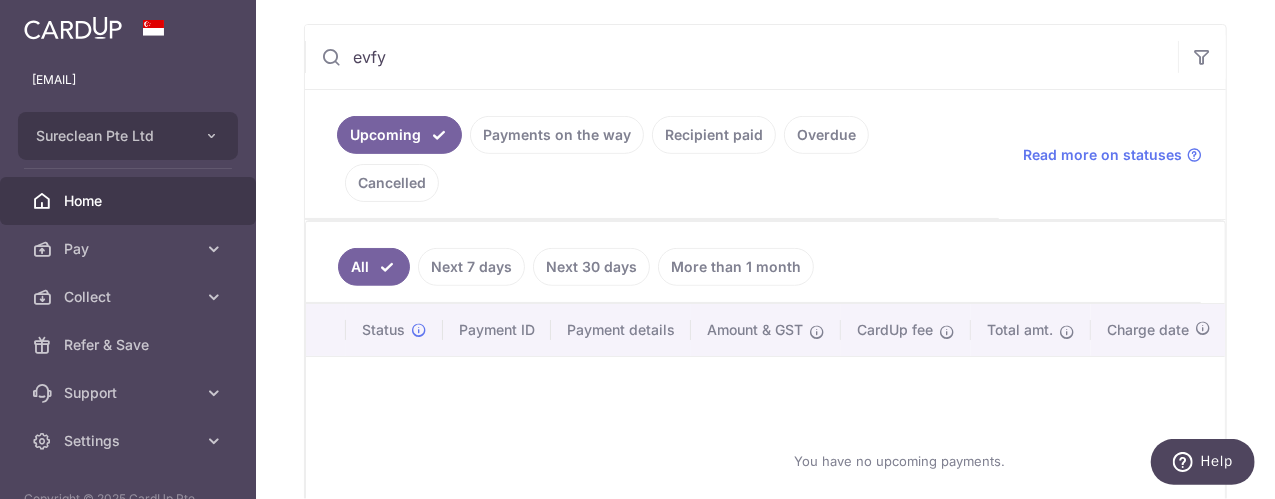 scroll, scrollTop: 318, scrollLeft: 0, axis: vertical 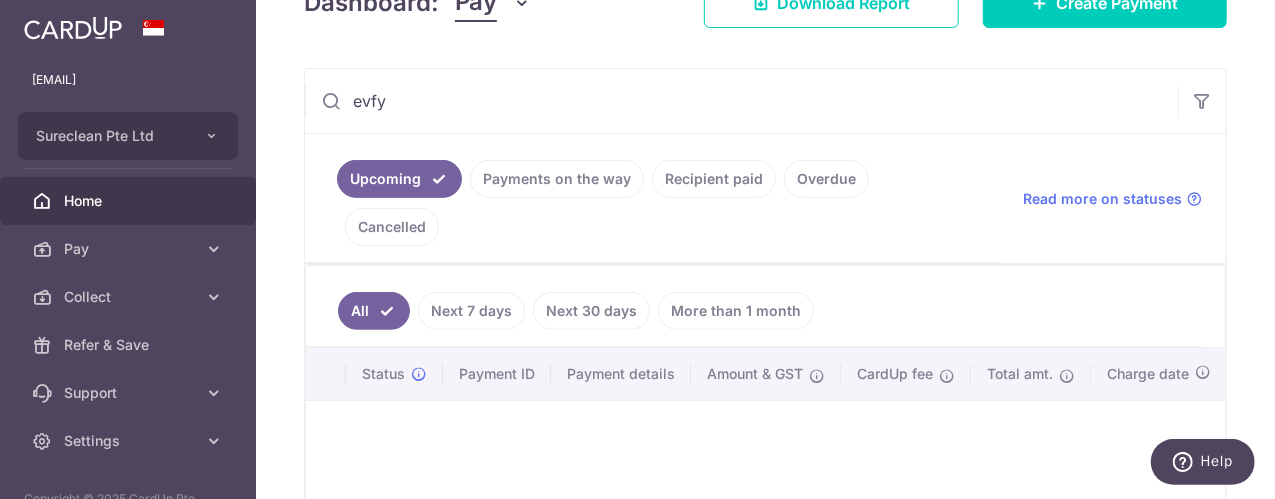 click on "Payments on the way" at bounding box center [557, 179] 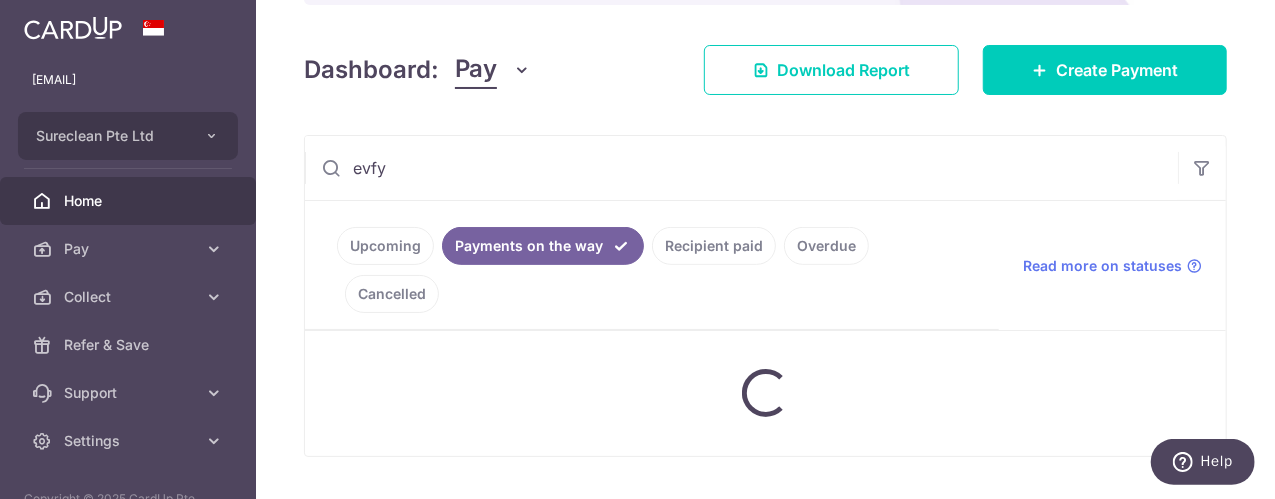 scroll, scrollTop: 262, scrollLeft: 0, axis: vertical 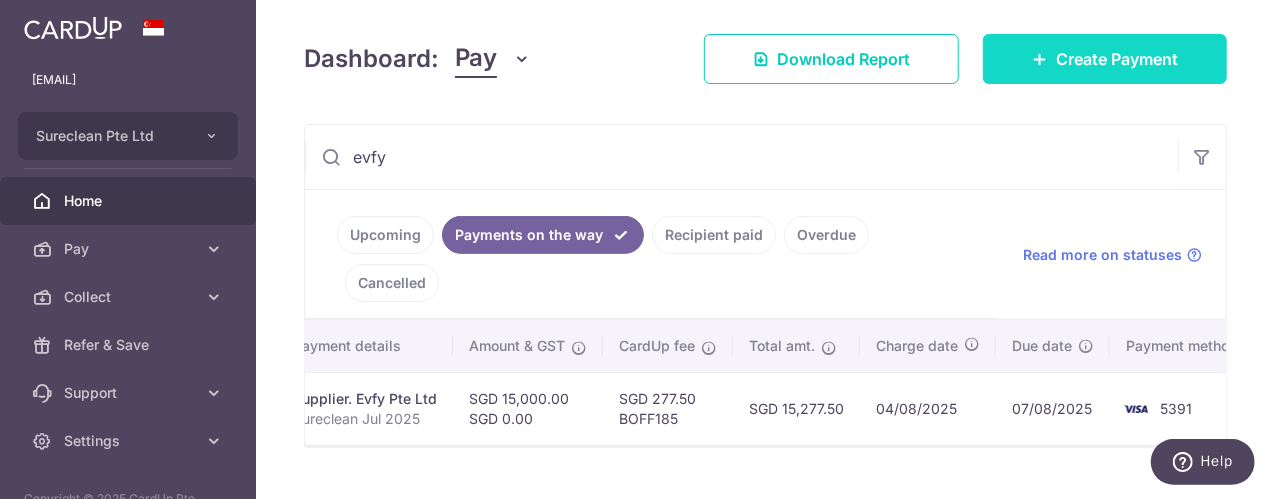 click on "Create Payment" at bounding box center [1117, 59] 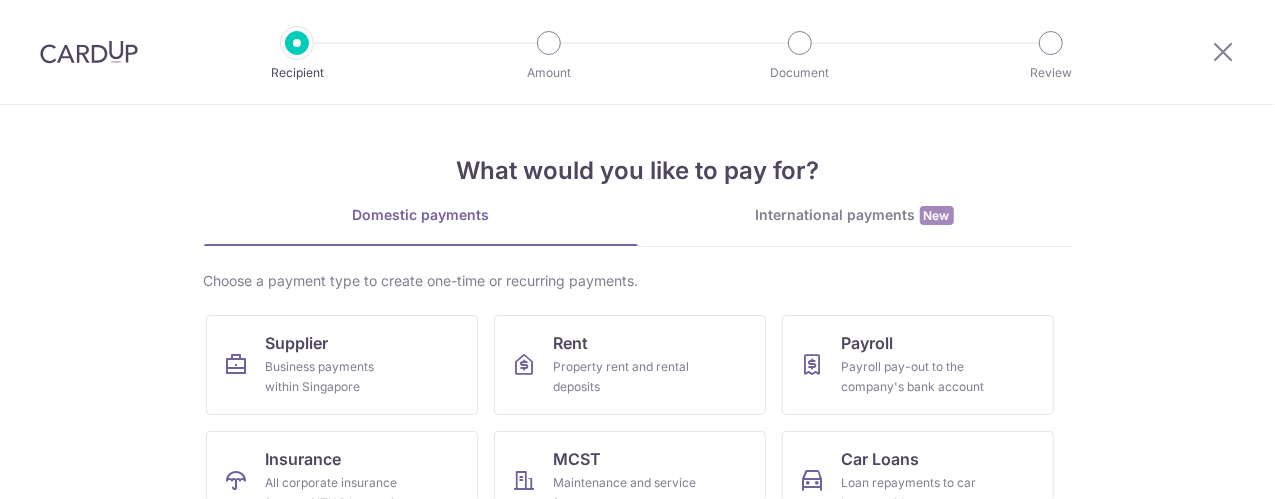 scroll, scrollTop: 0, scrollLeft: 0, axis: both 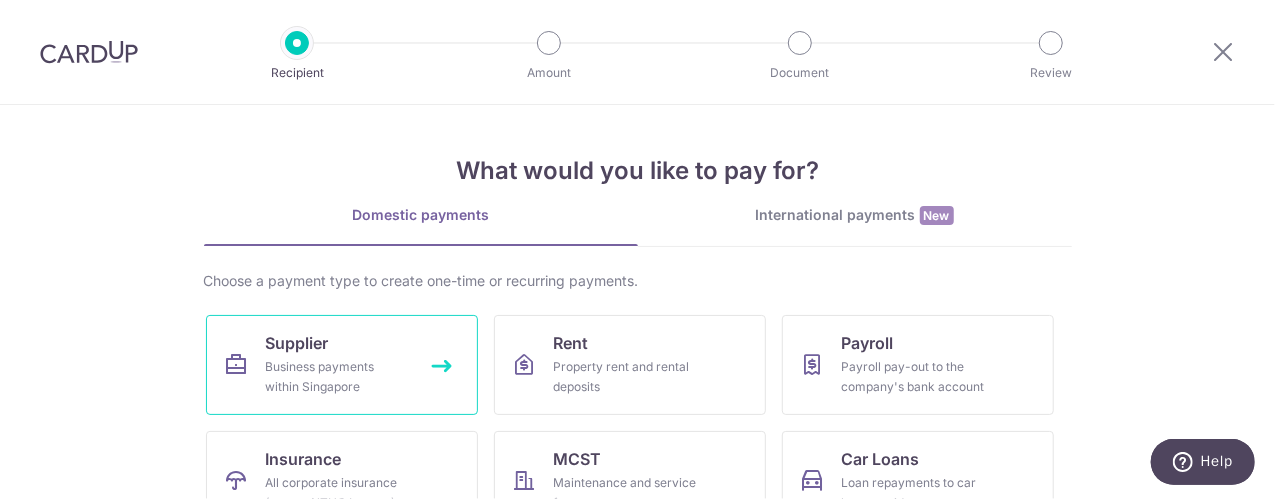 click on "Supplier" at bounding box center [297, 343] 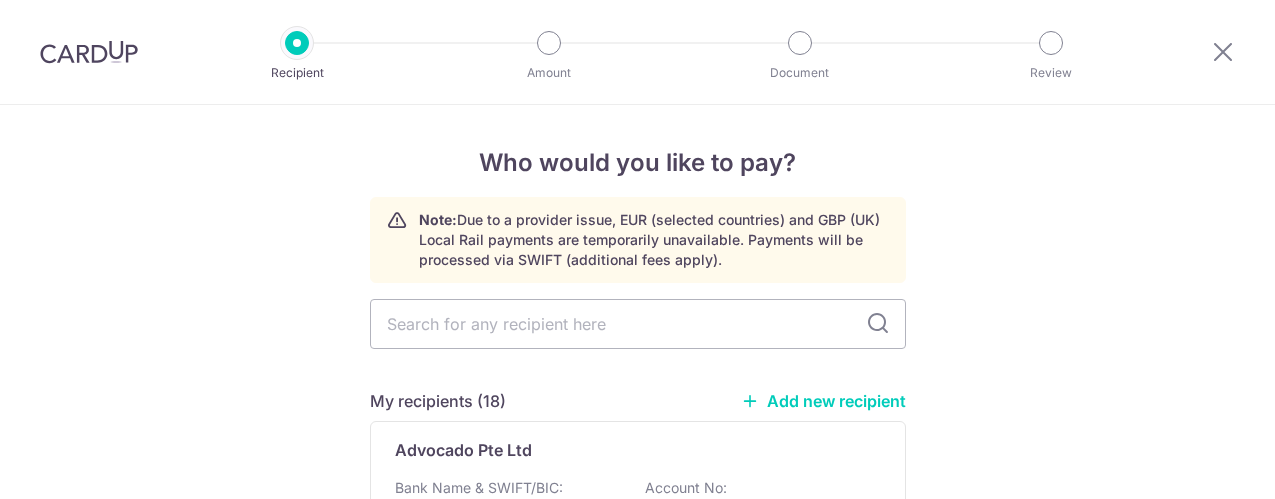 scroll, scrollTop: 0, scrollLeft: 0, axis: both 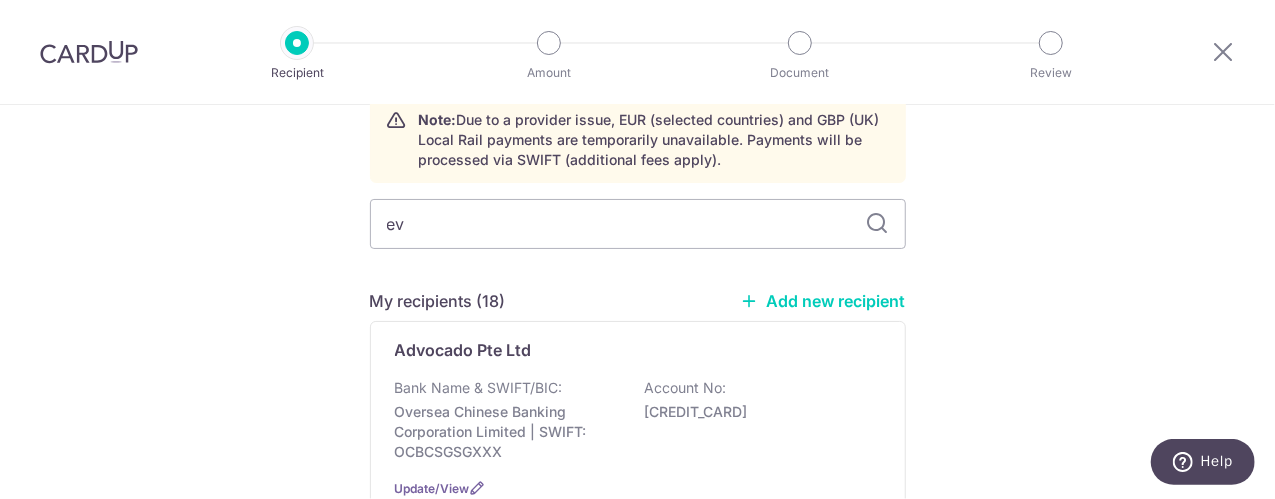 type on "evf" 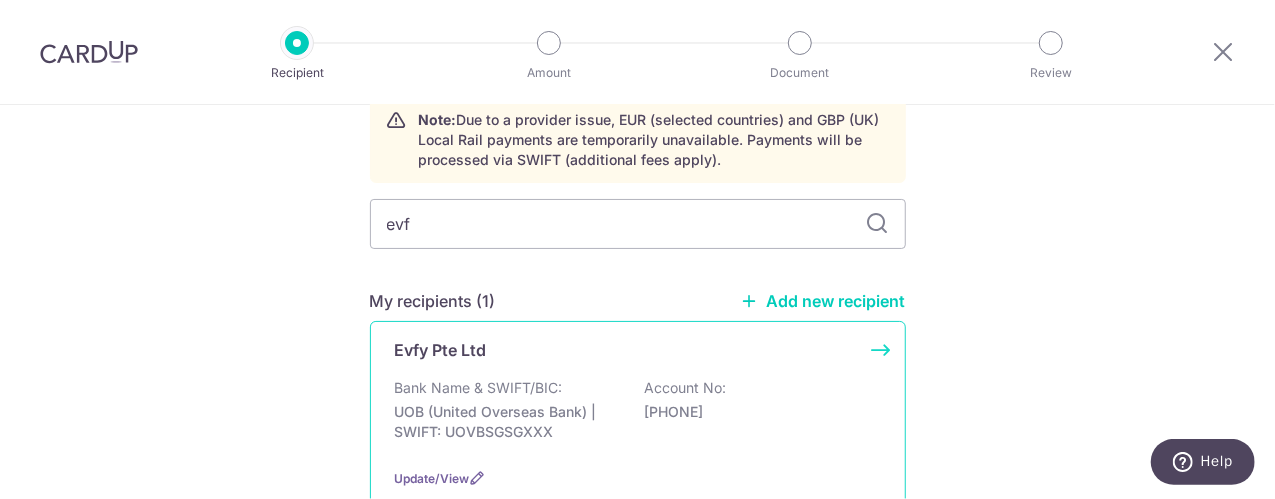 click on "Evfy Pte Ltd" at bounding box center (441, 350) 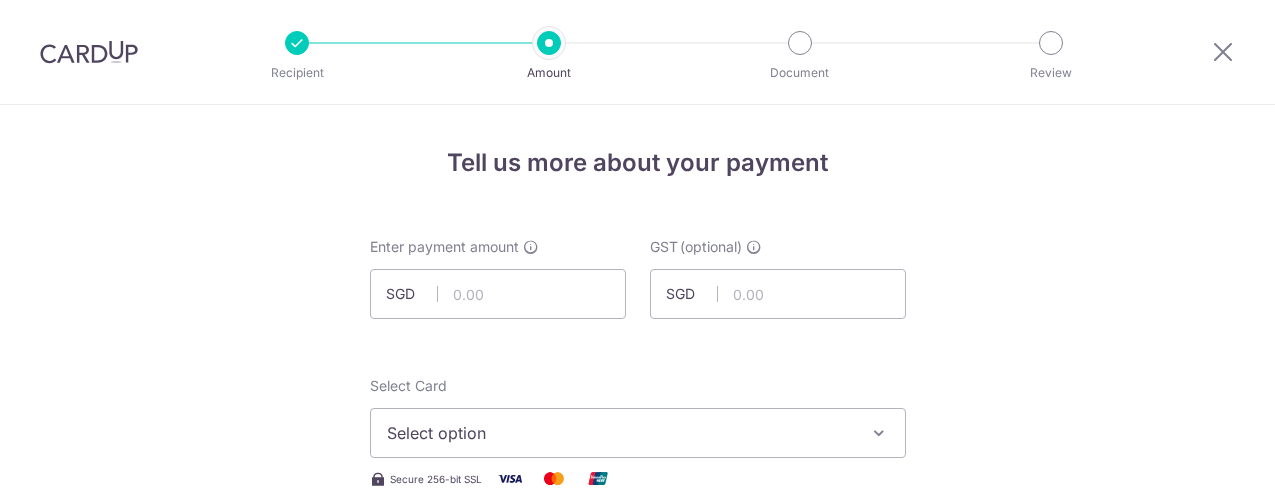 scroll, scrollTop: 0, scrollLeft: 0, axis: both 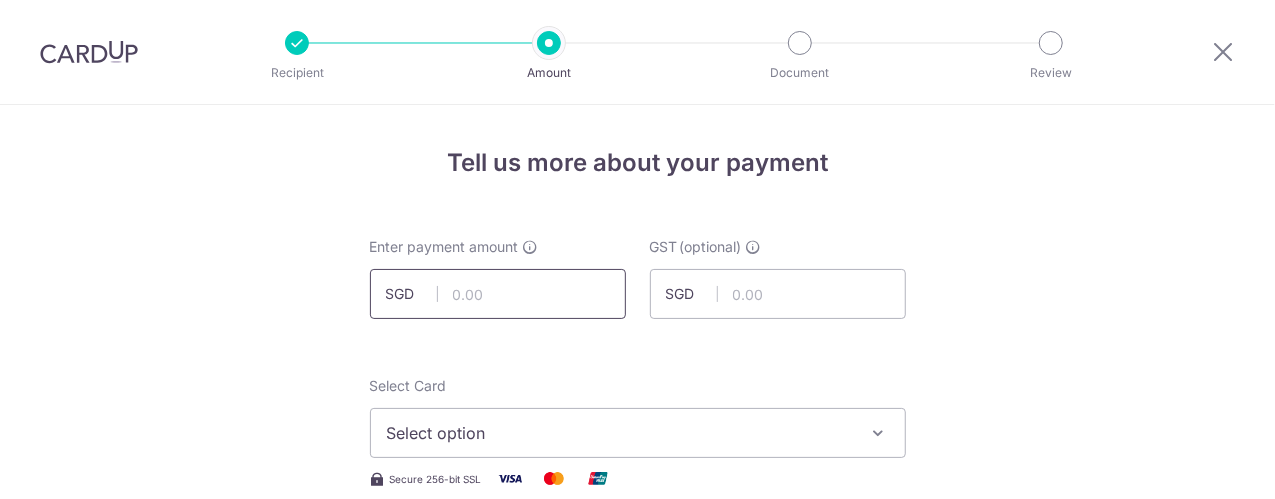 click at bounding box center [498, 294] 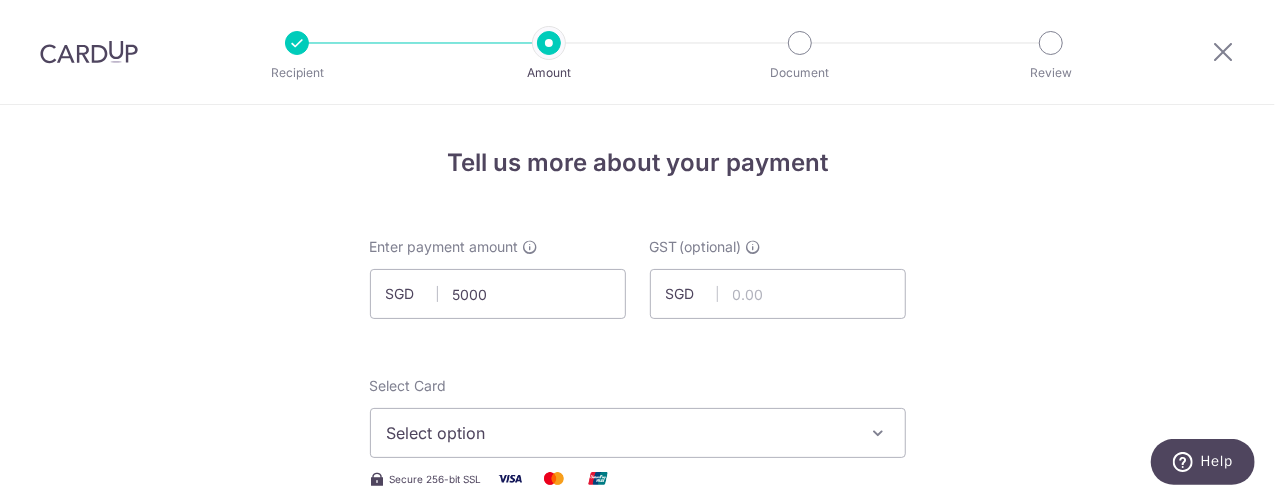 type on "5,000.00" 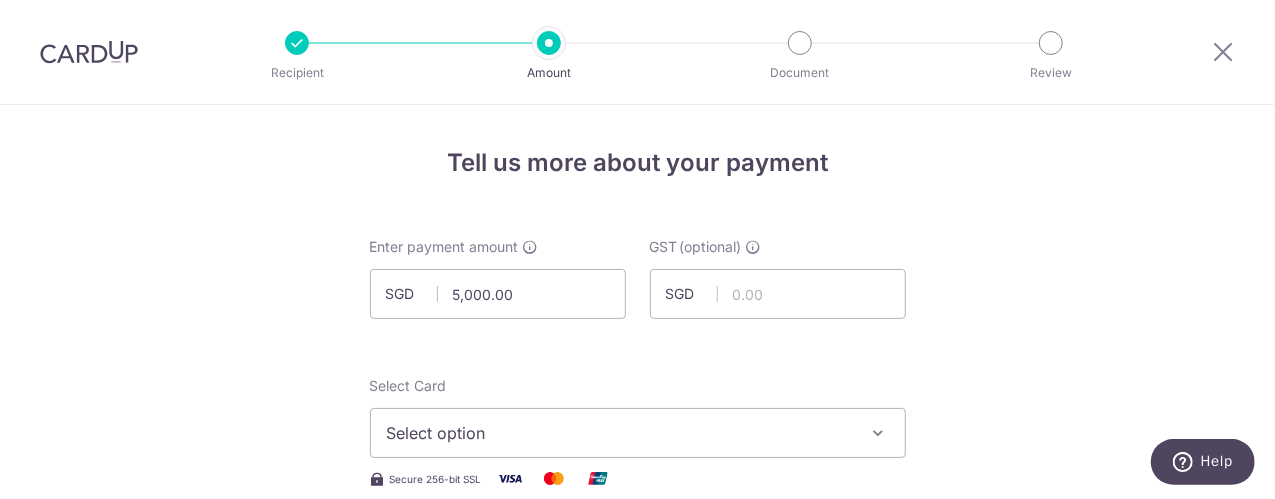 click on "Enter payment amount
SGD
5,000.00
5000.00
GST
(optional)
SGD
Select Card
Select option
Add credit card
Your Cards
**** 4335
**** 5391
Secure 256-bit SSL
Text" at bounding box center (638, 1095) 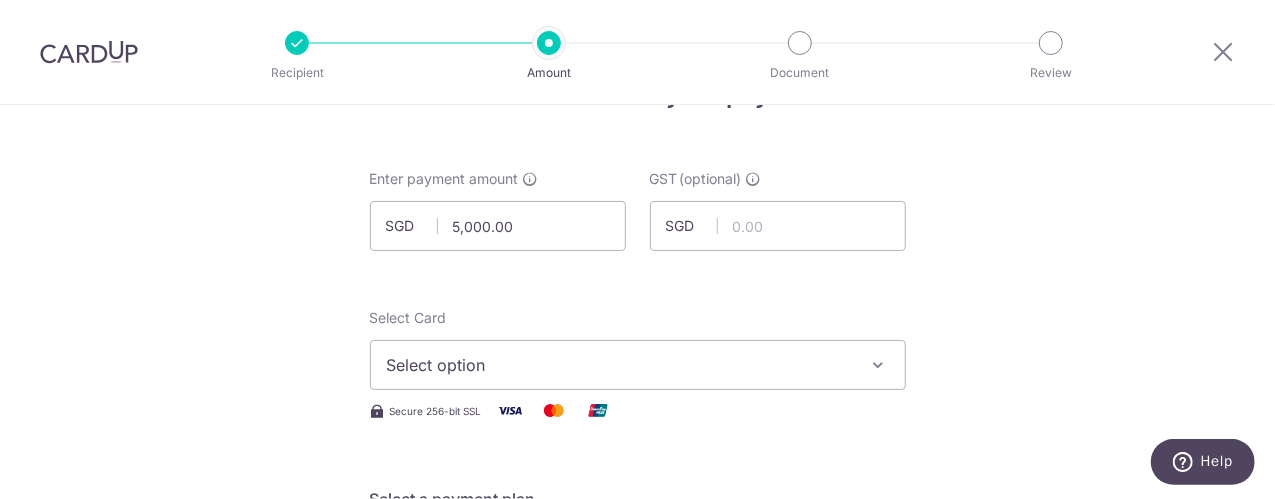 scroll, scrollTop: 100, scrollLeft: 0, axis: vertical 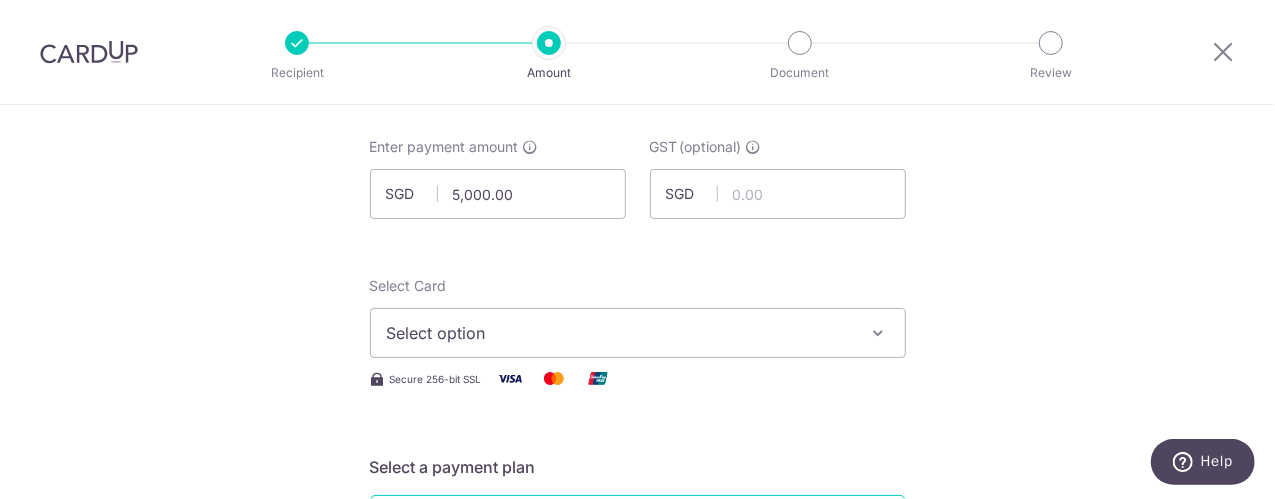 click at bounding box center (879, 333) 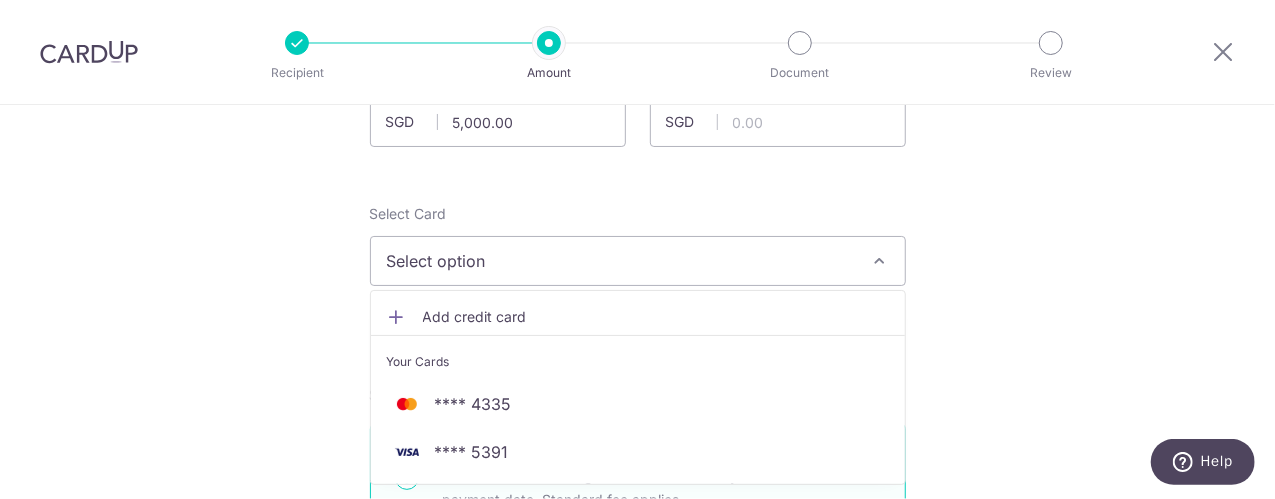scroll, scrollTop: 300, scrollLeft: 0, axis: vertical 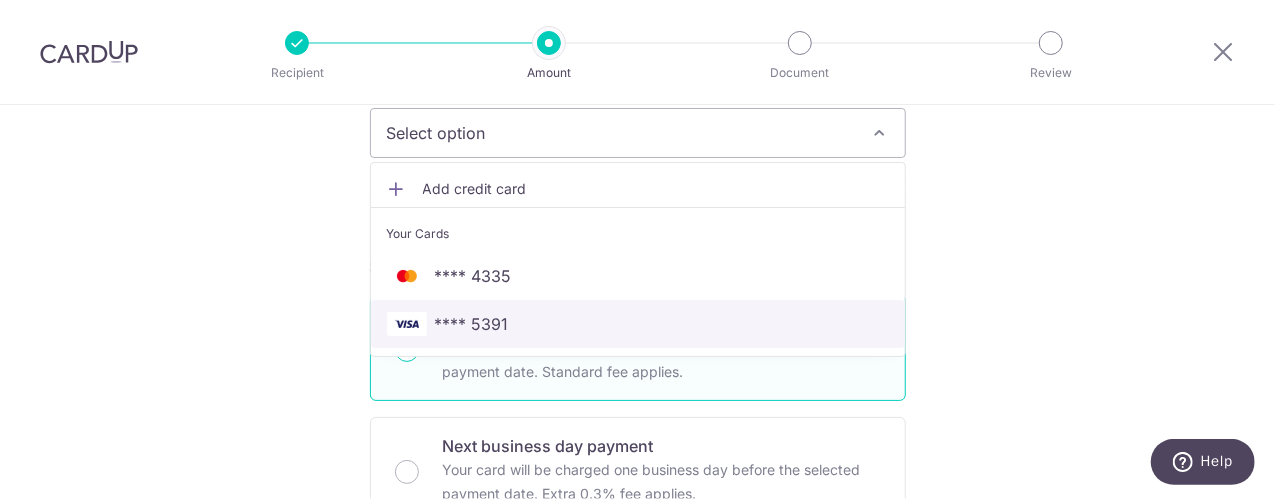 click on "**** 5391" at bounding box center [472, 324] 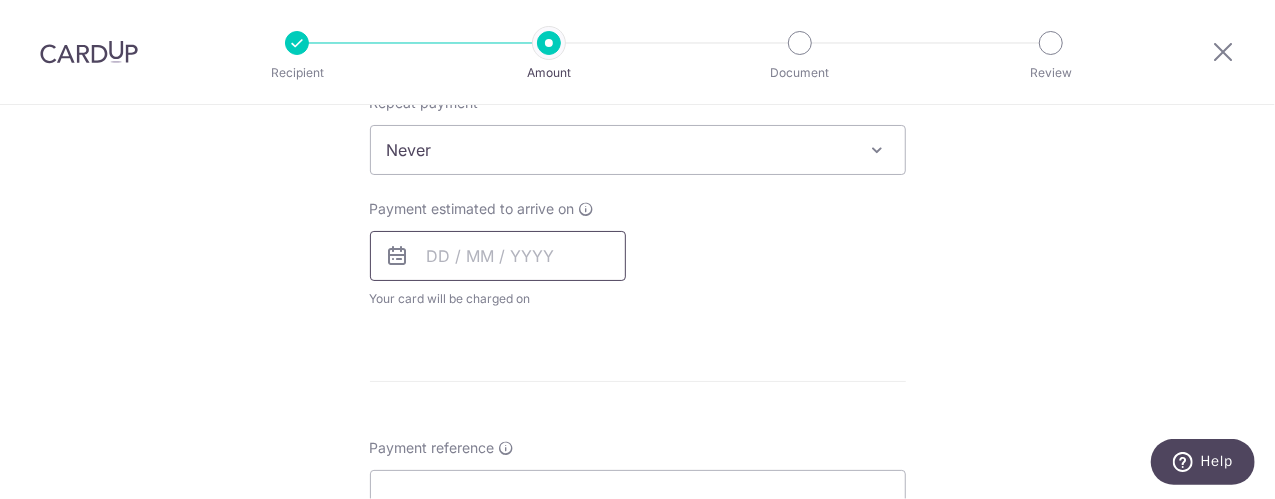 scroll, scrollTop: 900, scrollLeft: 0, axis: vertical 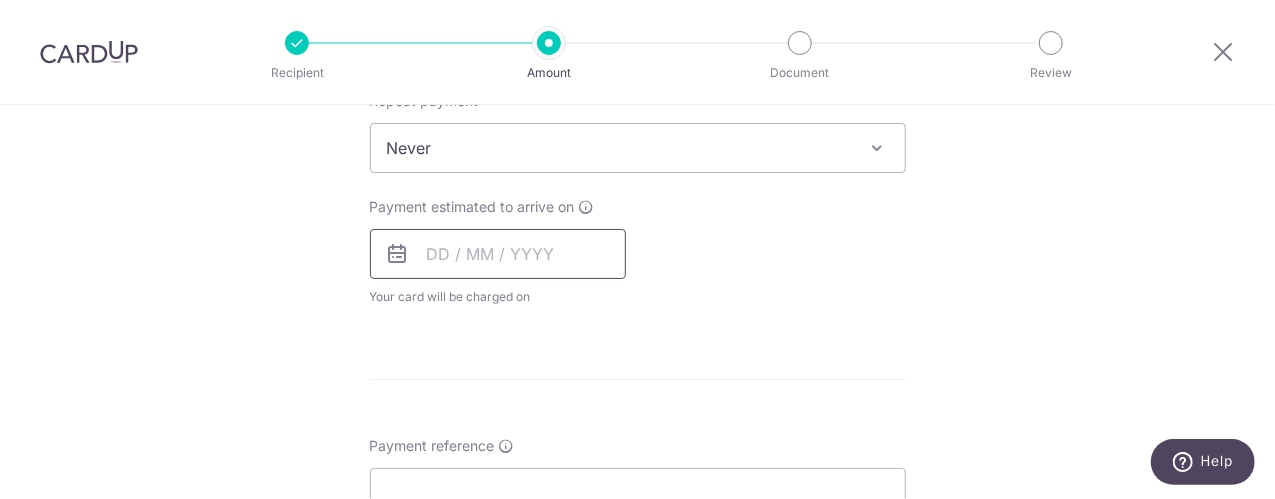 click at bounding box center (498, 254) 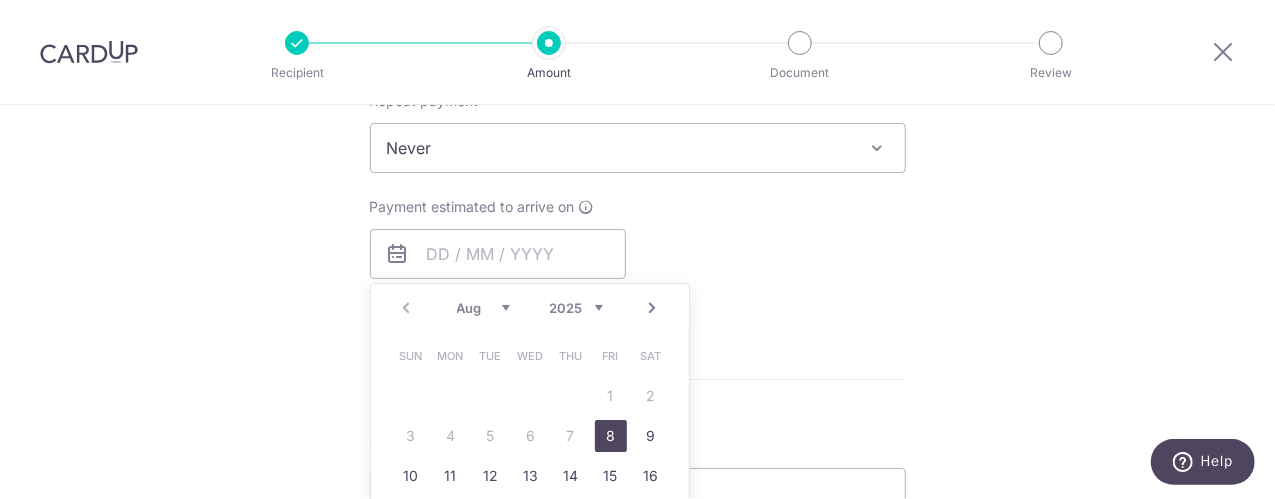 click on "8" at bounding box center [611, 436] 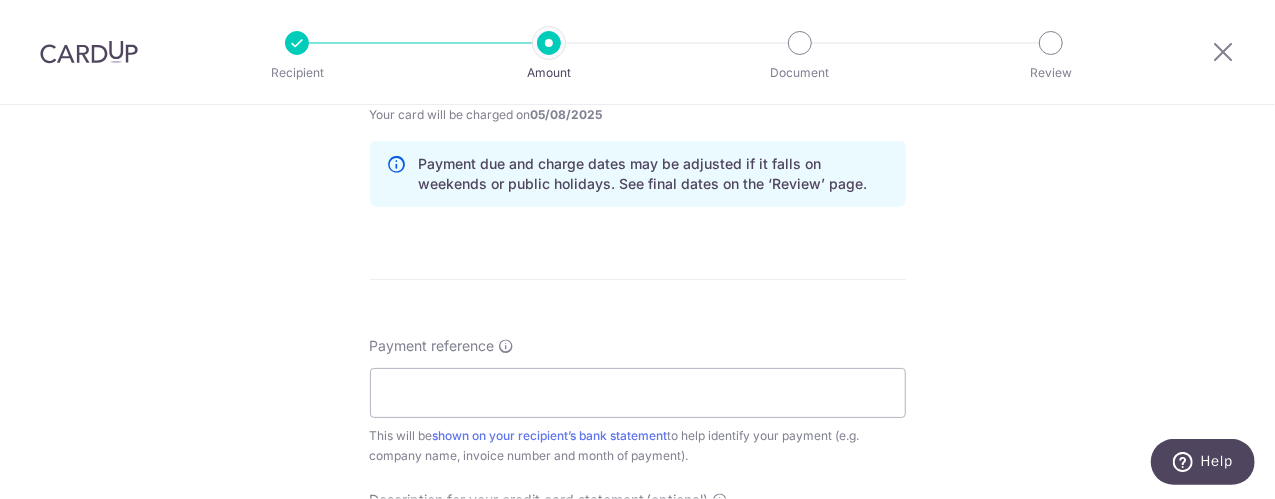 scroll, scrollTop: 1100, scrollLeft: 0, axis: vertical 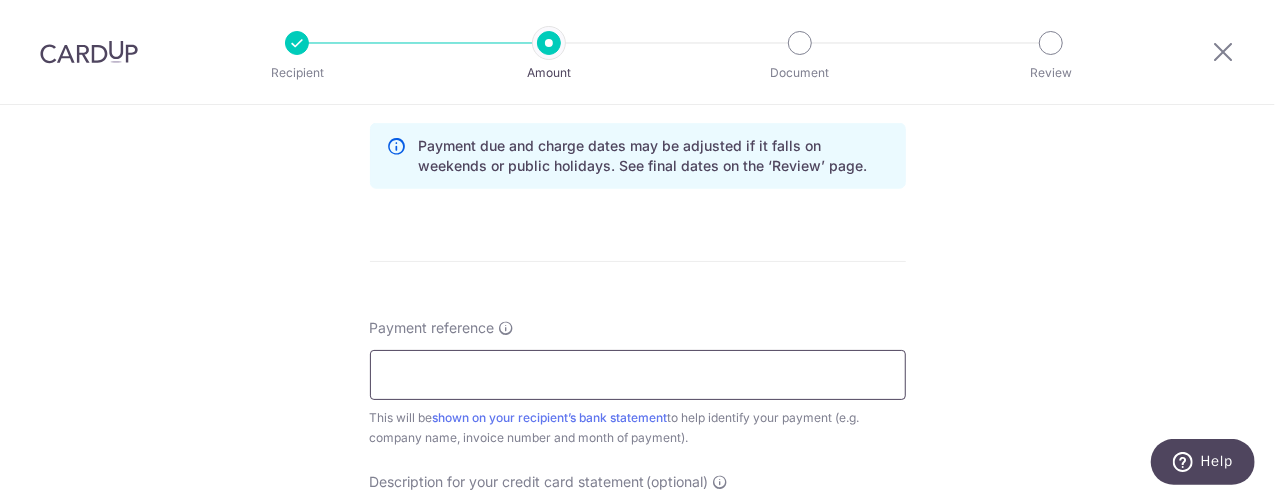 click on "Payment reference" at bounding box center (638, 375) 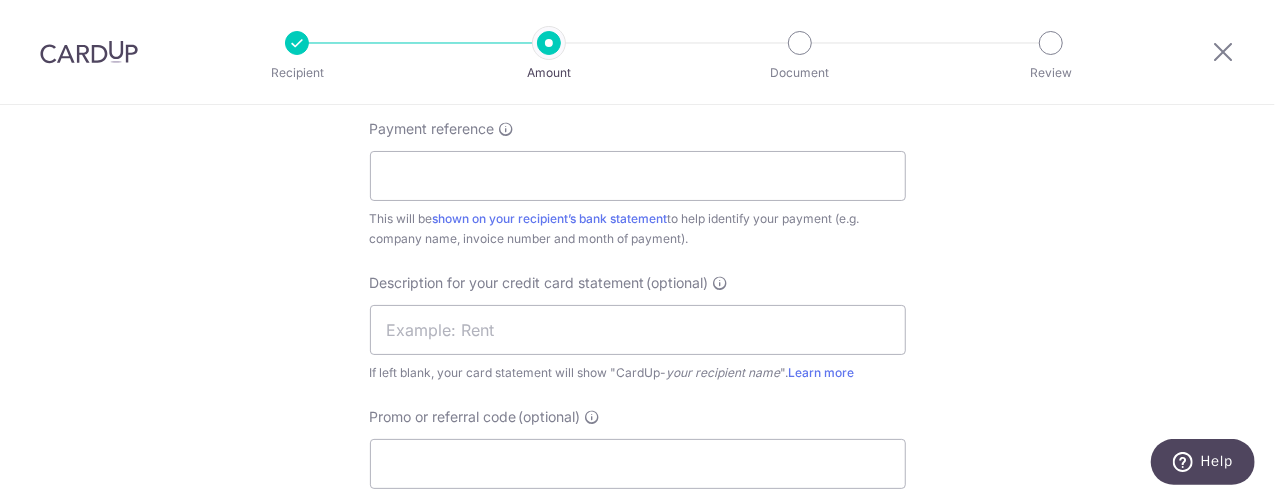 scroll, scrollTop: 1300, scrollLeft: 0, axis: vertical 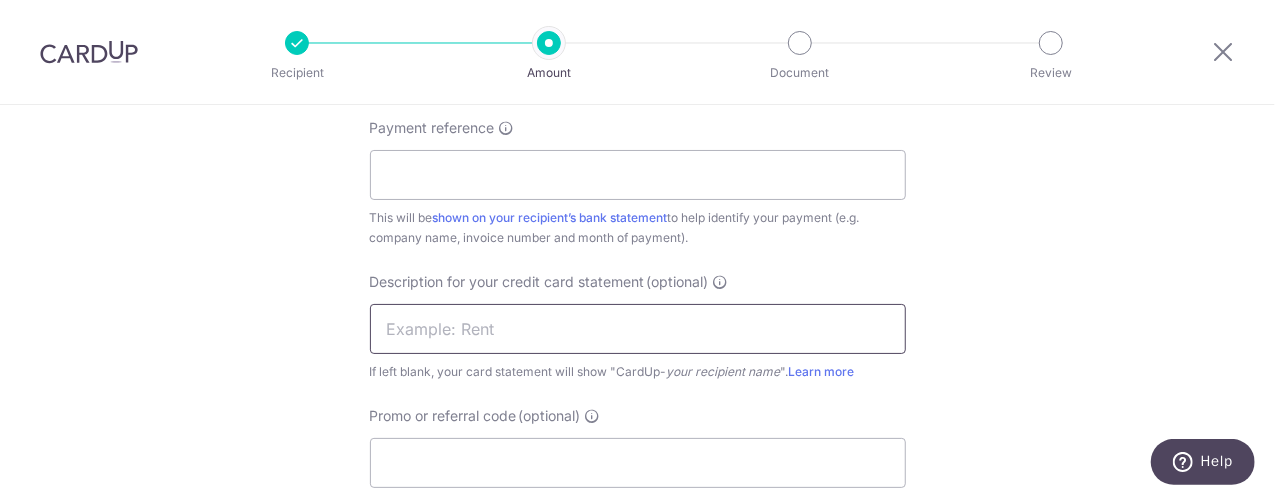 click at bounding box center [638, 329] 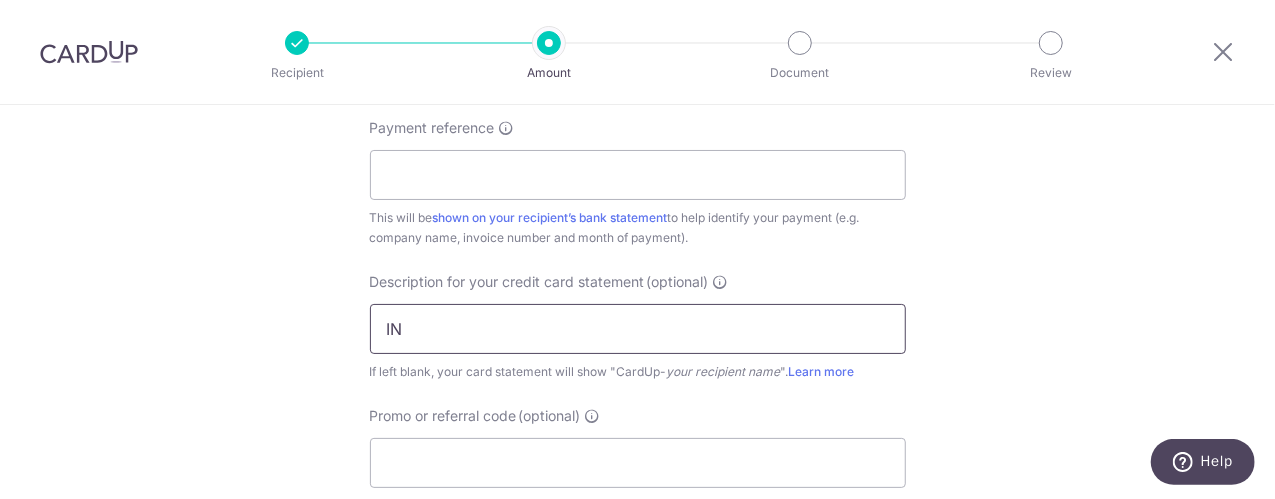 type on "I" 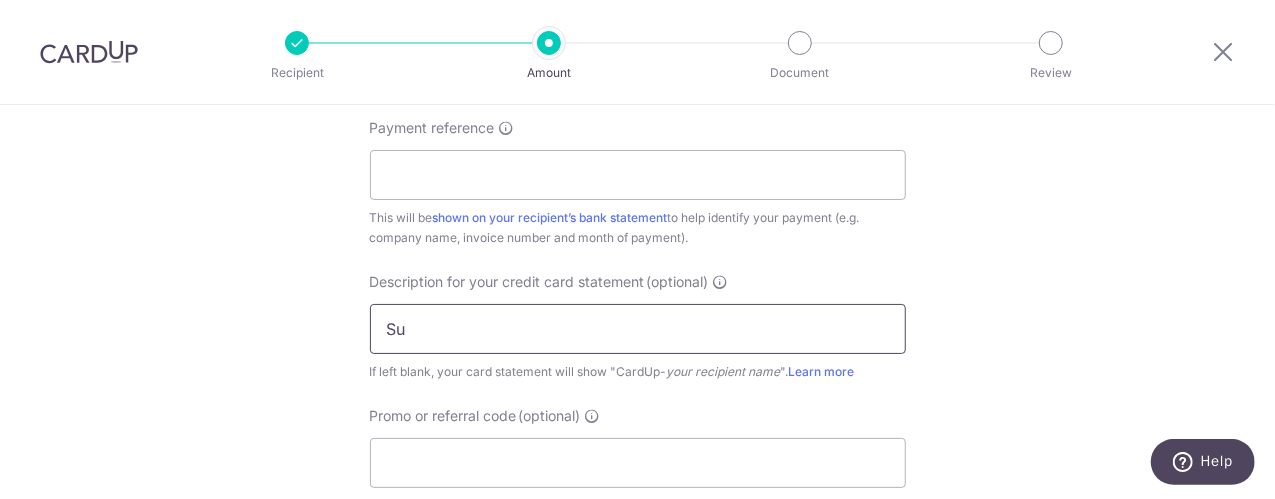 type on "S" 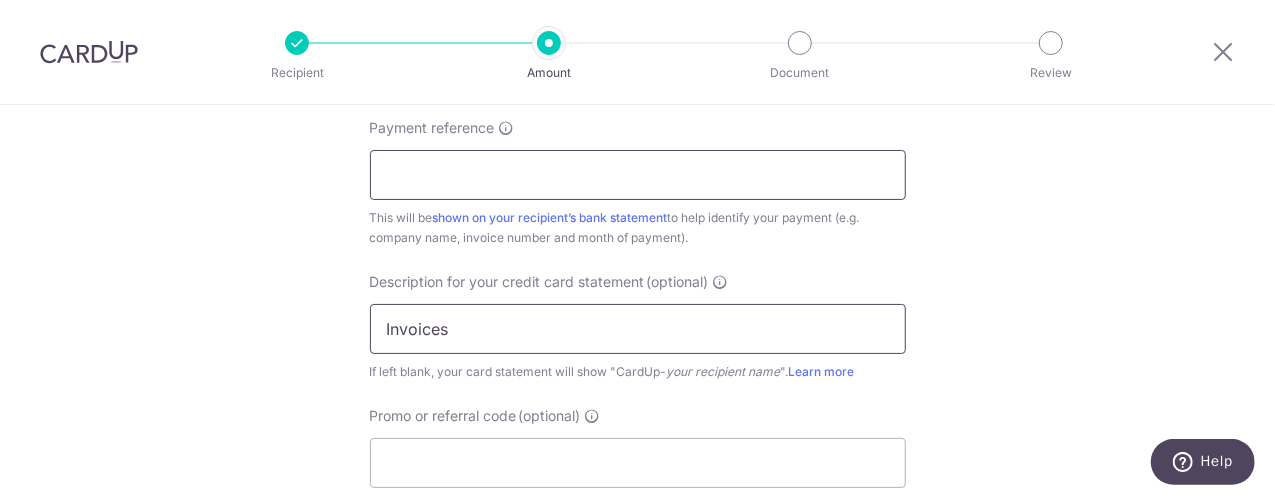 type on "Invoices" 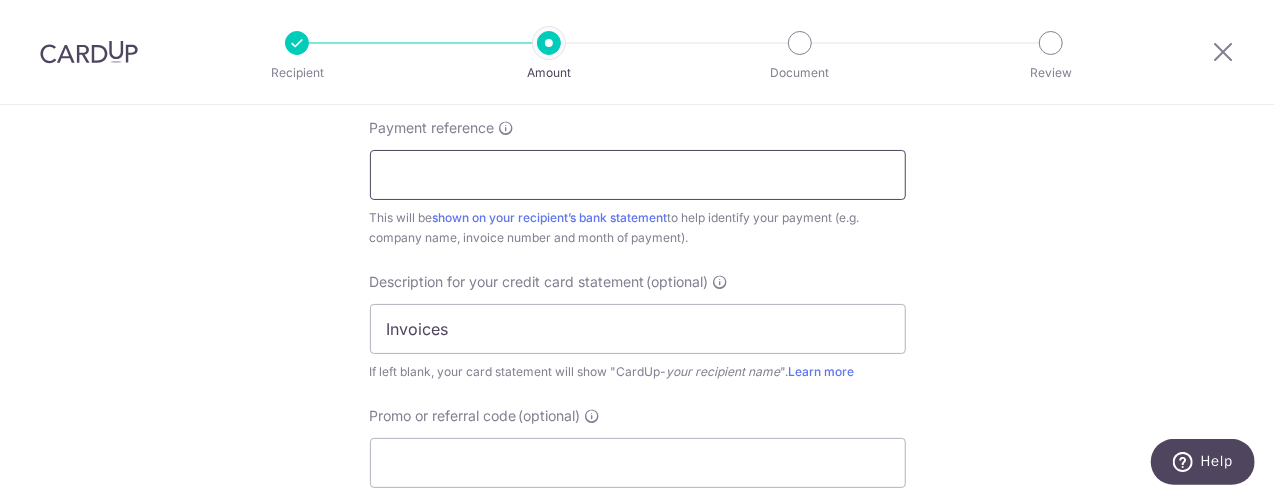 click on "Payment reference" at bounding box center (638, 175) 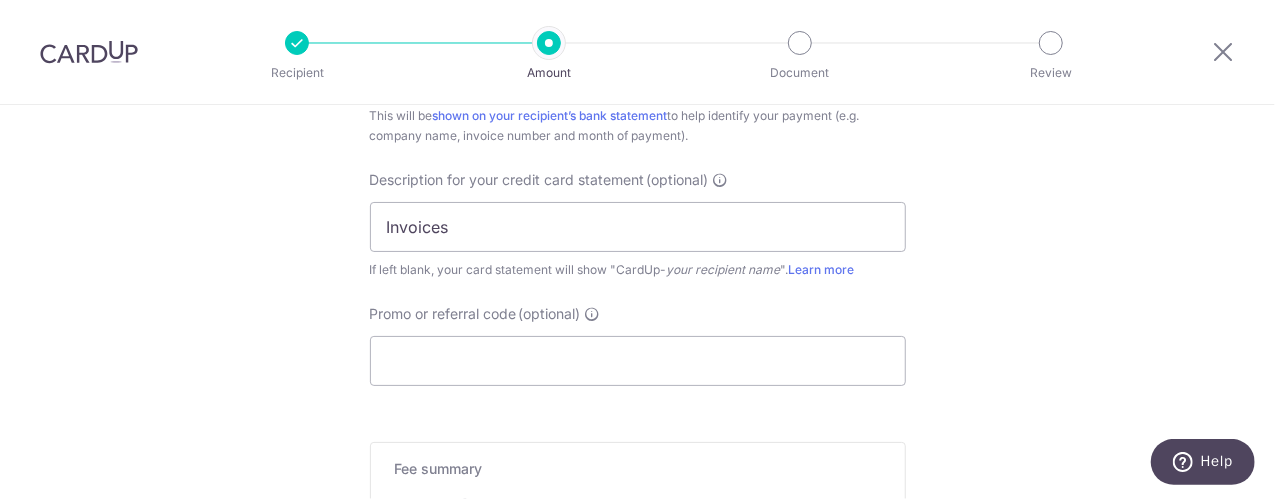 scroll, scrollTop: 1500, scrollLeft: 0, axis: vertical 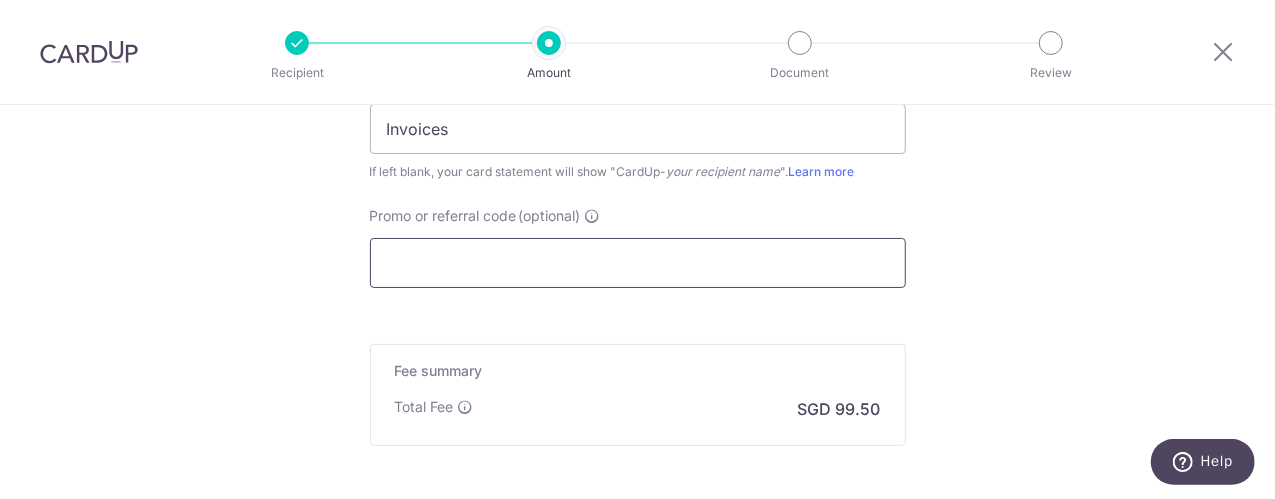 type on "Invoices" 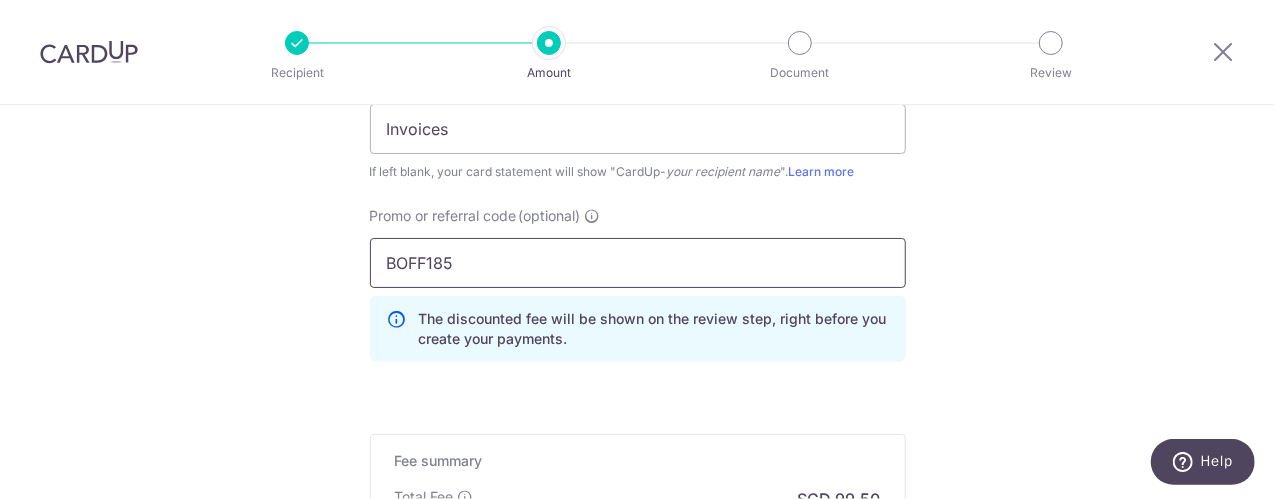 type on "BOFF185" 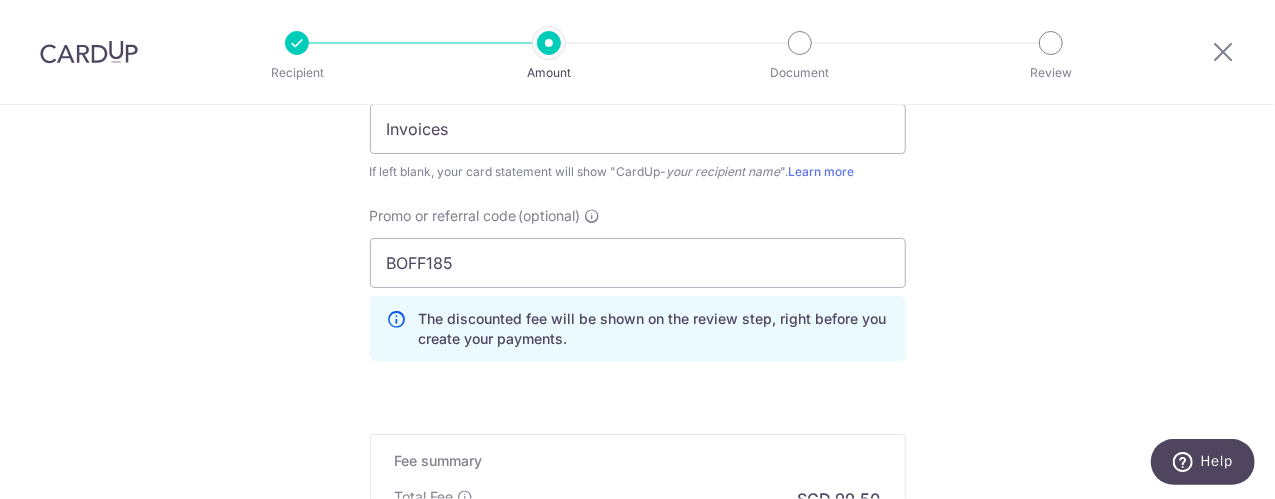 click on "Tell us more about your payment
Enter payment amount
SGD
5,000.00
5000.00
GST
(optional)
SGD
Select Card
**** 5391
Add credit card
Your Cards
**** 4335
**** 5391
Secure 256-bit SSL" at bounding box center [637, -302] 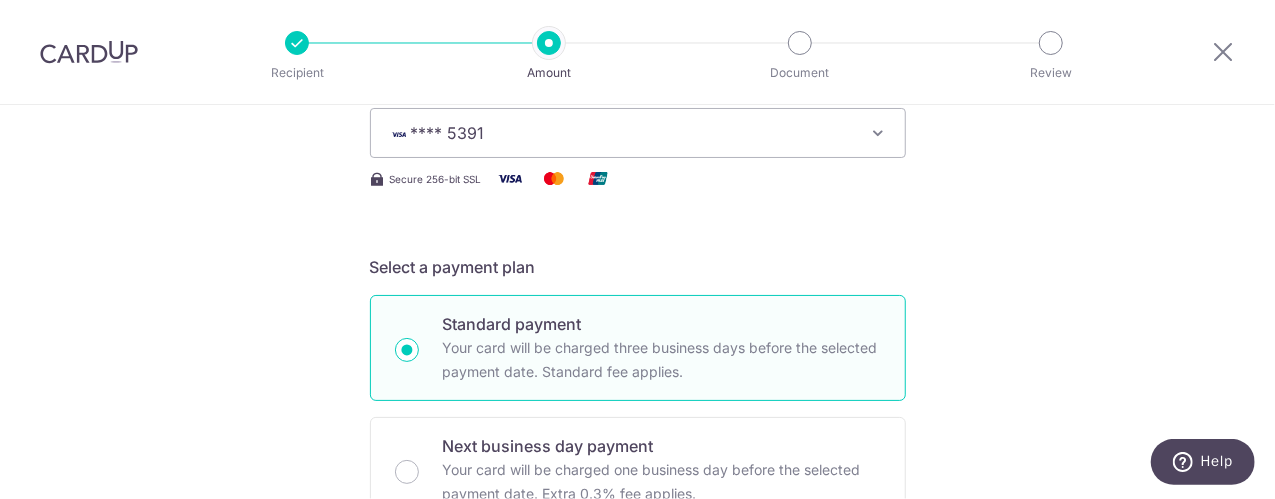 scroll, scrollTop: 0, scrollLeft: 0, axis: both 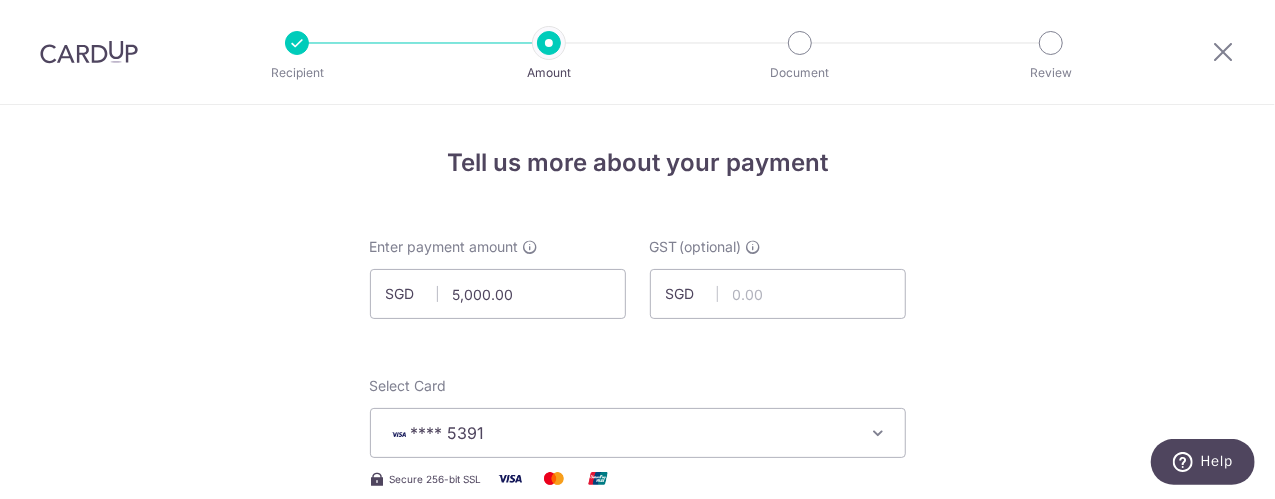 click at bounding box center [297, 43] 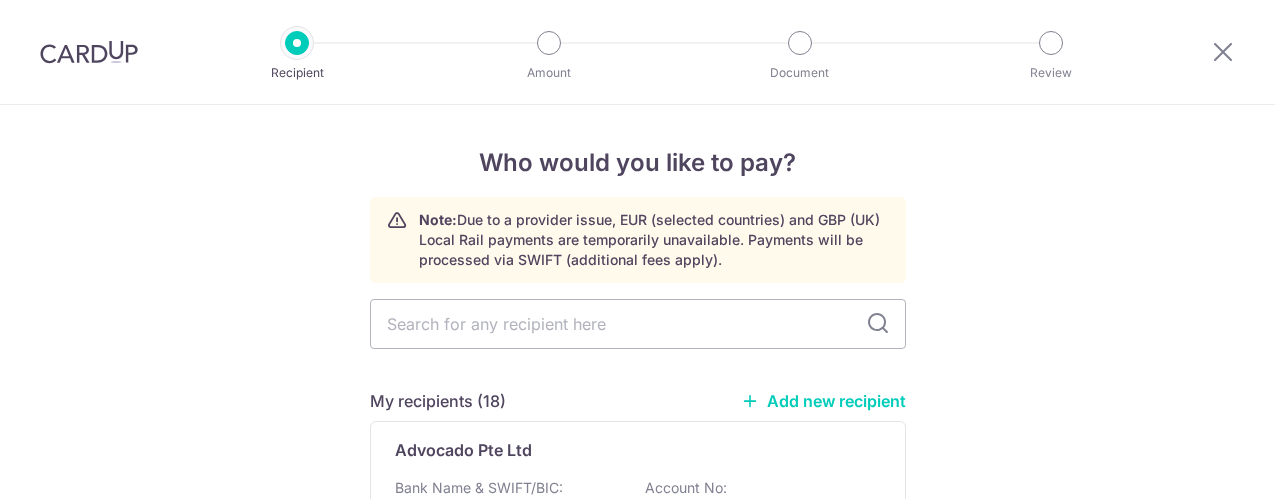 scroll, scrollTop: 0, scrollLeft: 0, axis: both 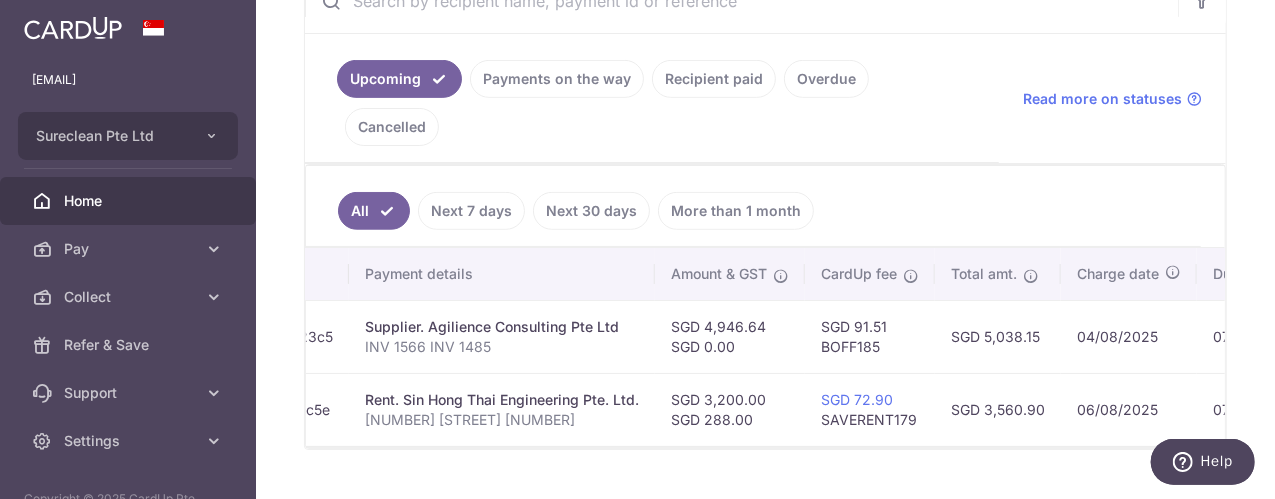 drag, startPoint x: 708, startPoint y: 311, endPoint x: 384, endPoint y: 442, distance: 349.48105 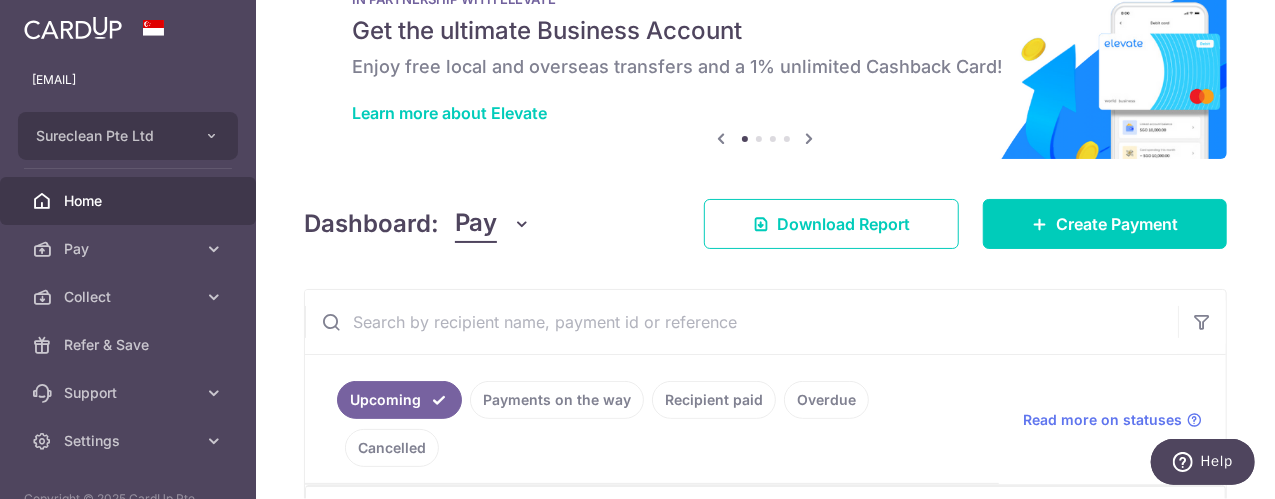 scroll, scrollTop: 200, scrollLeft: 0, axis: vertical 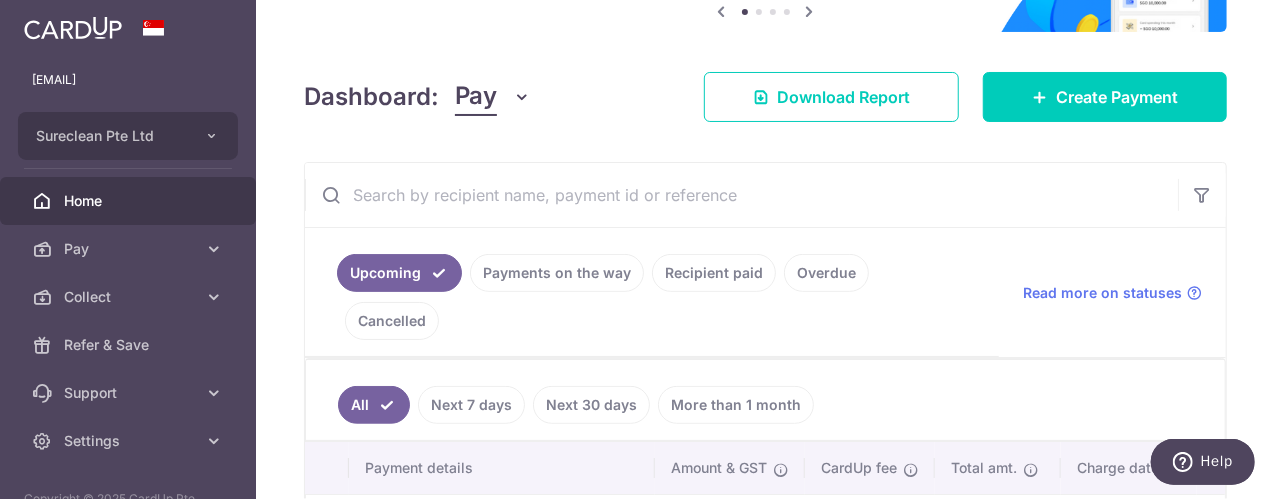 click at bounding box center [741, 195] 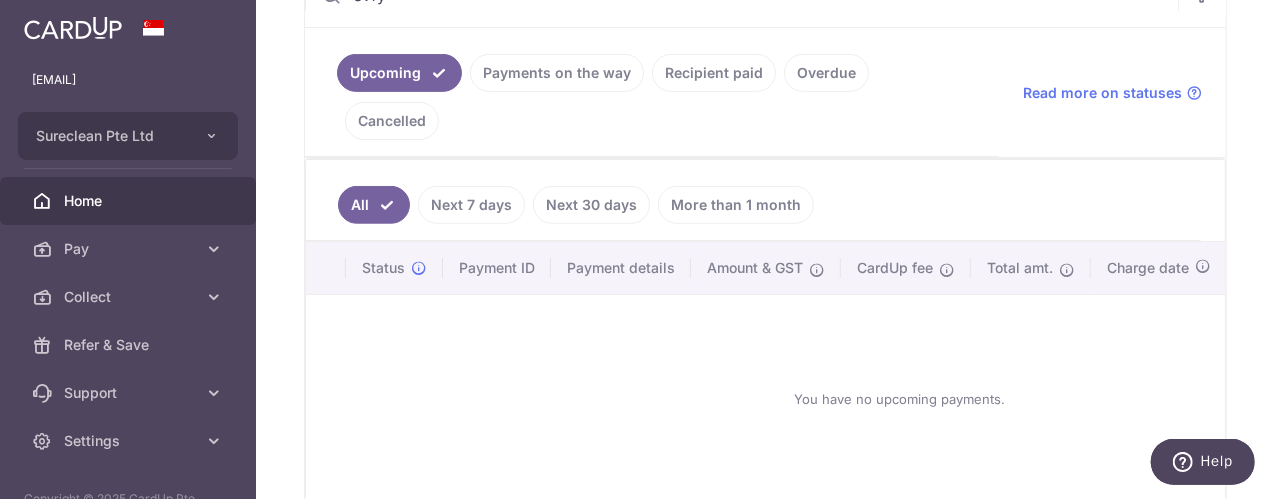 scroll, scrollTop: 200, scrollLeft: 0, axis: vertical 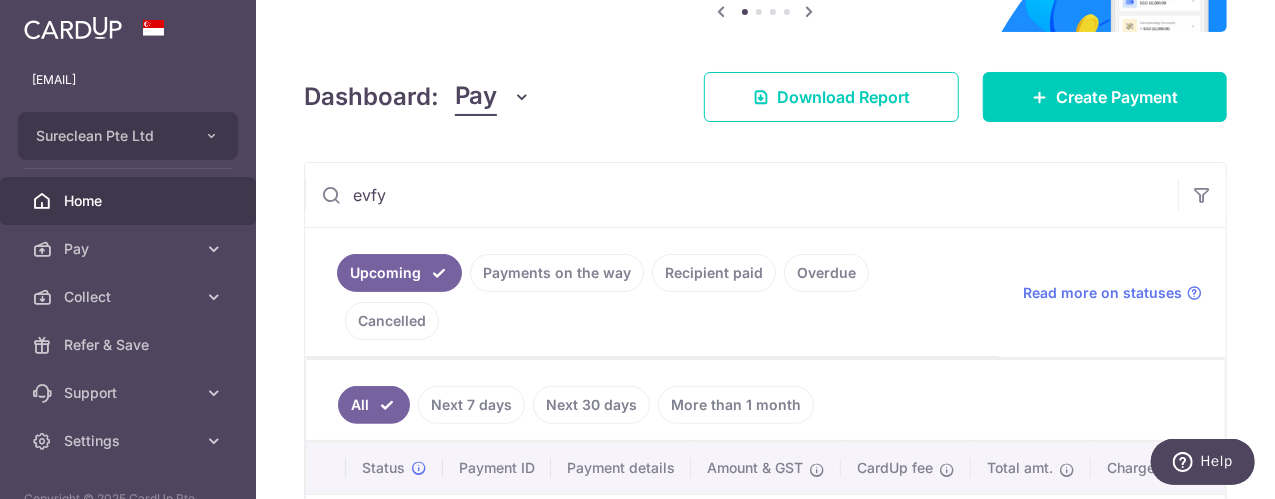 click on "Payments on the way" at bounding box center (557, 273) 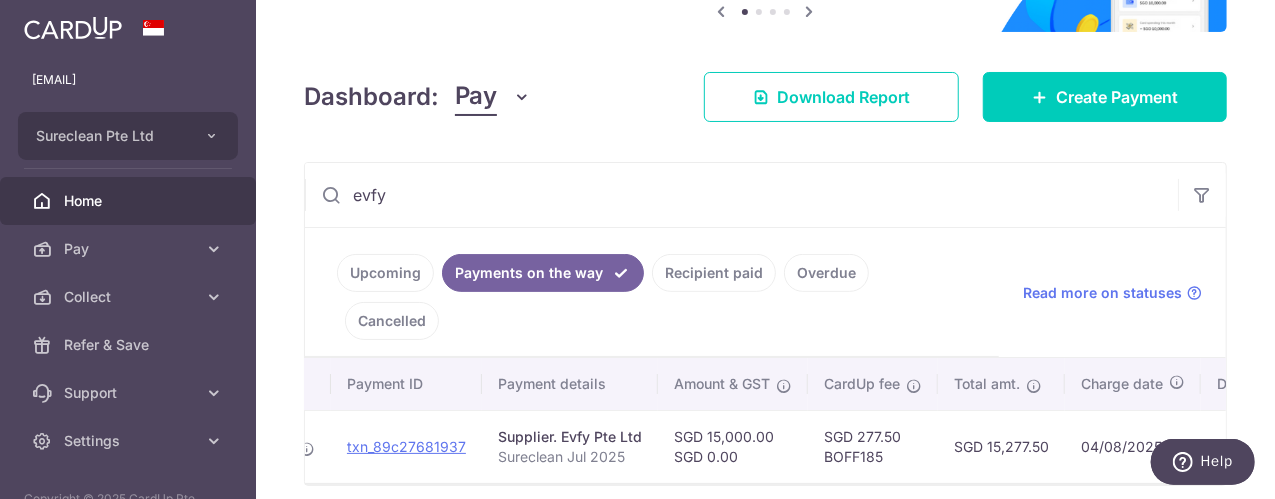 scroll, scrollTop: 0, scrollLeft: 74, axis: horizontal 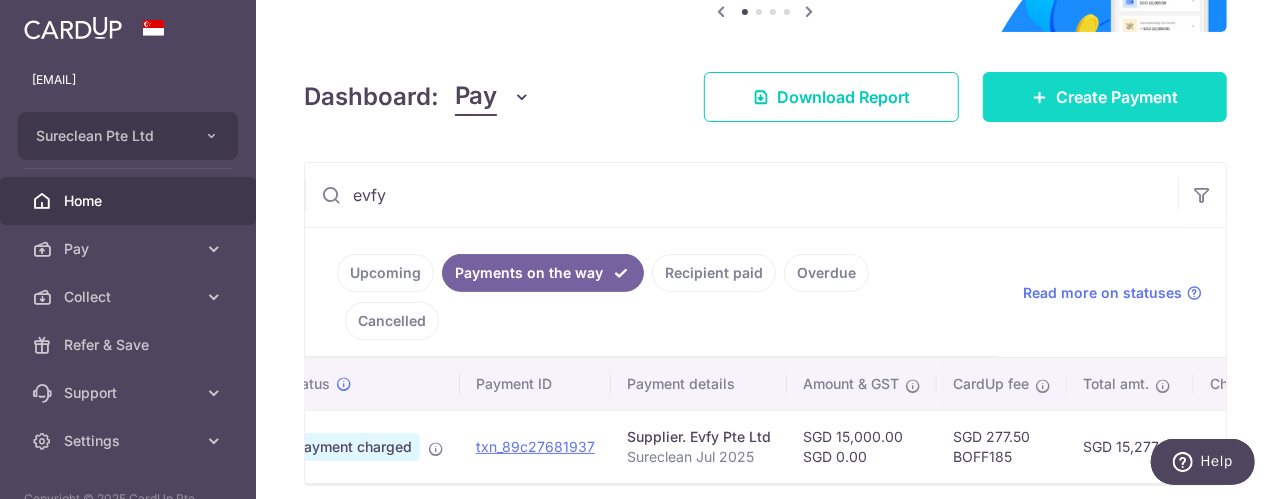 click on "Create Payment" at bounding box center (1117, 97) 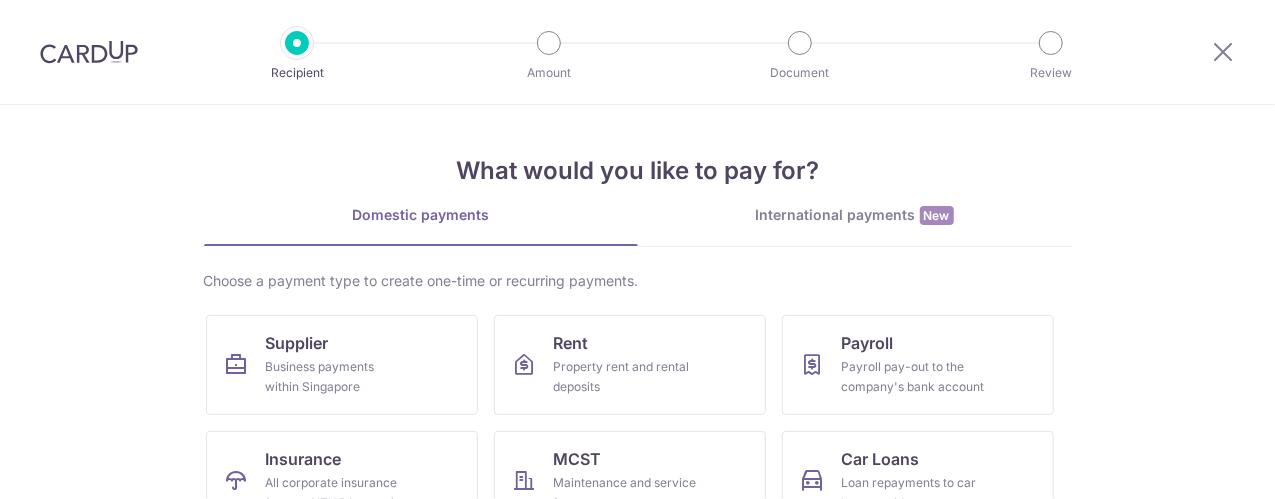 scroll, scrollTop: 0, scrollLeft: 0, axis: both 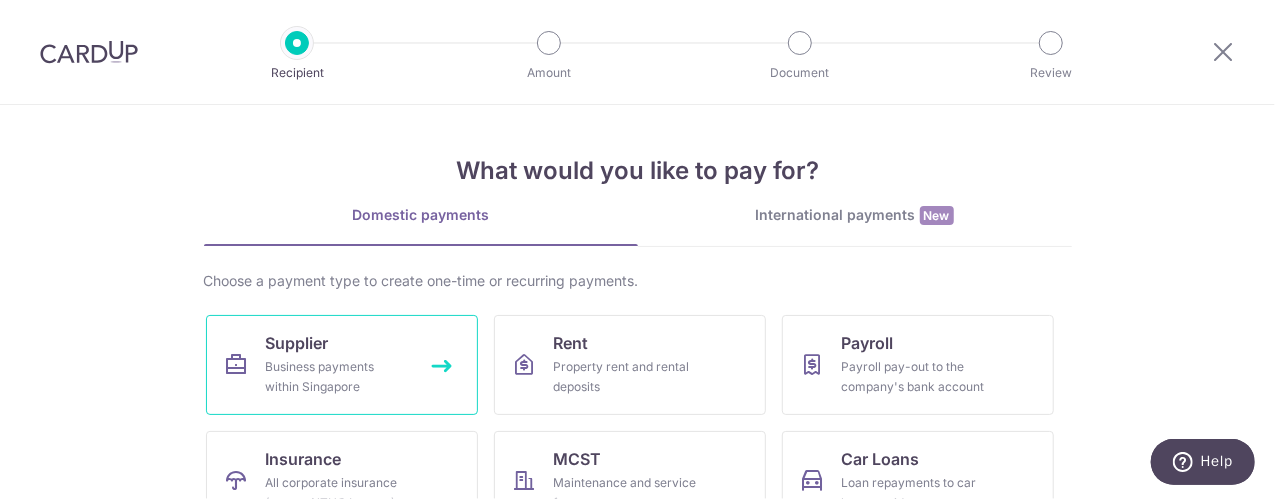 click on "Supplier" at bounding box center (297, 343) 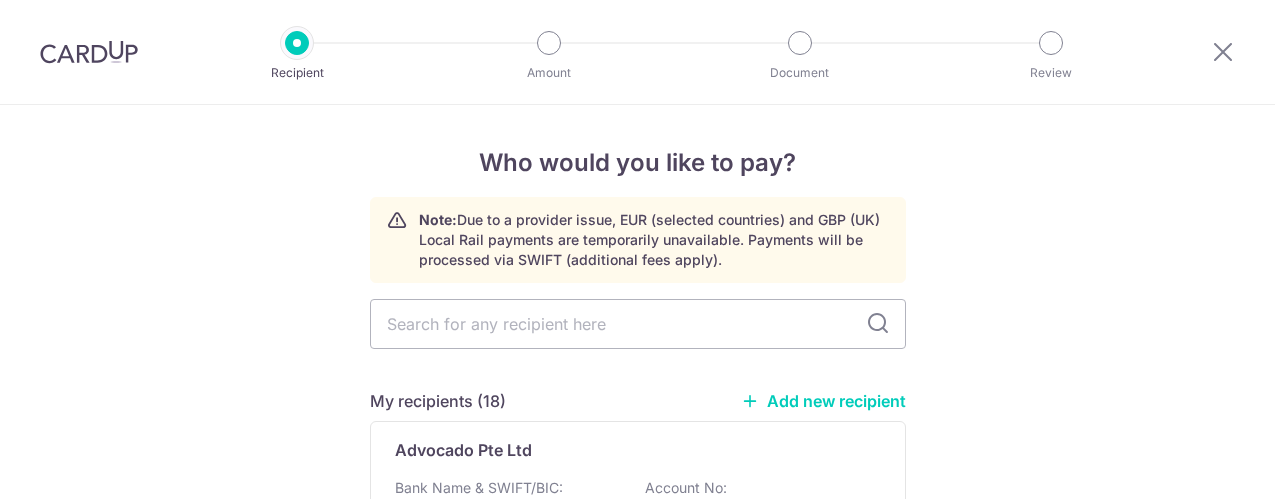 scroll, scrollTop: 0, scrollLeft: 0, axis: both 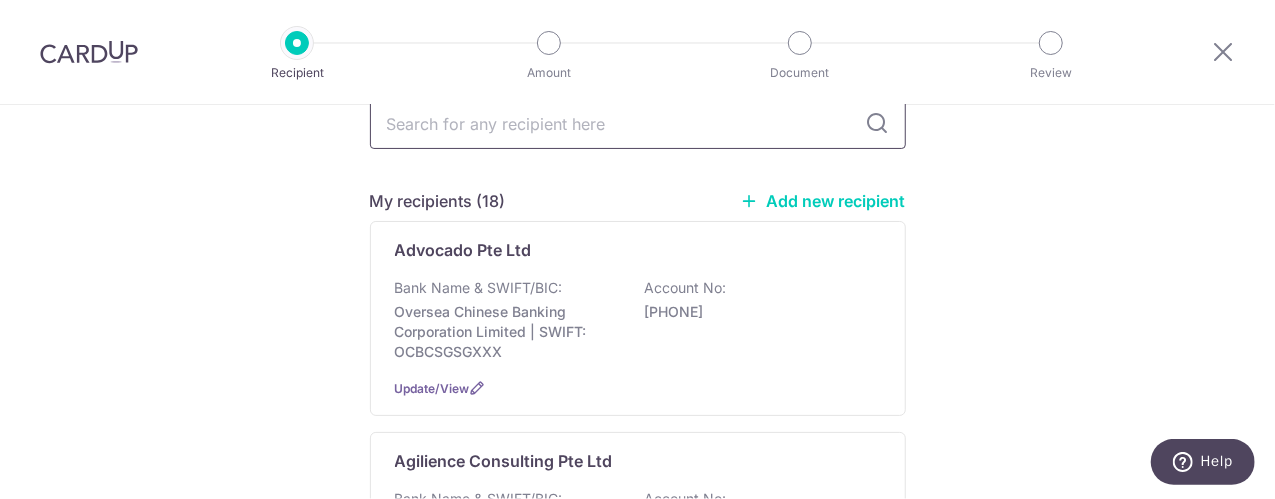 click at bounding box center (638, 124) 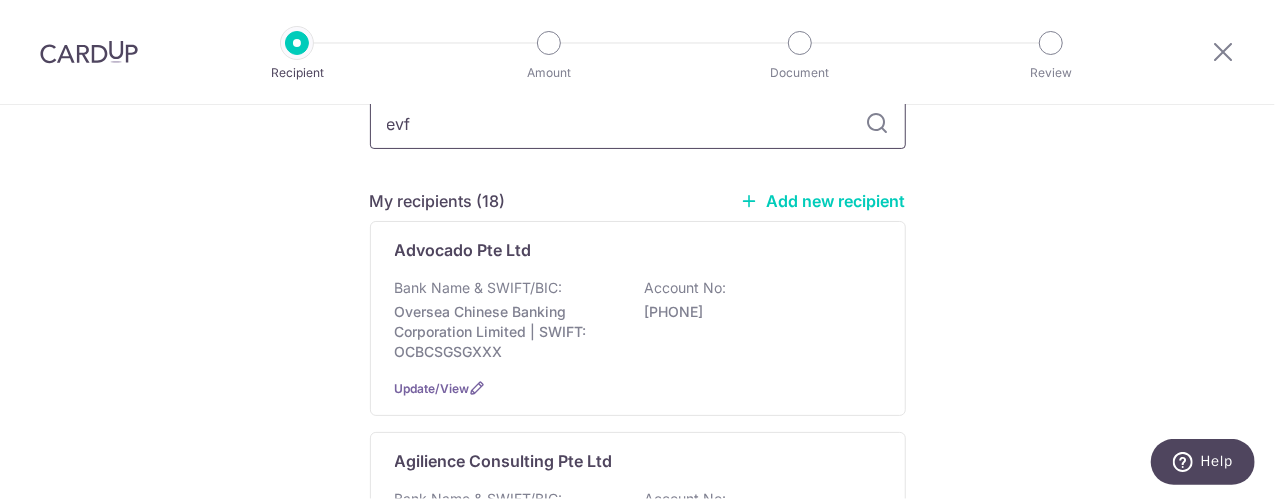 type on "evfy" 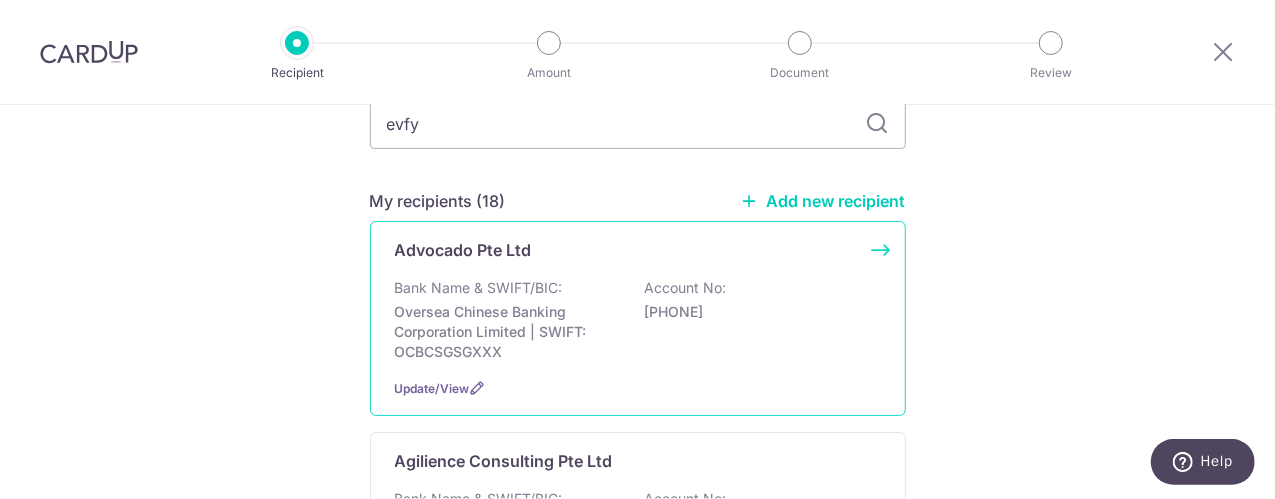 scroll, scrollTop: 193, scrollLeft: 0, axis: vertical 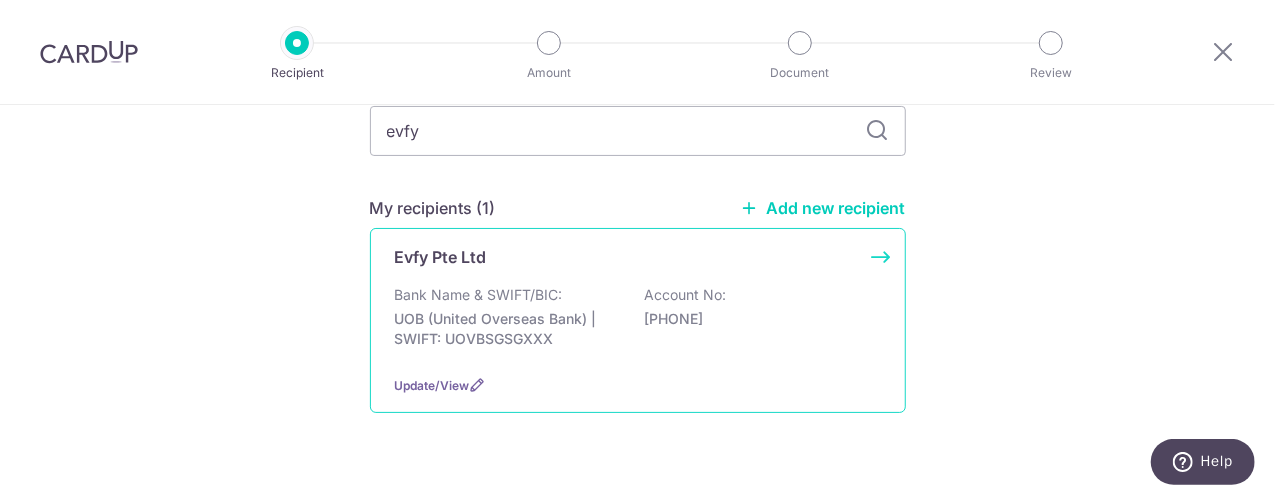 click on "Bank Name & SWIFT/BIC:" at bounding box center (479, 295) 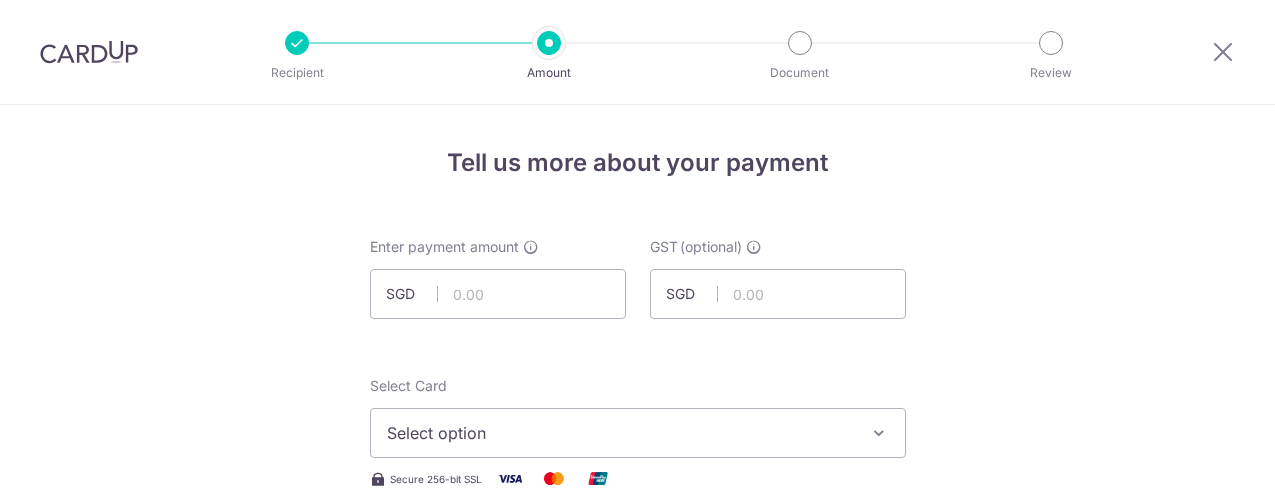 scroll, scrollTop: 0, scrollLeft: 0, axis: both 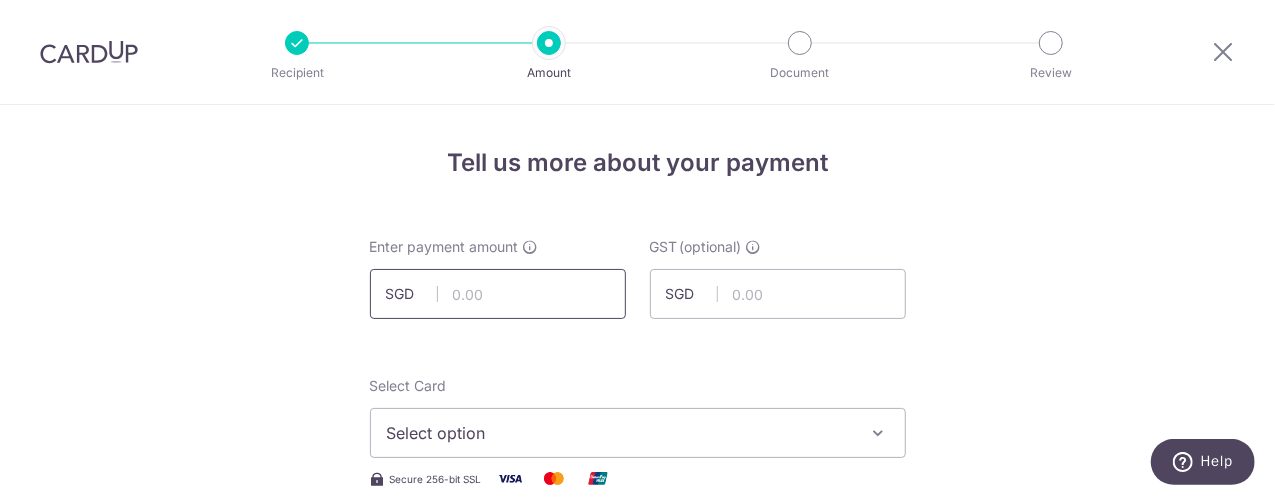 click at bounding box center [498, 294] 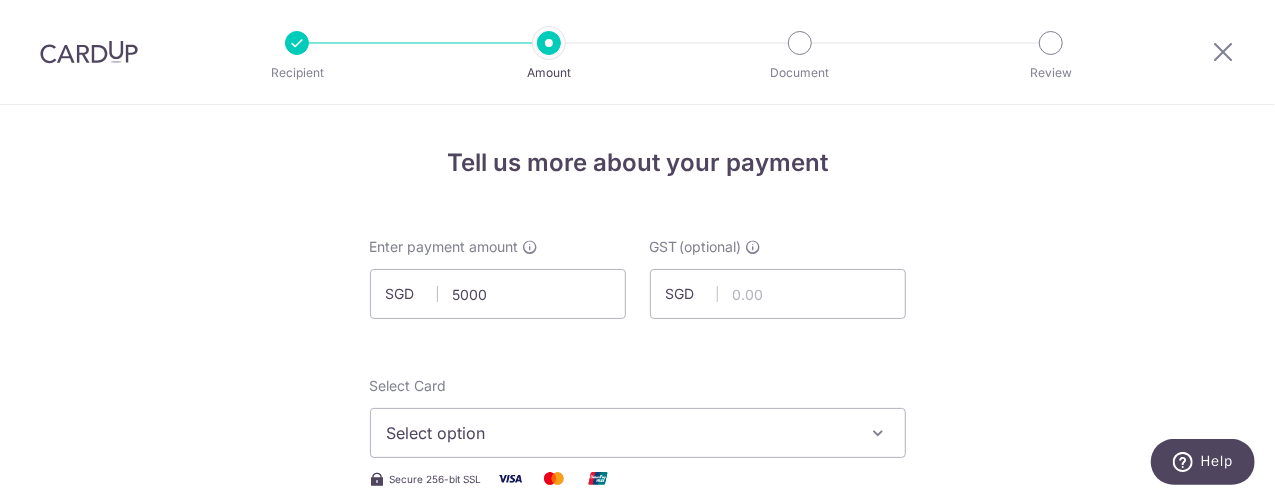 type on "5,000.00" 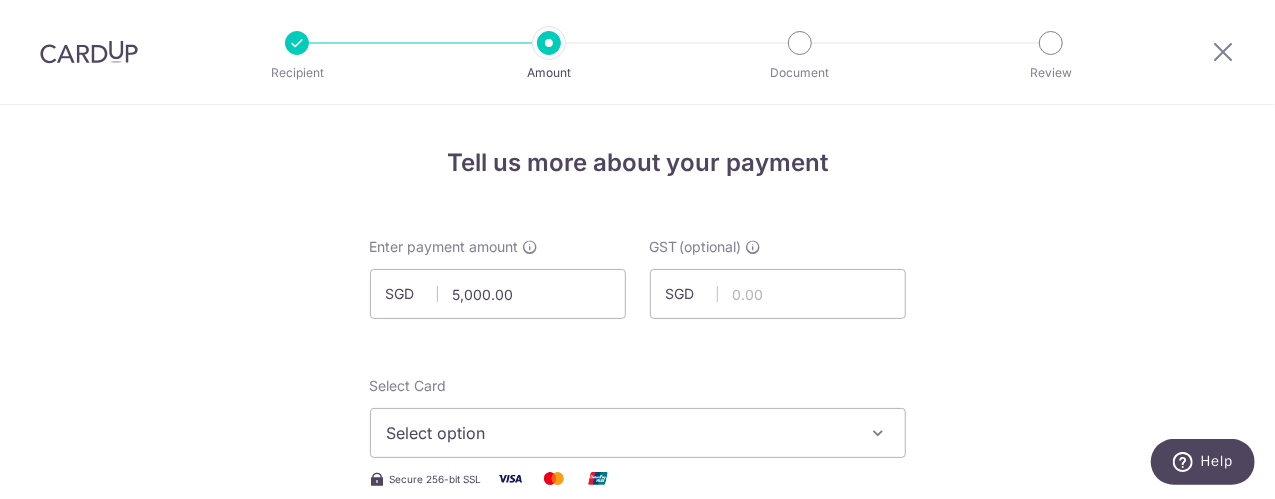 click on "Enter payment amount
SGD
5,000.00
5000.00
GST
(optional)
SGD
Select Card
Select option
Add credit card
Your Cards
**** 4335
**** 5391
Secure 256-bit SSL
Text" at bounding box center [638, 1095] 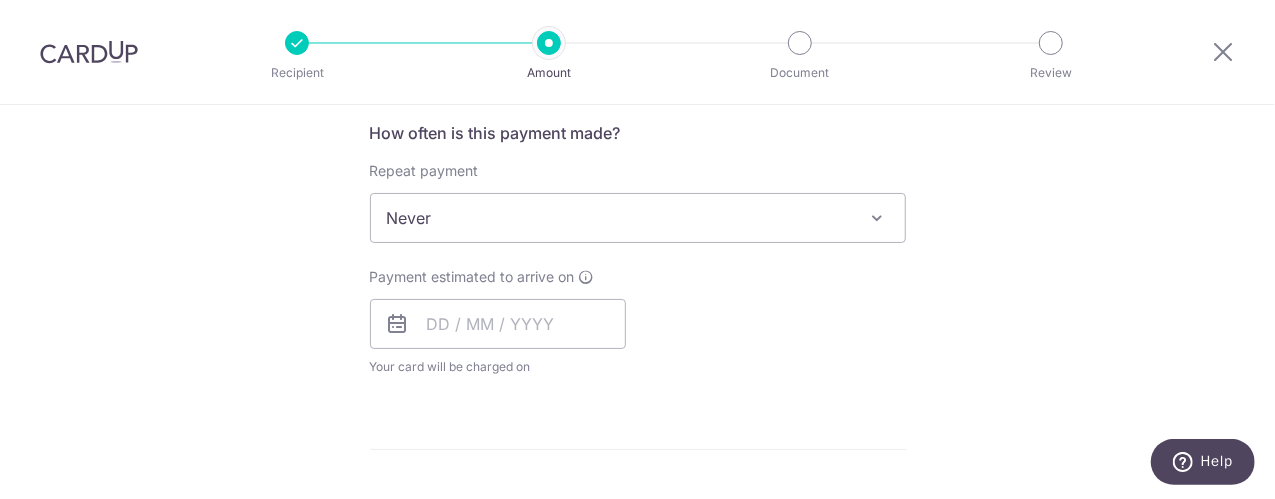 scroll, scrollTop: 800, scrollLeft: 0, axis: vertical 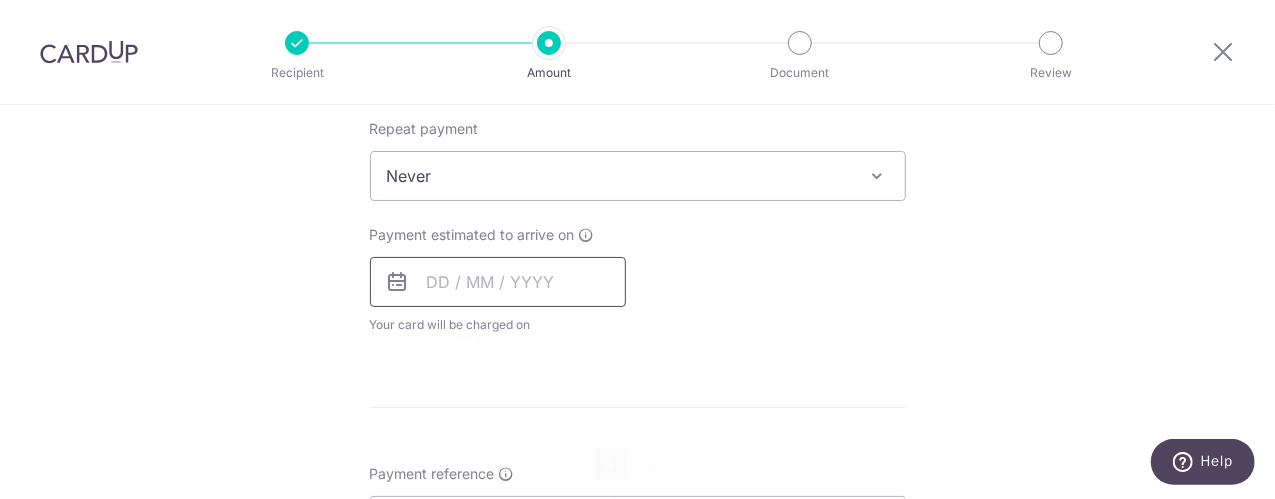 click at bounding box center [498, 282] 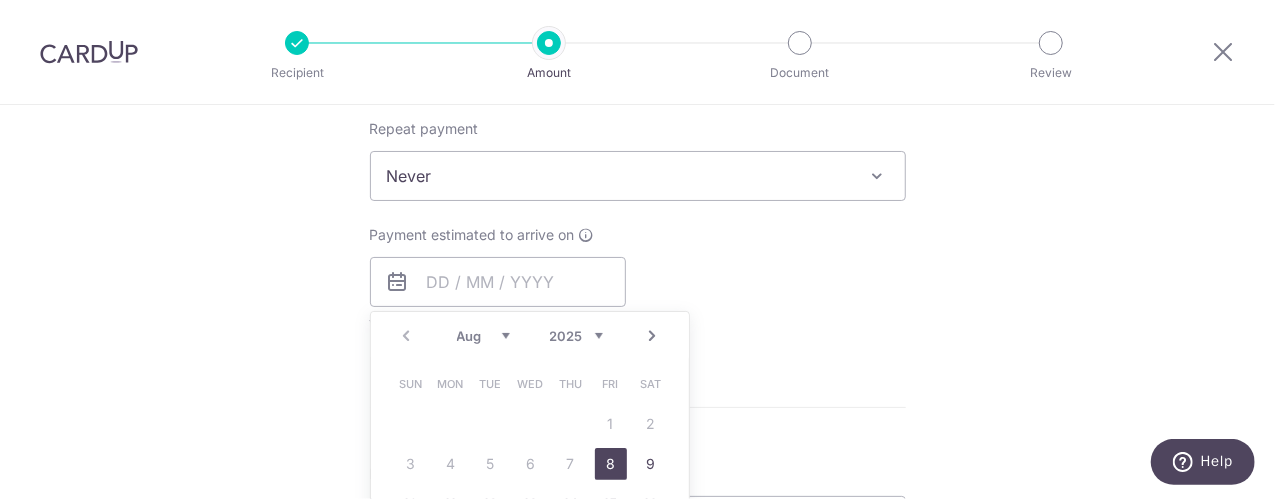 click on "8" at bounding box center [611, 464] 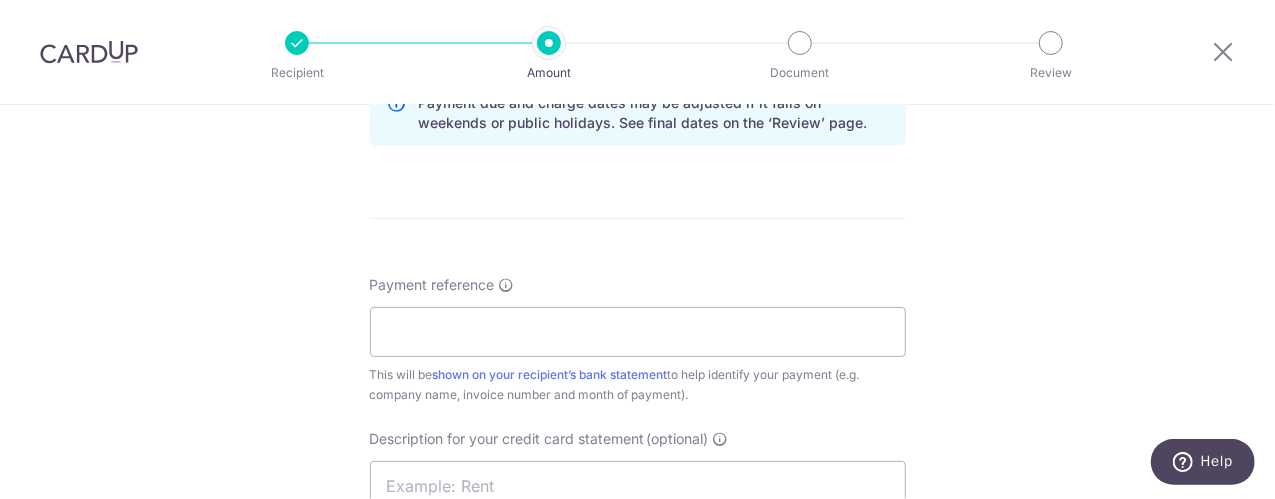 scroll, scrollTop: 1100, scrollLeft: 0, axis: vertical 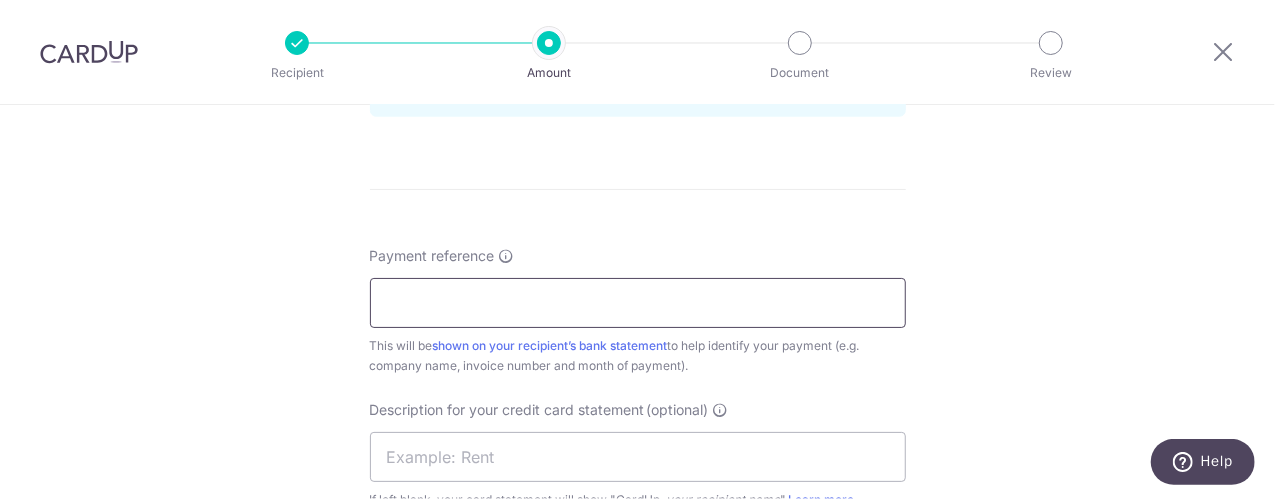 click on "Payment reference" at bounding box center (638, 303) 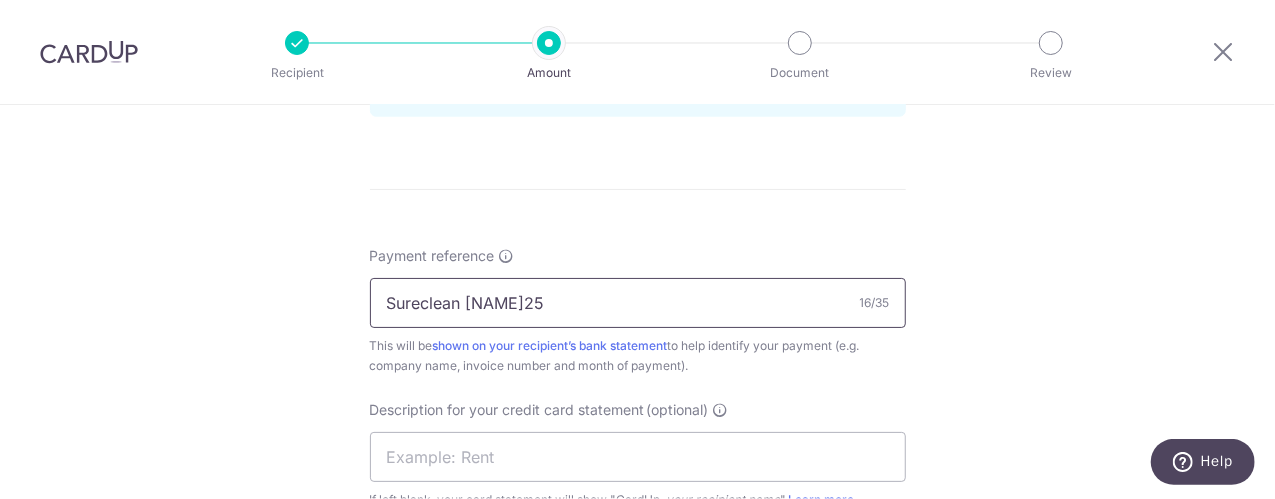 scroll, scrollTop: 1200, scrollLeft: 0, axis: vertical 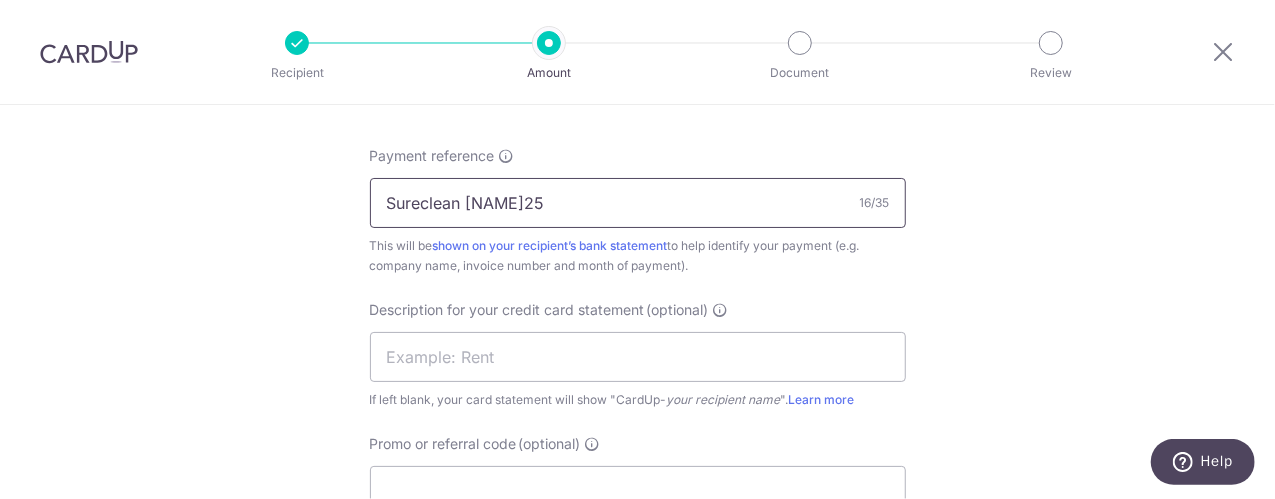 drag, startPoint x: 379, startPoint y: 199, endPoint x: 514, endPoint y: 198, distance: 135.00371 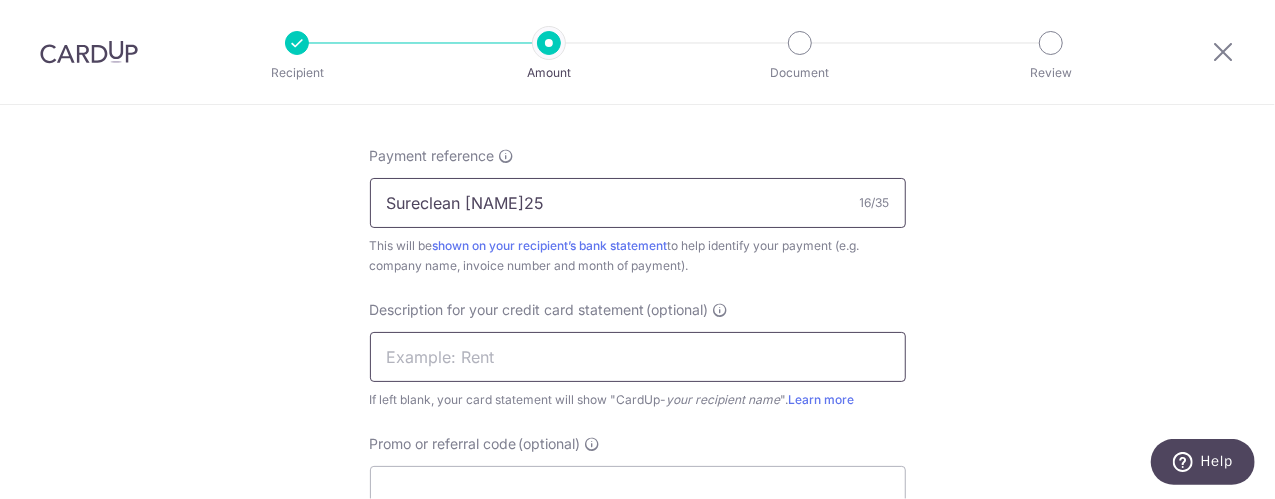 type on "Sureclean Jul'25" 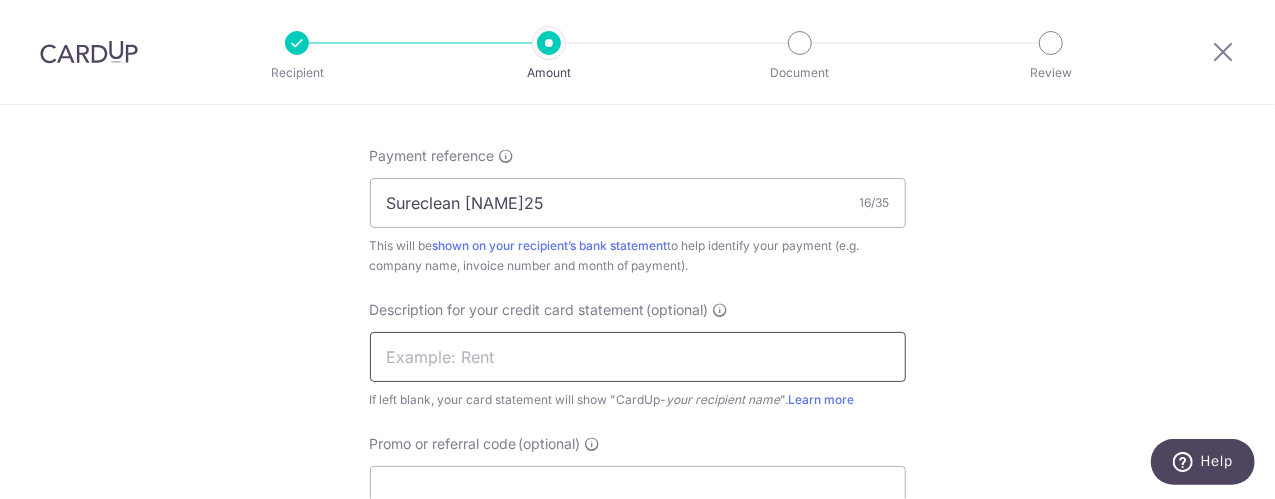 click at bounding box center (638, 357) 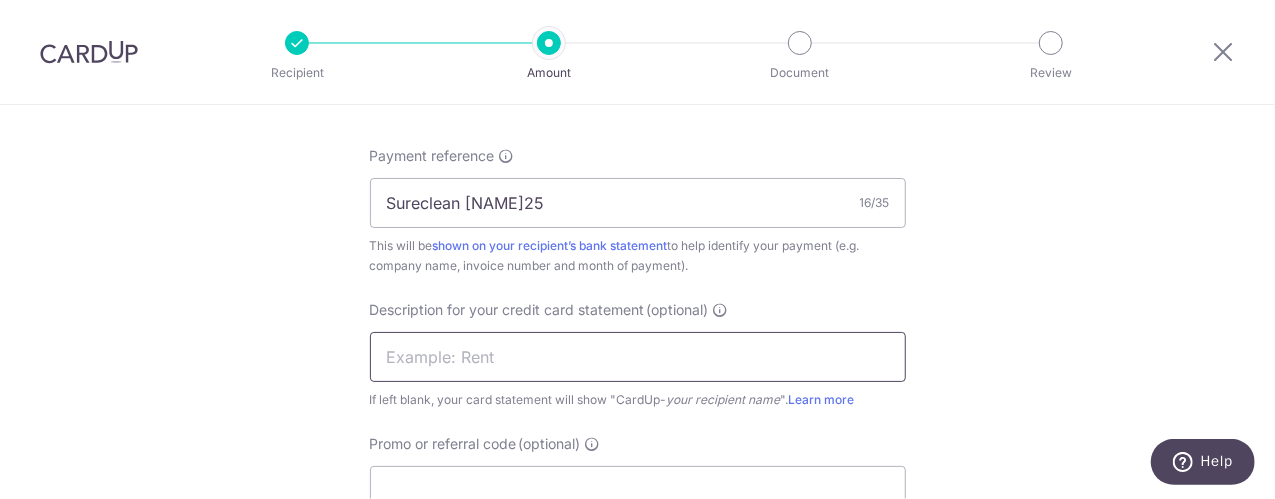 paste on "Sureclean Jul'2" 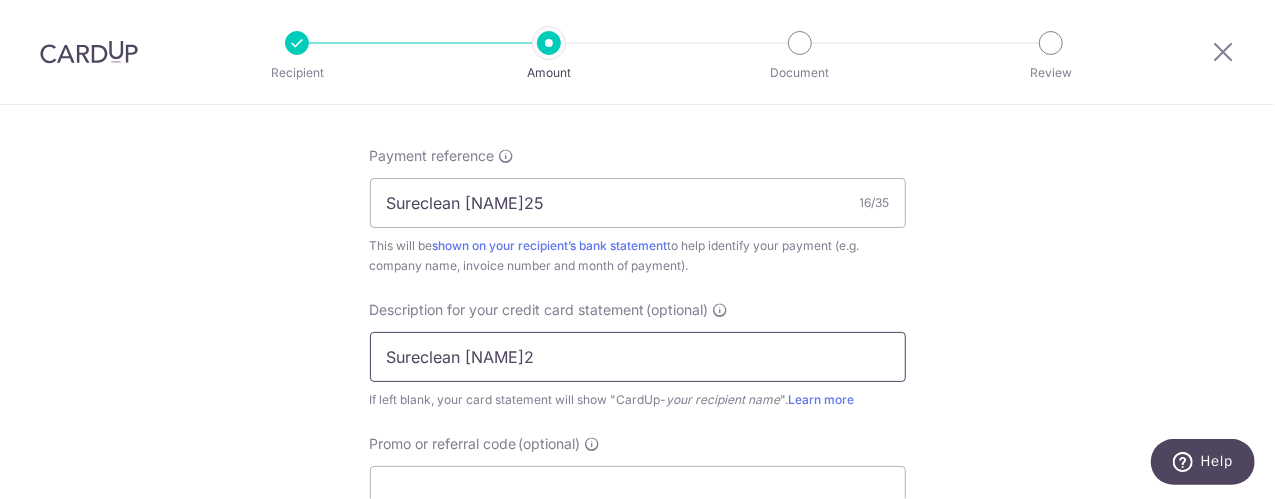 drag, startPoint x: 508, startPoint y: 353, endPoint x: 304, endPoint y: 353, distance: 204 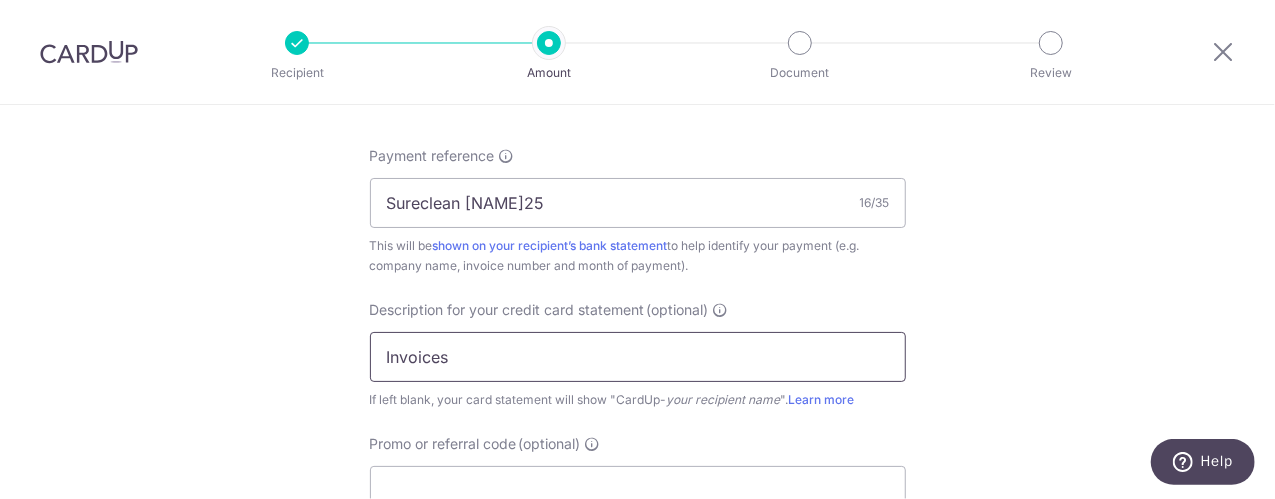 type on "Invoices" 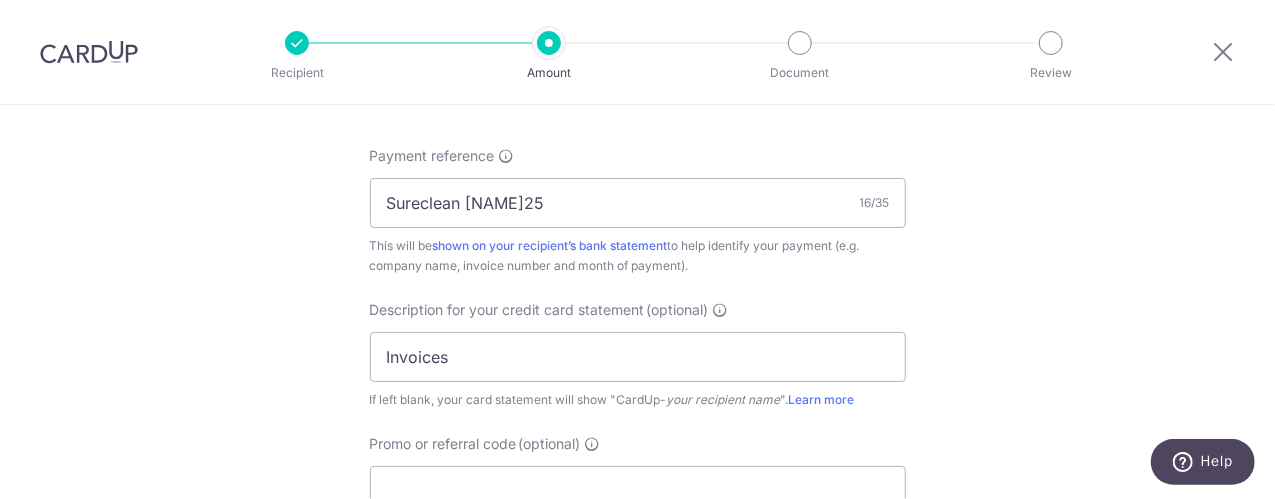click on "Tell us more about your payment
Enter payment amount
SGD
5,000.00
5000.00
GST
(optional)
SGD
Select Card
Select option
Add credit card
Your Cards
**** 4335
**** 5391
Secure 256-bit SSL" at bounding box center (637, -83) 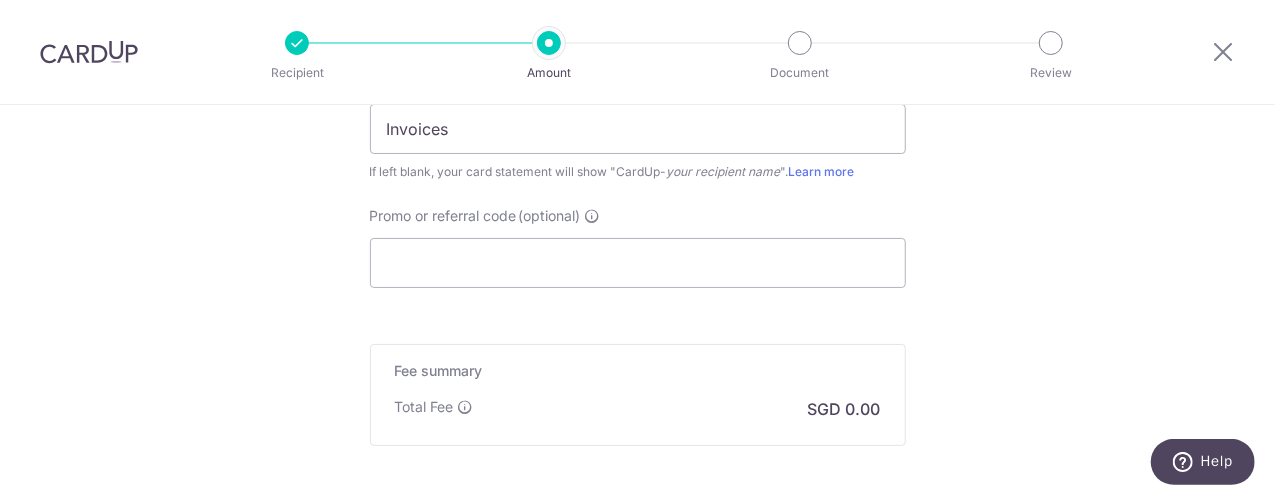 scroll, scrollTop: 1400, scrollLeft: 0, axis: vertical 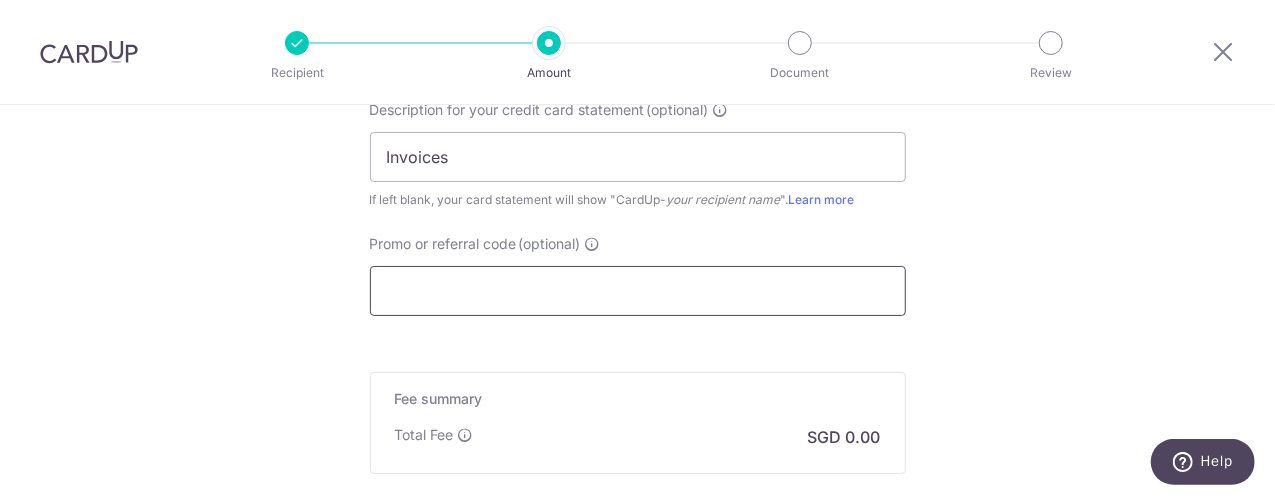 click on "Promo or referral code
(optional)" at bounding box center [638, 291] 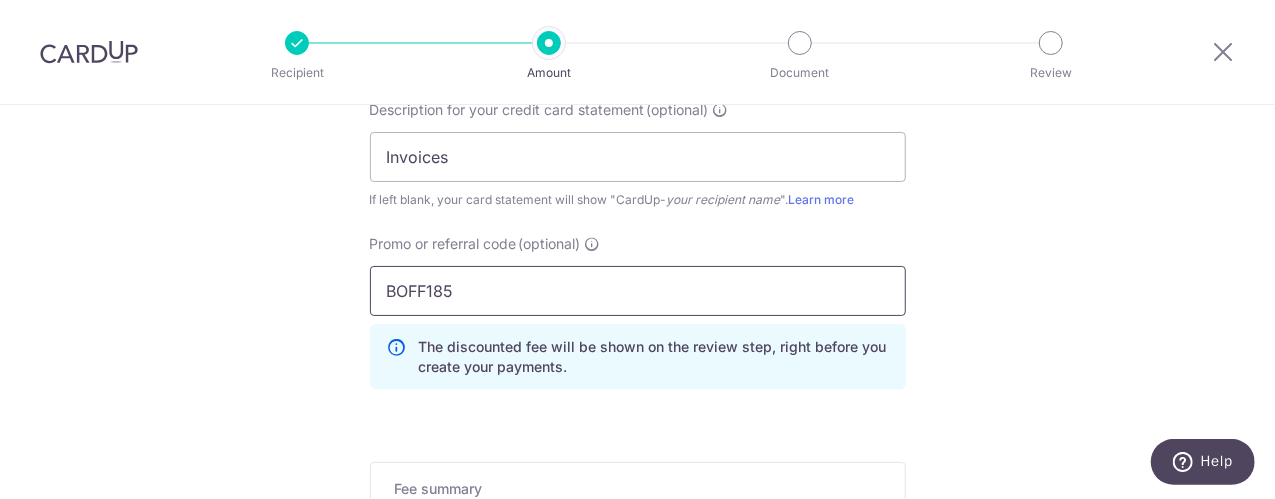 type on "BOFF185" 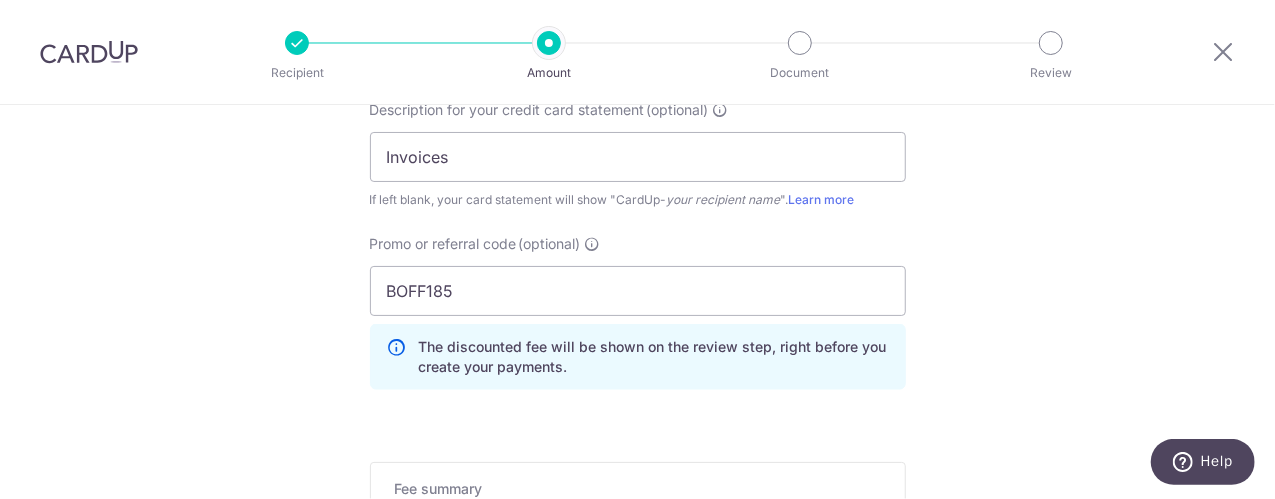 click on "Tell us more about your payment
Enter payment amount
SGD
5,000.00
5000.00
GST
(optional)
SGD
Select Card
Select option
Add credit card
Your Cards
**** 4335
**** 5391
Secure 256-bit SSL" at bounding box center [637, -238] 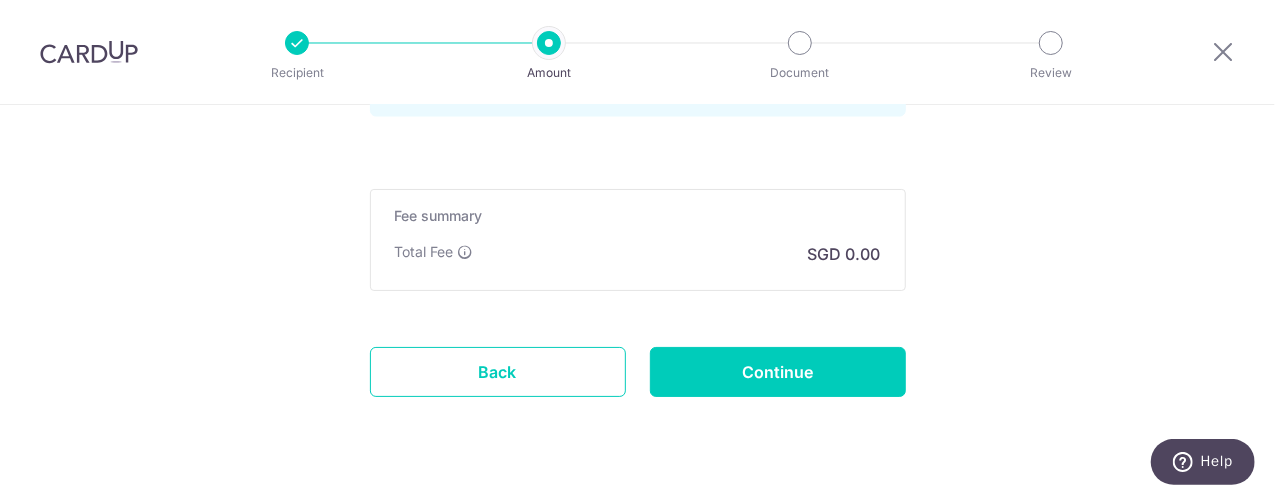 scroll, scrollTop: 1715, scrollLeft: 0, axis: vertical 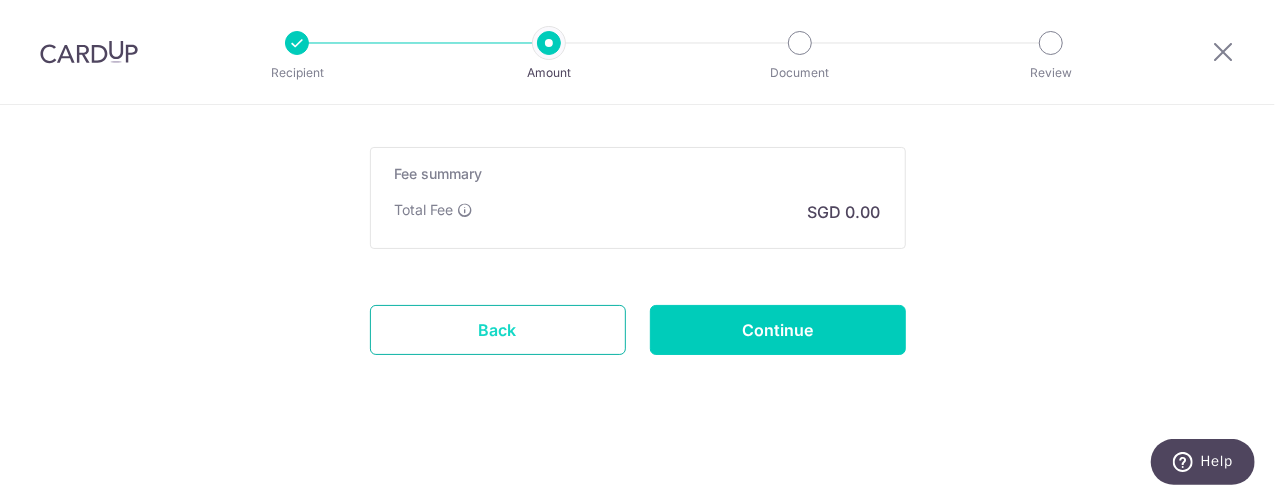 click on "Back" at bounding box center [498, 330] 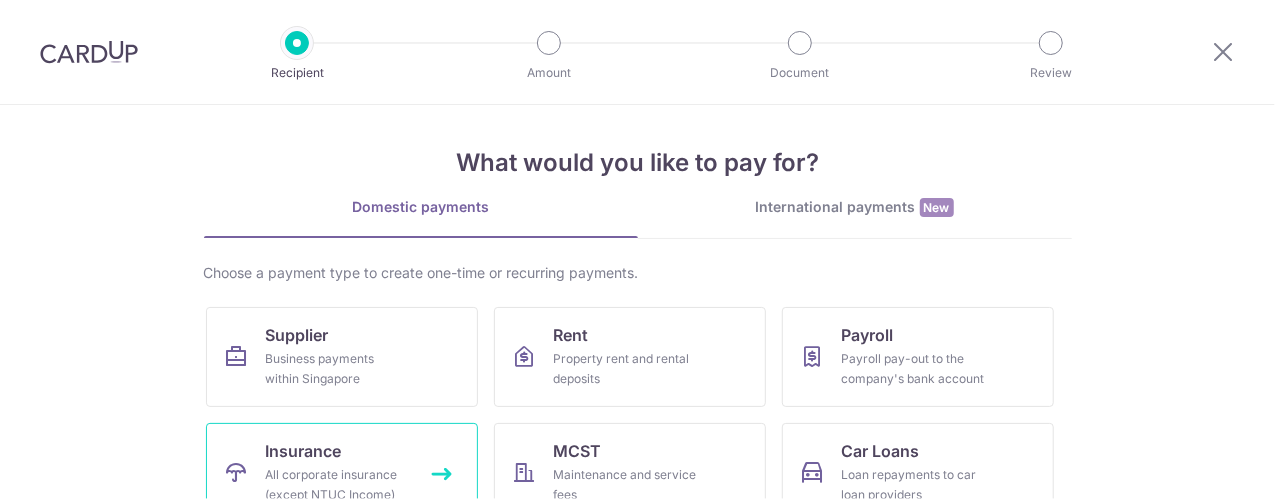 scroll, scrollTop: 0, scrollLeft: 0, axis: both 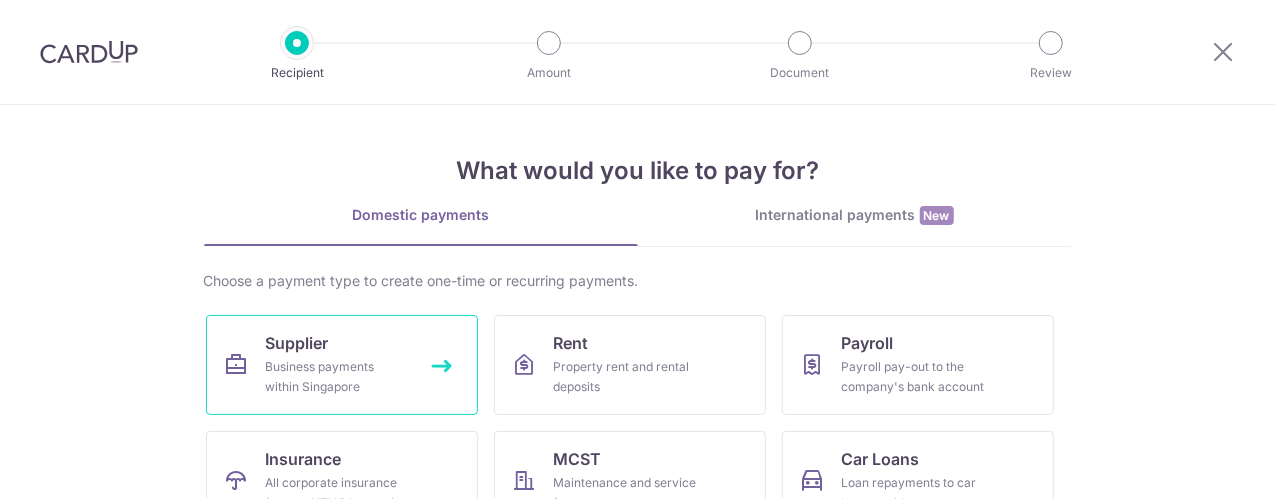 click on "Supplier" at bounding box center [297, 343] 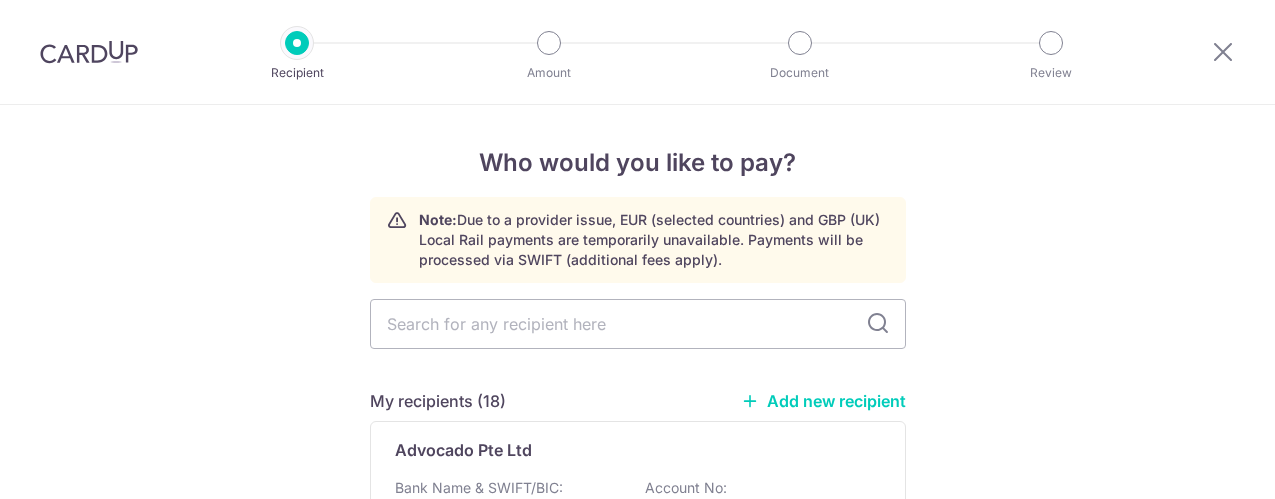 scroll, scrollTop: 0, scrollLeft: 0, axis: both 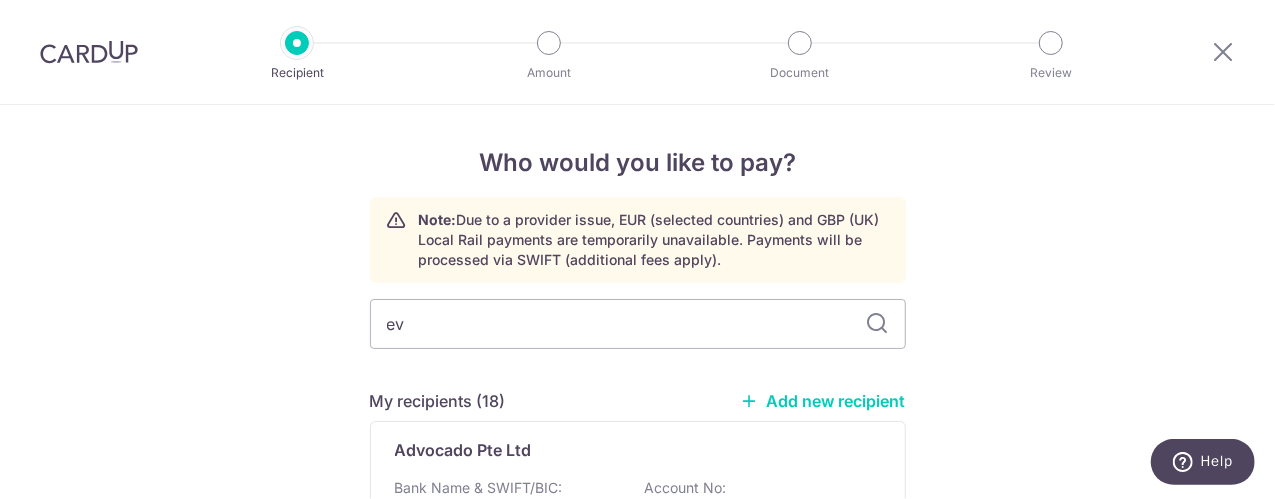 type on "evf" 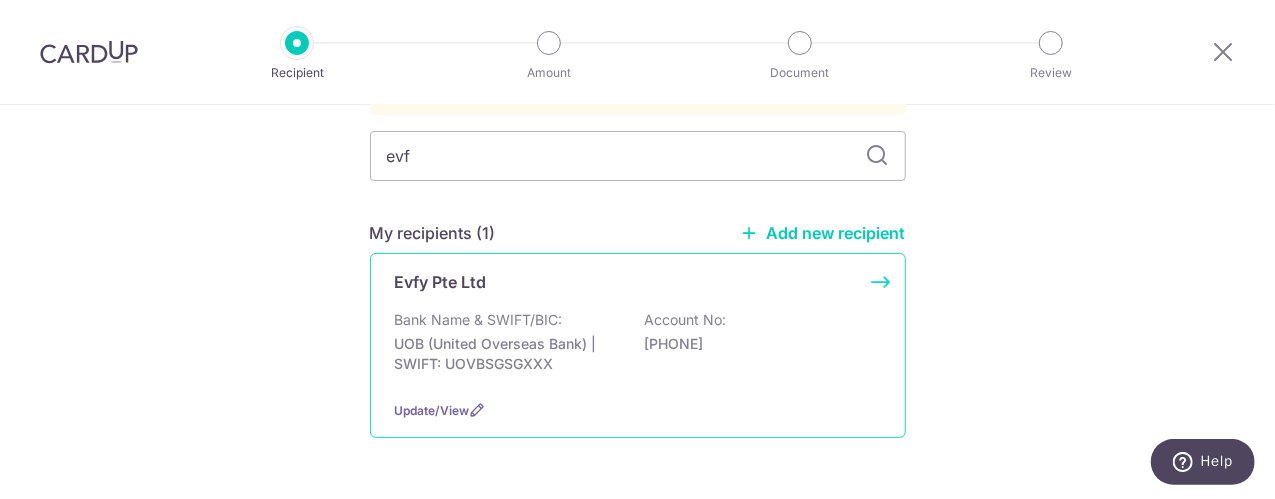 scroll, scrollTop: 200, scrollLeft: 0, axis: vertical 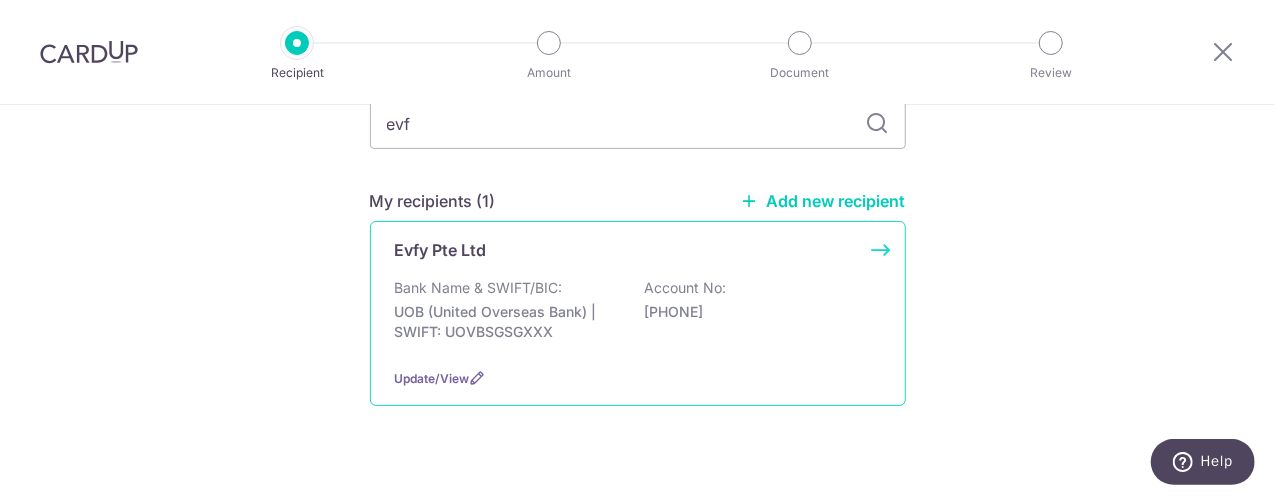 click on "Bank Name & SWIFT/BIC:" at bounding box center (479, 288) 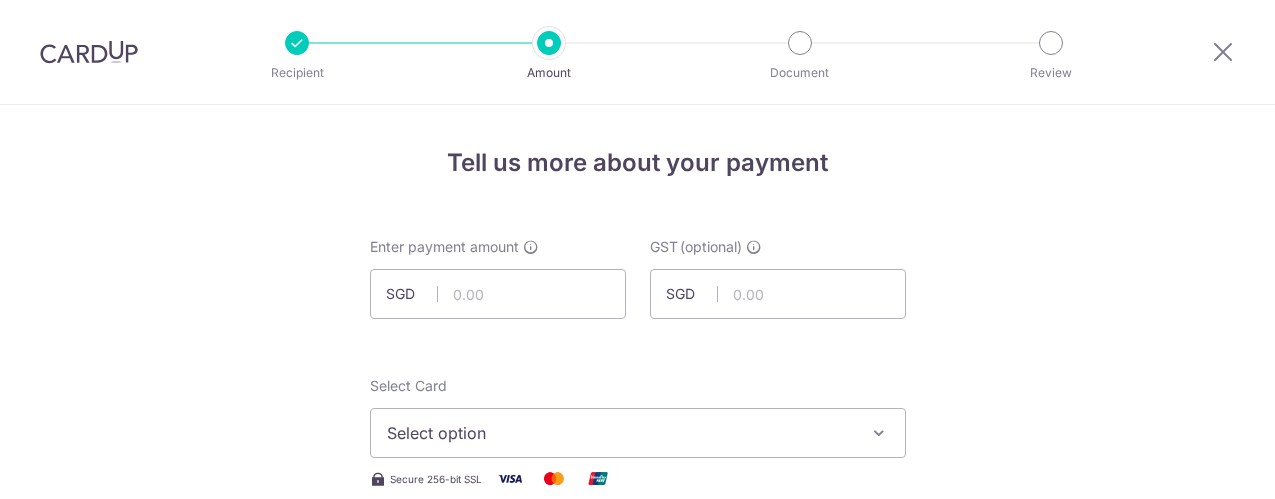 scroll, scrollTop: 0, scrollLeft: 0, axis: both 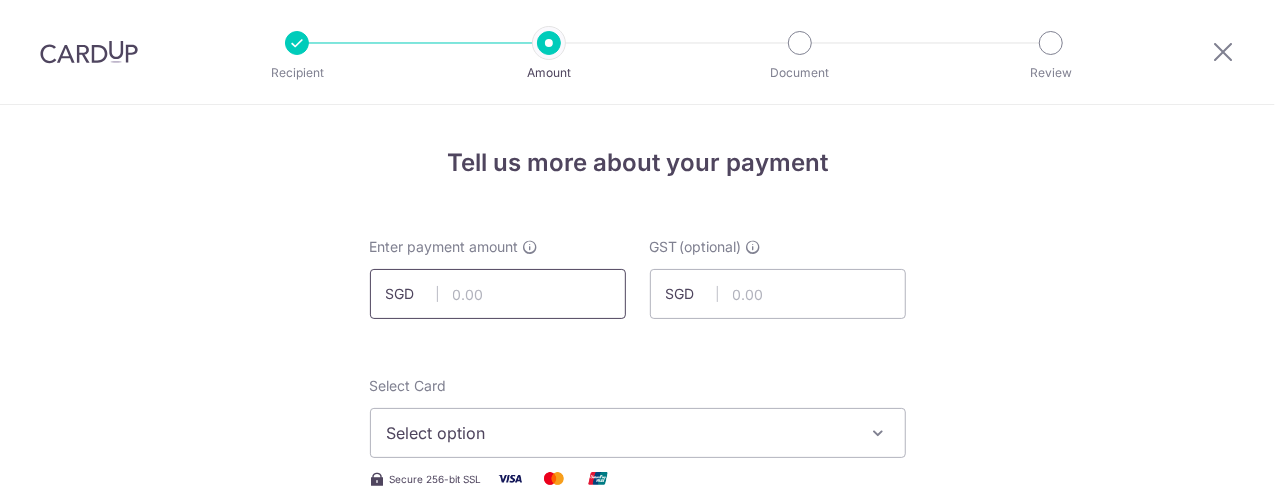 drag, startPoint x: 0, startPoint y: 0, endPoint x: 508, endPoint y: 291, distance: 585.4443 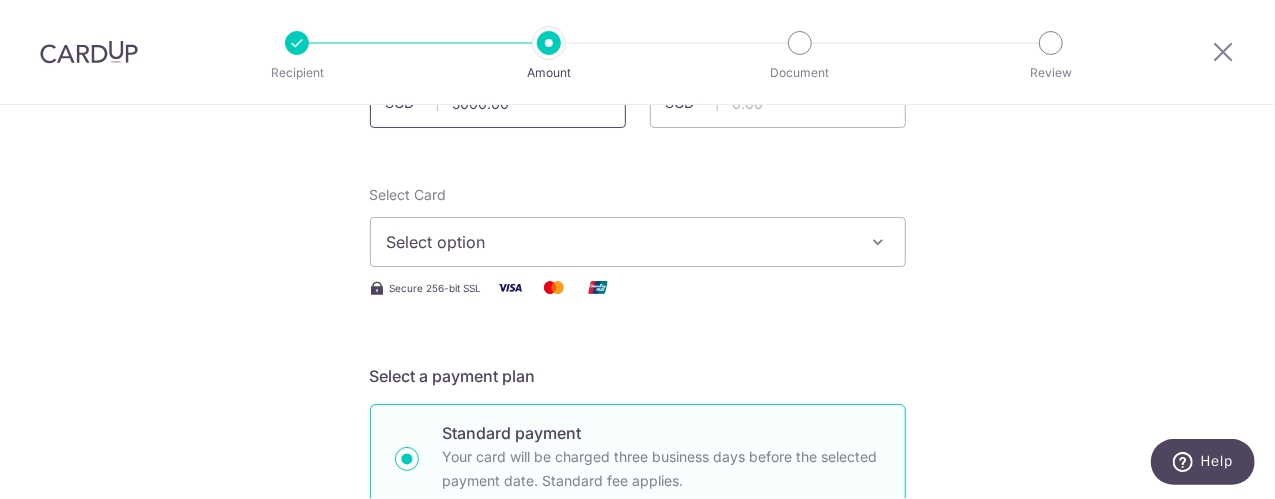 scroll, scrollTop: 200, scrollLeft: 0, axis: vertical 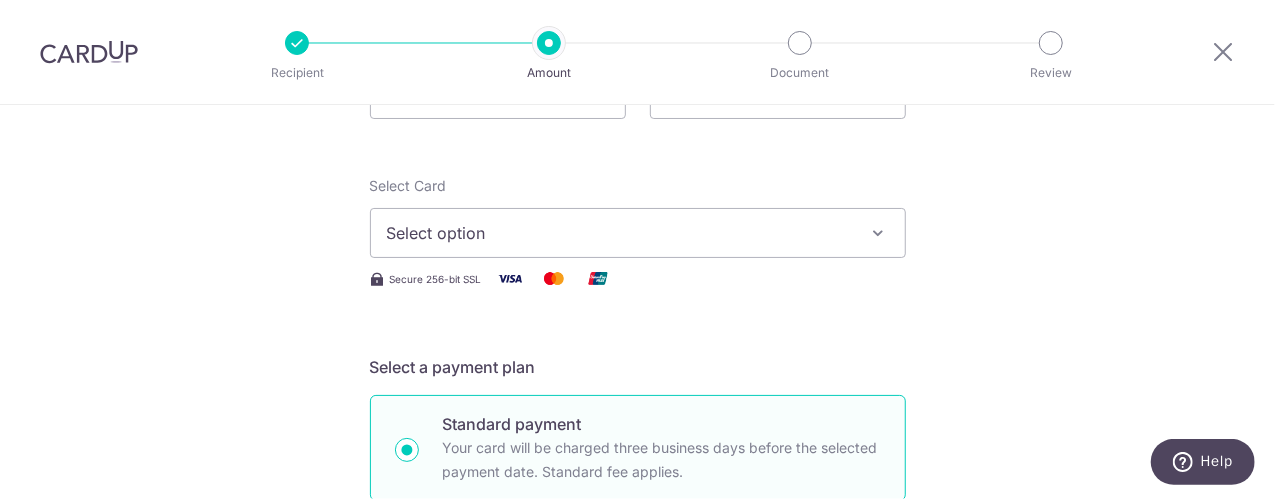 type on "5,000.00" 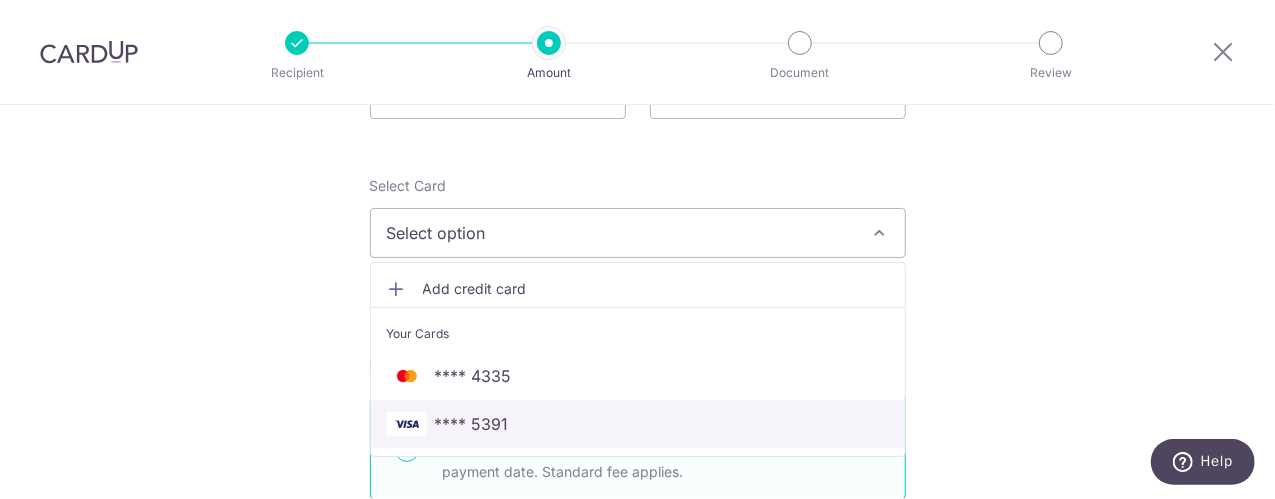 click on "**** 5391" at bounding box center [472, 424] 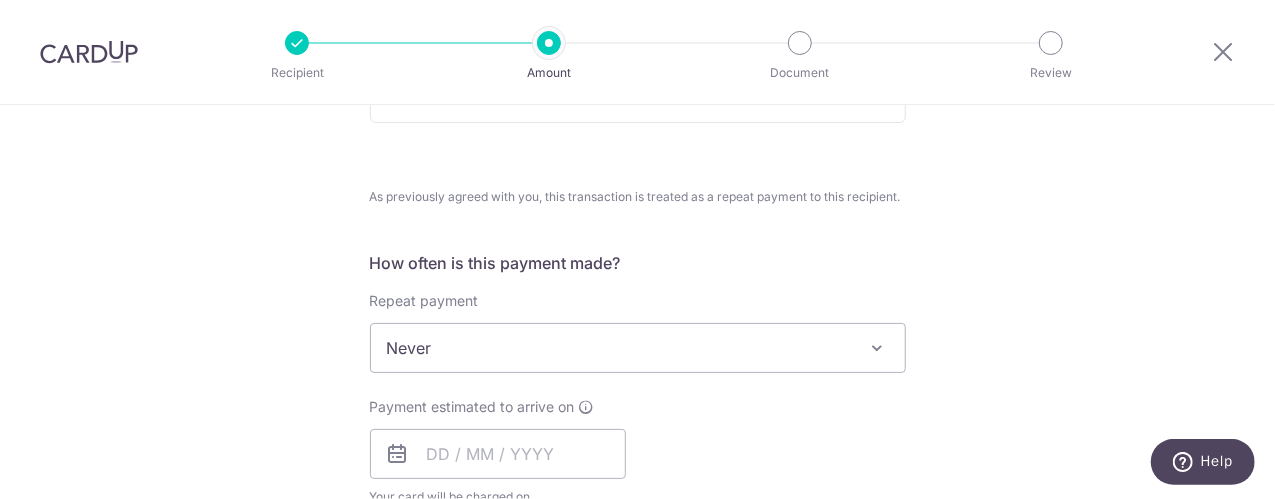 scroll, scrollTop: 800, scrollLeft: 0, axis: vertical 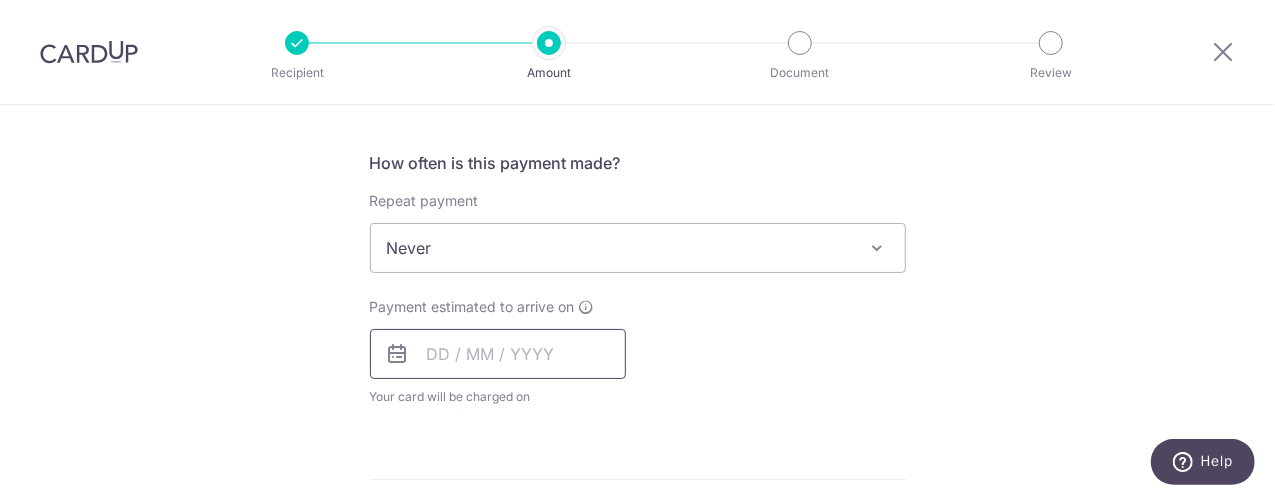 click at bounding box center (498, 354) 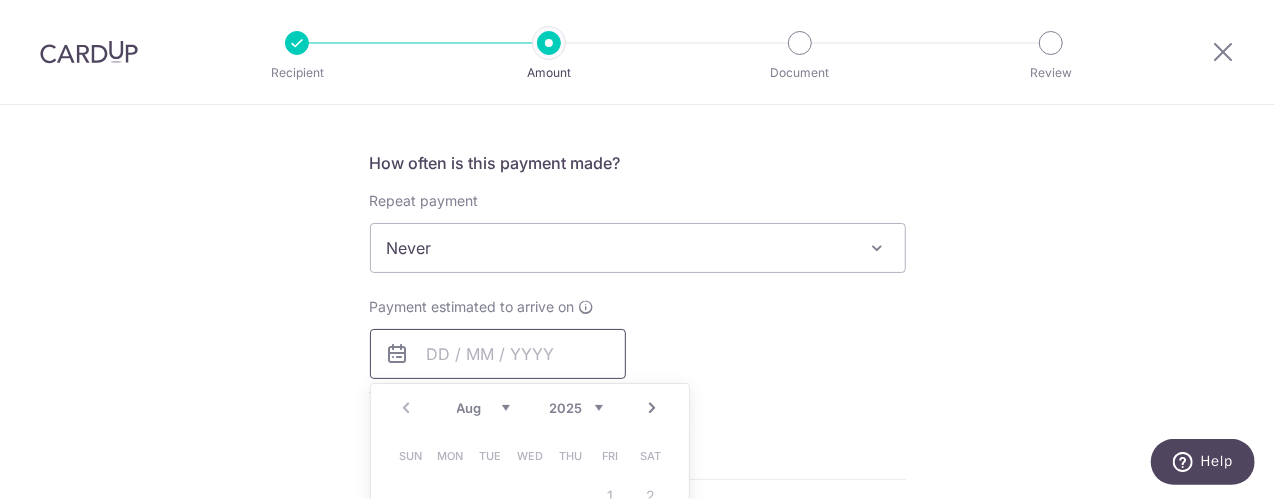 scroll, scrollTop: 1000, scrollLeft: 0, axis: vertical 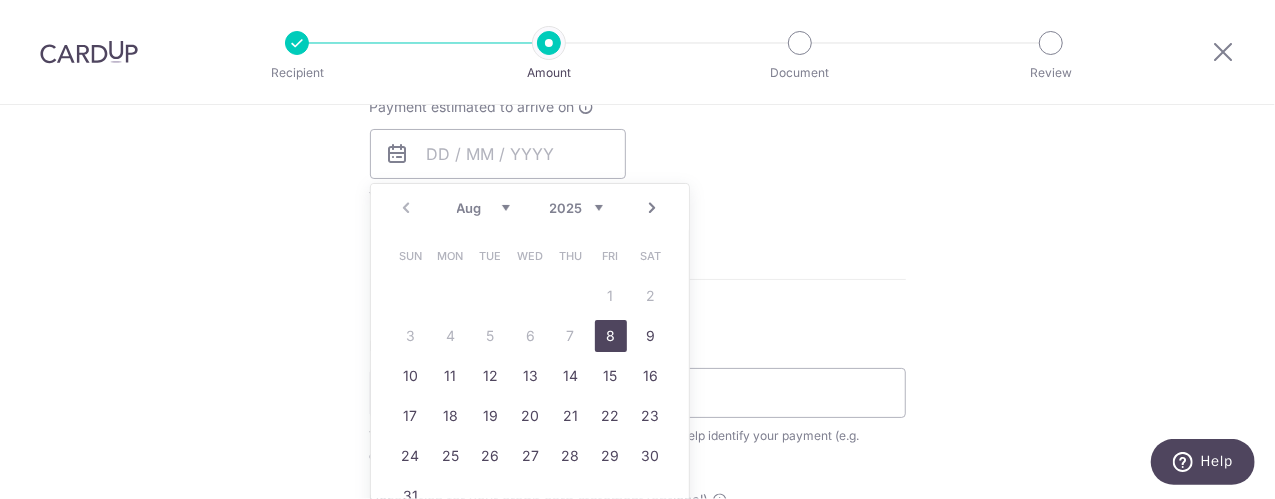 click on "8" at bounding box center (611, 336) 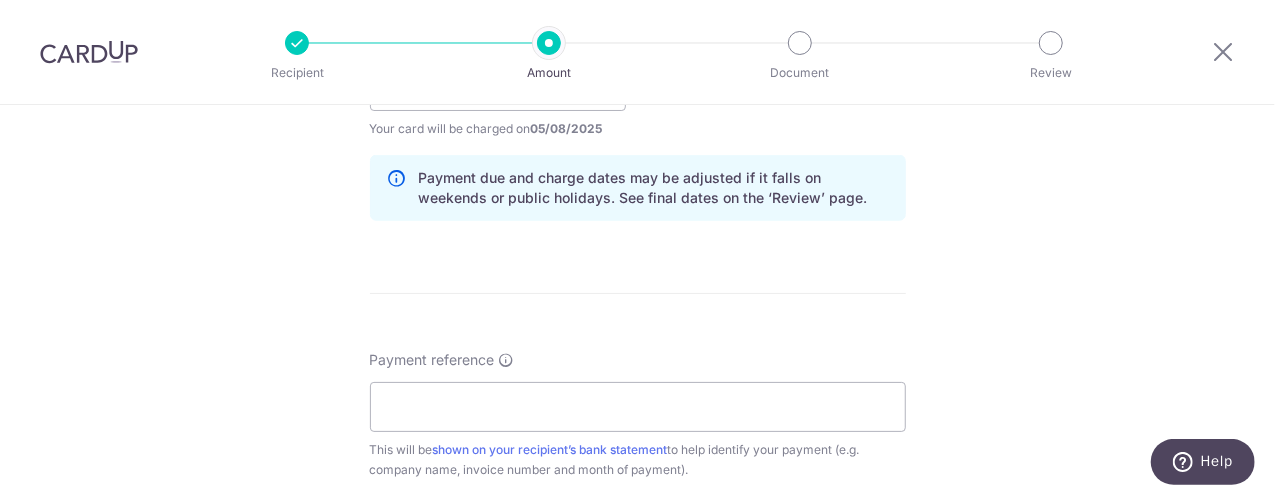 scroll, scrollTop: 1100, scrollLeft: 0, axis: vertical 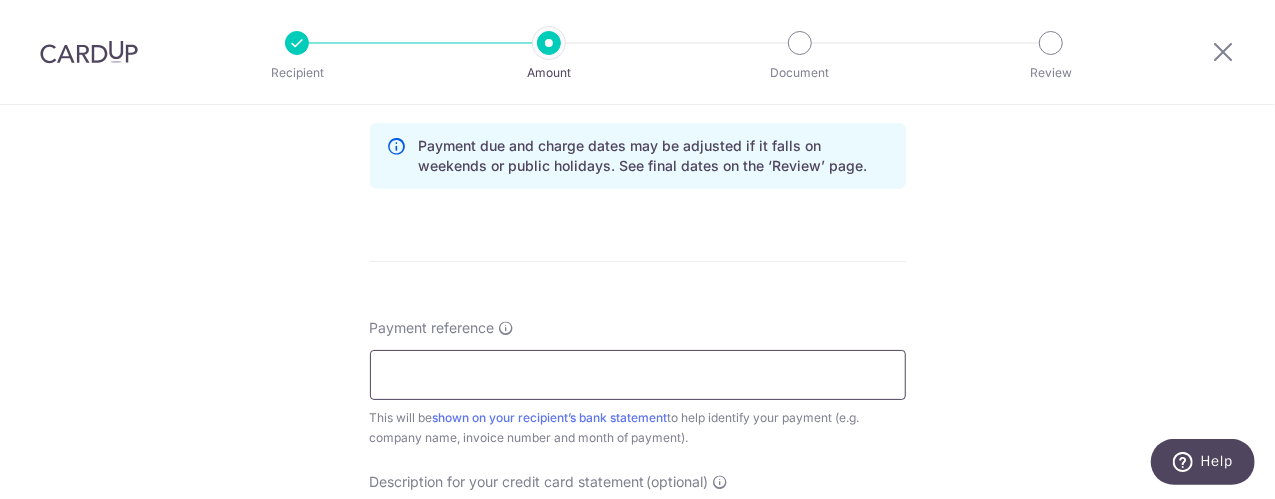 click on "Payment reference" at bounding box center (638, 375) 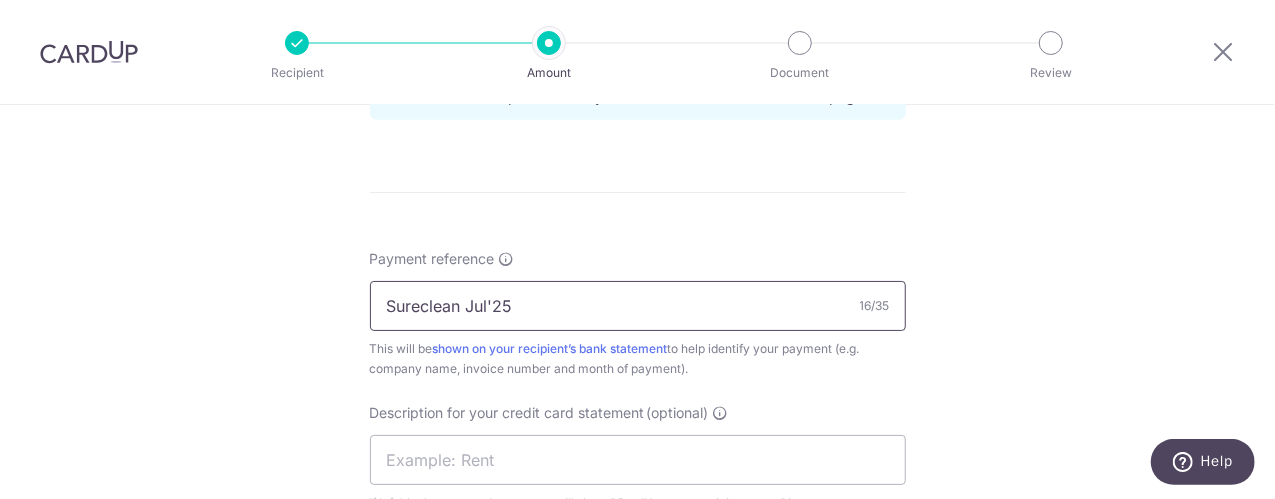 scroll, scrollTop: 1200, scrollLeft: 0, axis: vertical 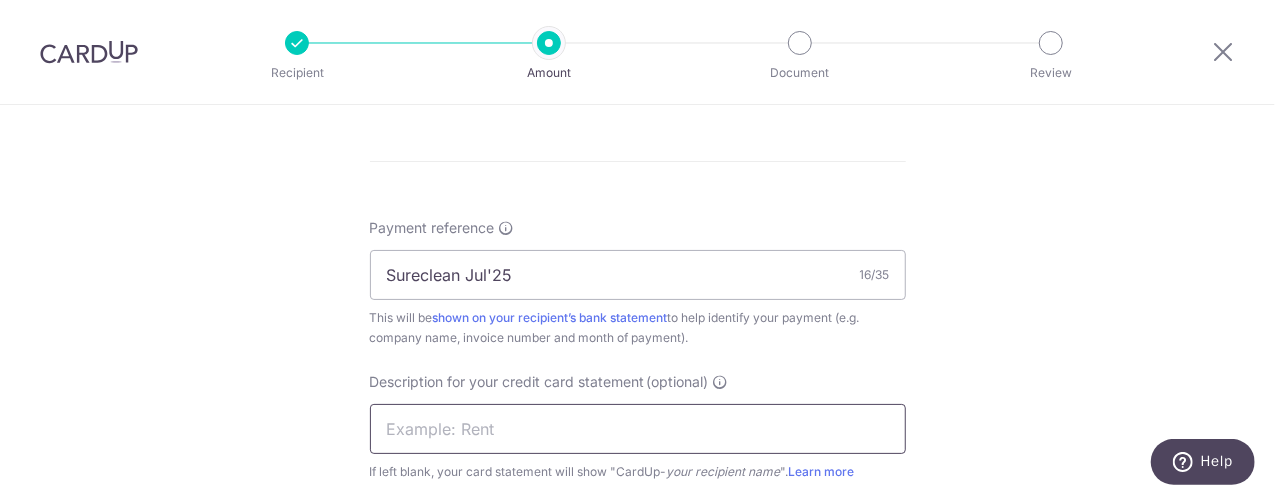 click at bounding box center (638, 429) 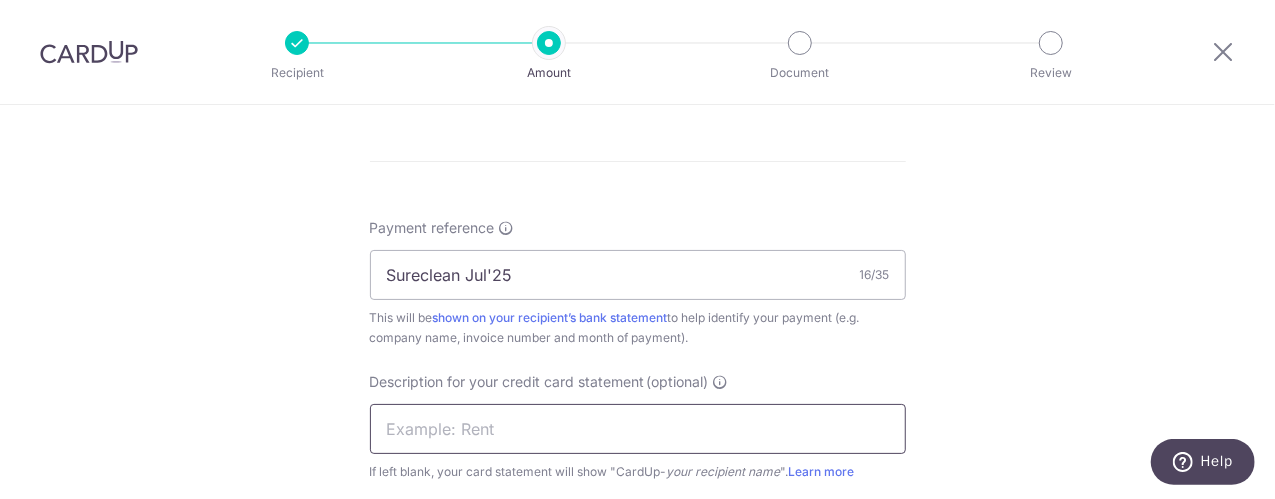 type on "Invoices" 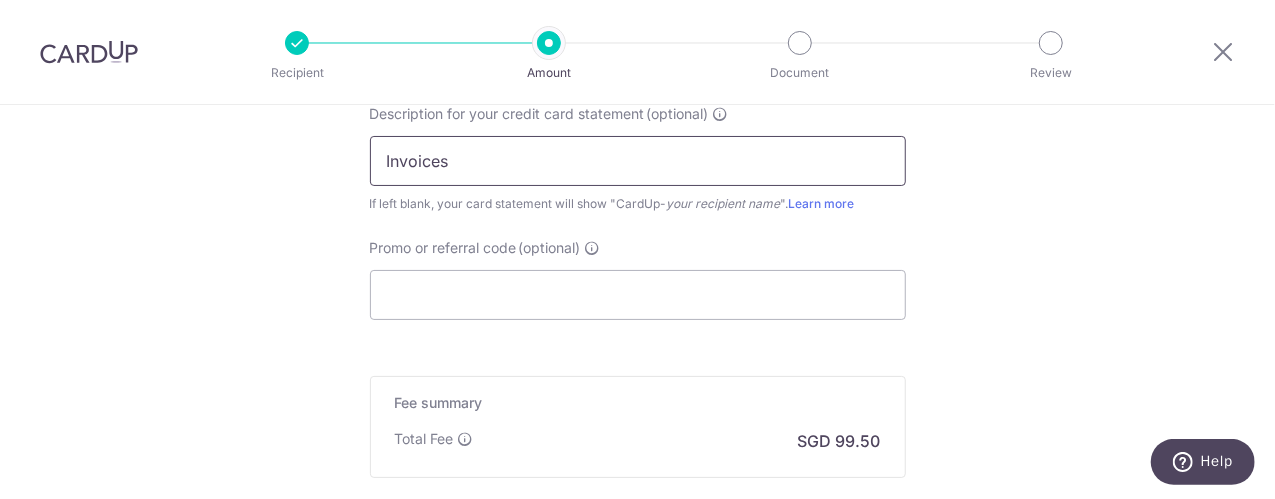 scroll, scrollTop: 1500, scrollLeft: 0, axis: vertical 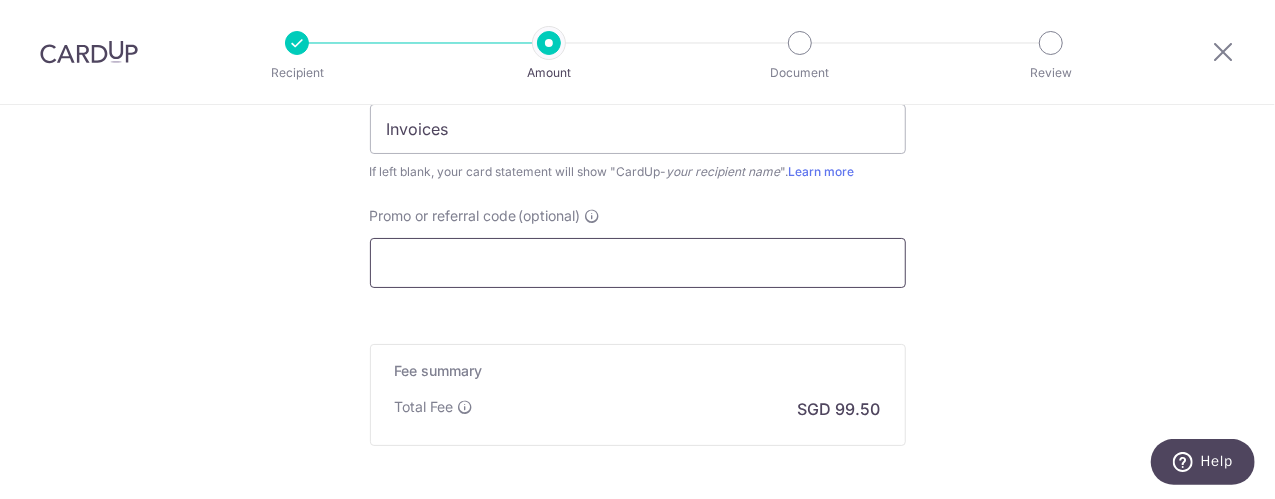 click on "Promo or referral code
(optional)" at bounding box center (638, 263) 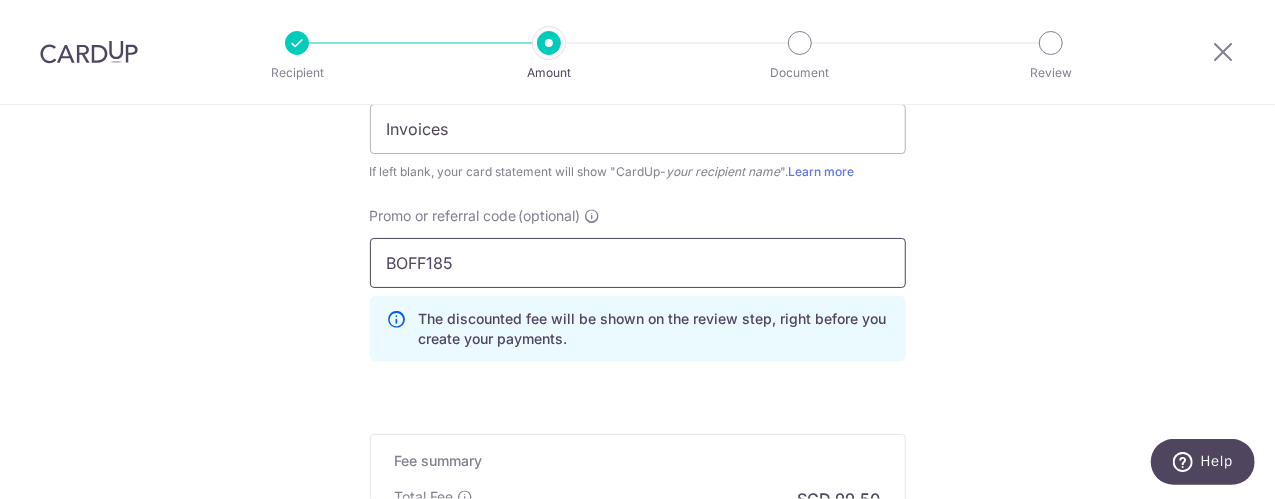 scroll, scrollTop: 1600, scrollLeft: 0, axis: vertical 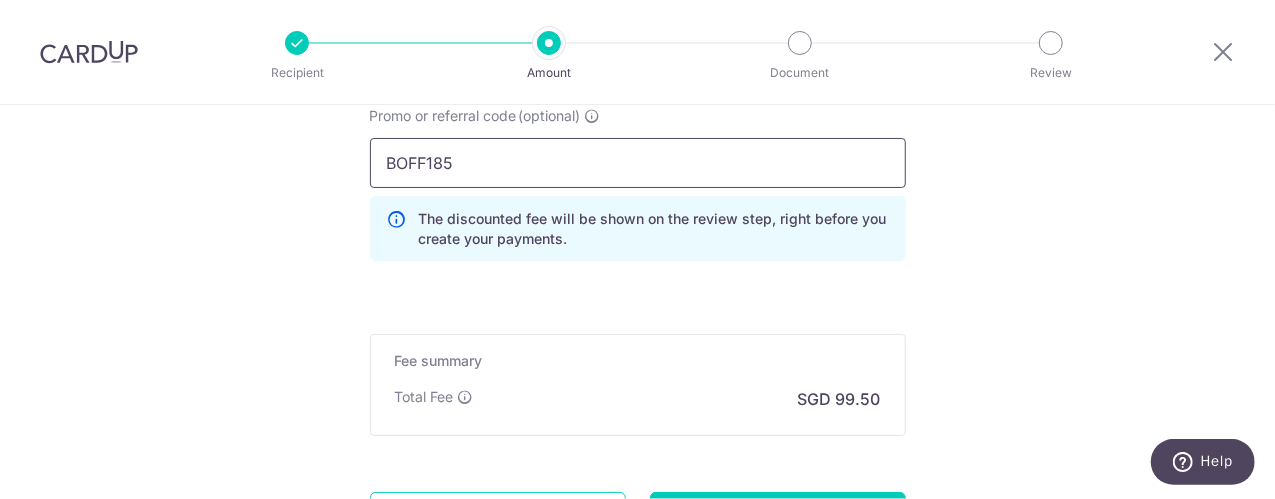 type on "BOFF185" 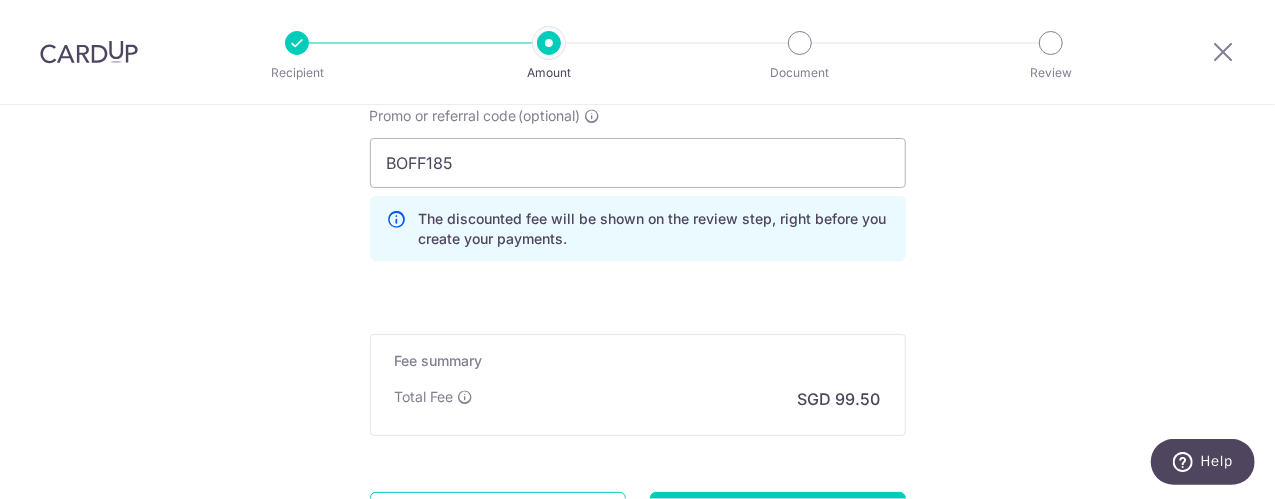 click on "Tell us more about your payment
Enter payment amount
SGD
5,000.00
5000.00
GST
(optional)
SGD
Select Card
**** 5391
Add credit card
Your Cards
**** 4335
**** 5391
Secure 256-bit SSL" at bounding box center (637, -402) 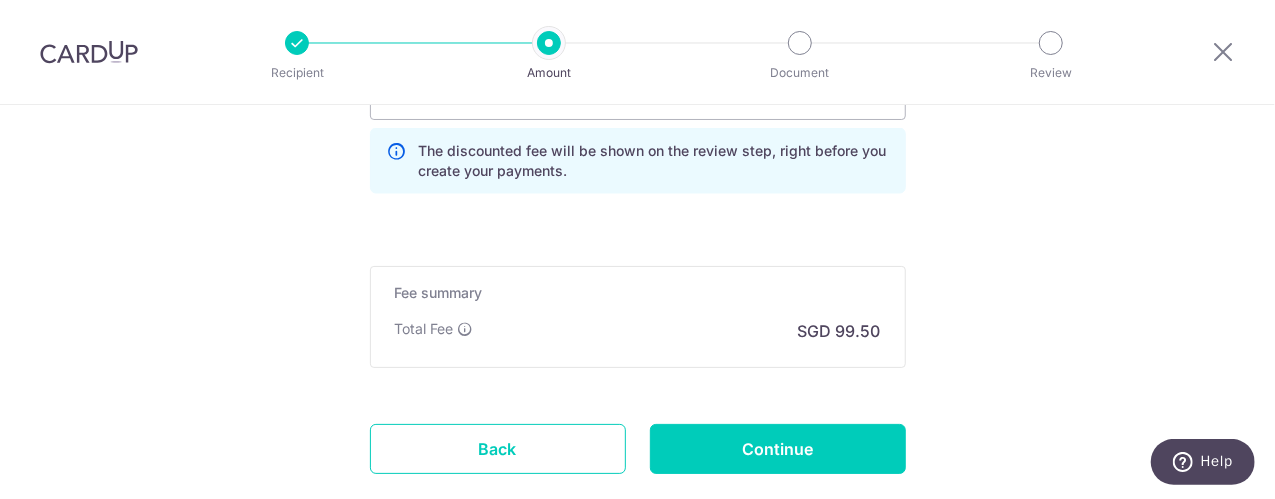 scroll, scrollTop: 1700, scrollLeft: 0, axis: vertical 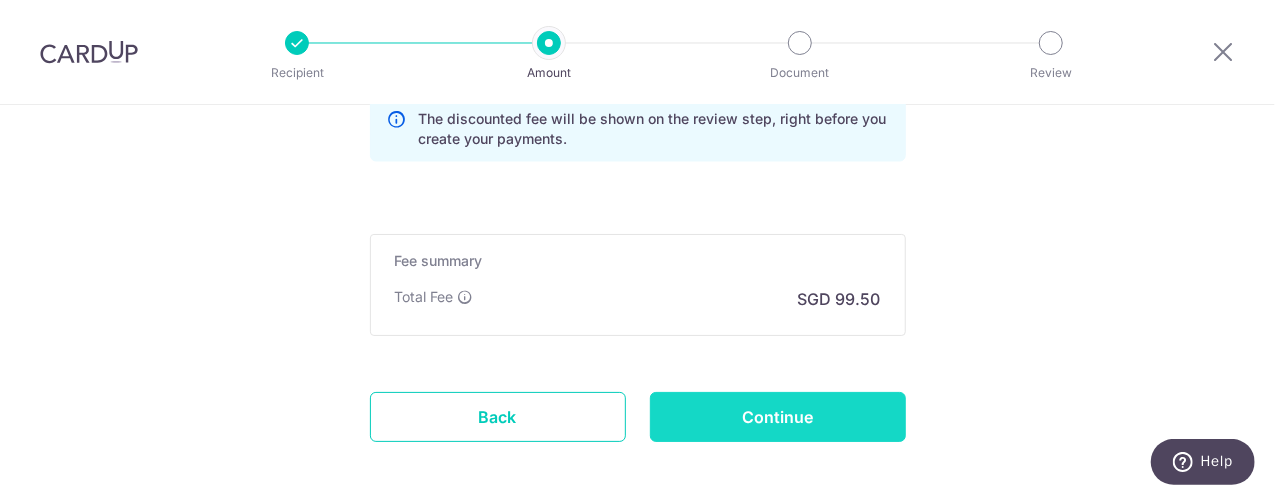 click on "Continue" at bounding box center [778, 417] 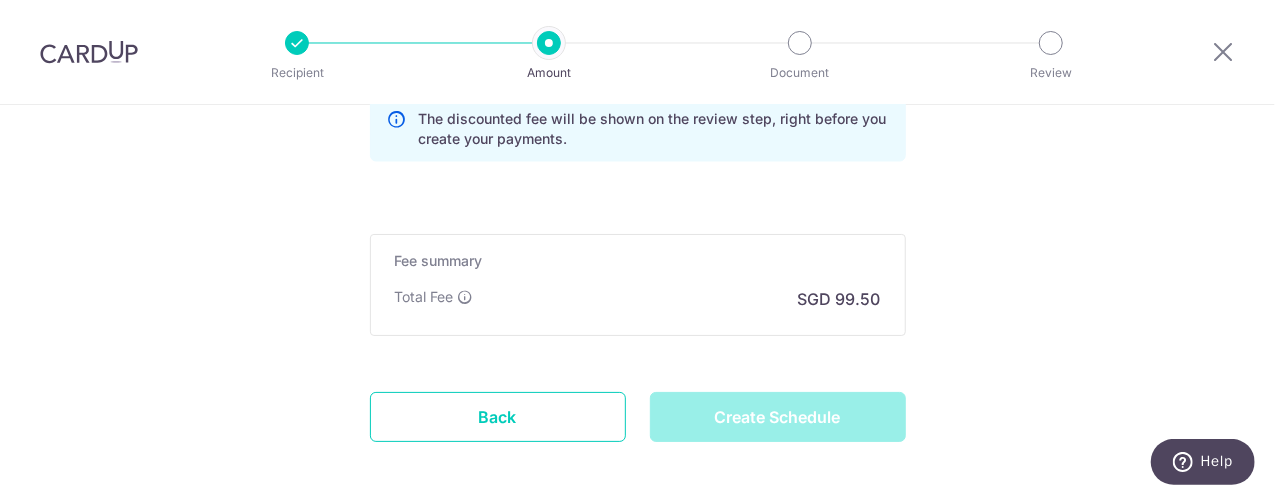 type on "Create Schedule" 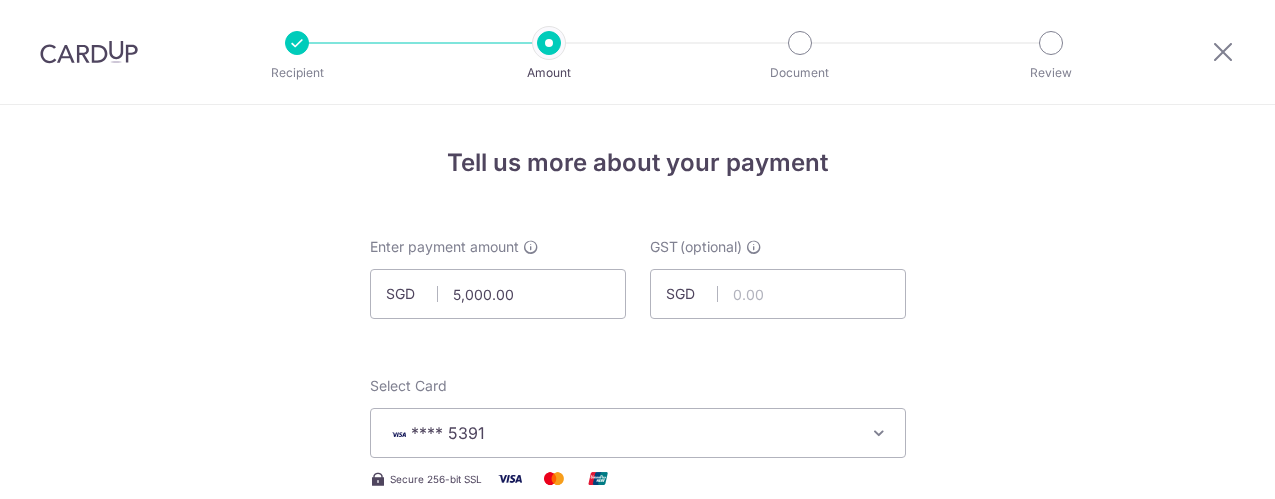 scroll, scrollTop: 0, scrollLeft: 0, axis: both 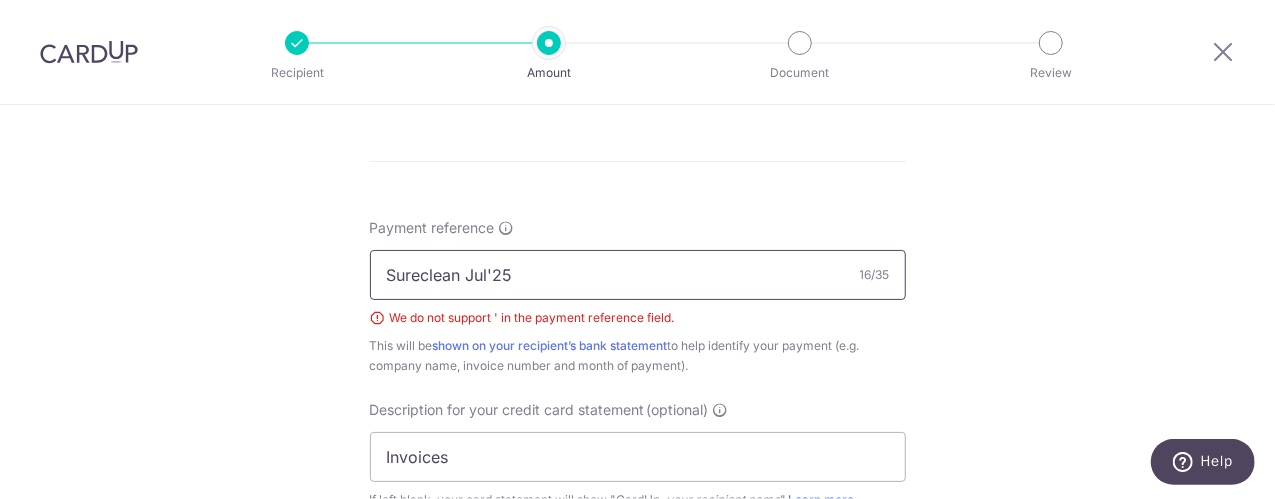click on "Sureclean Jul'25" at bounding box center [638, 275] 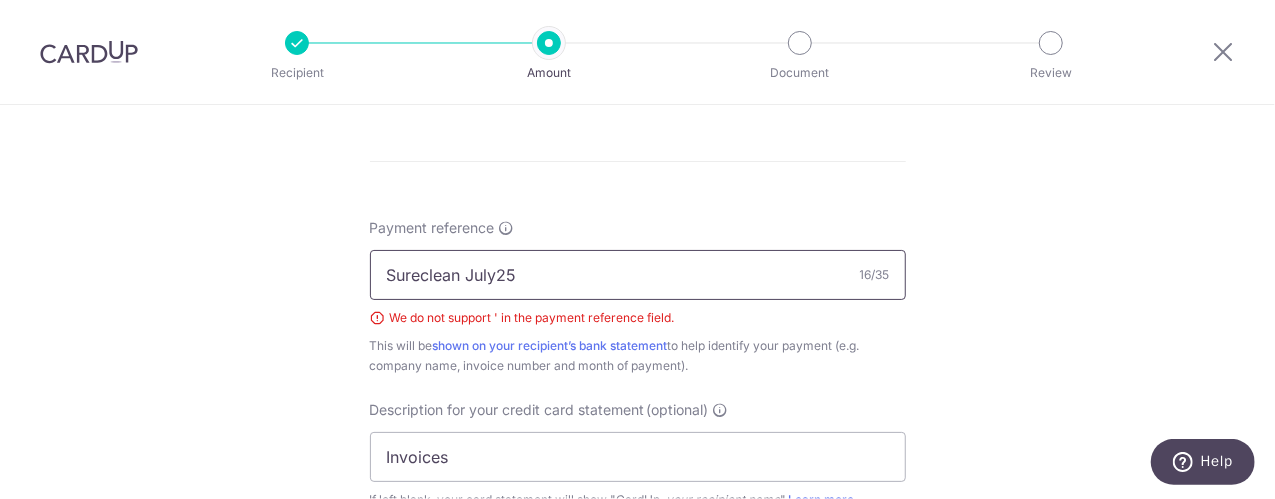 type on "Sureclean July25" 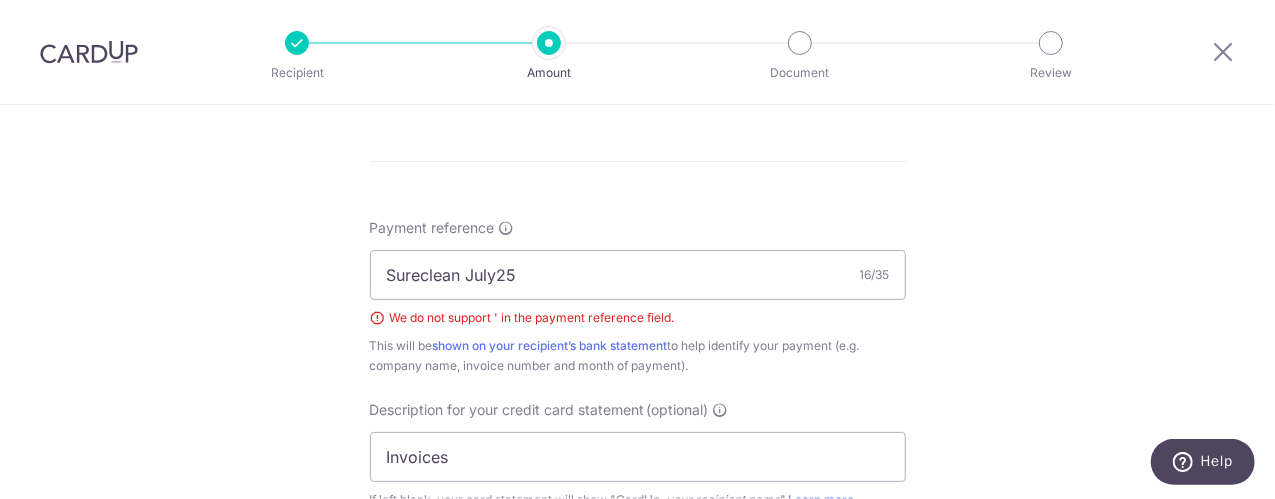 click on "We do not support ' in the payment reference field." at bounding box center (638, 318) 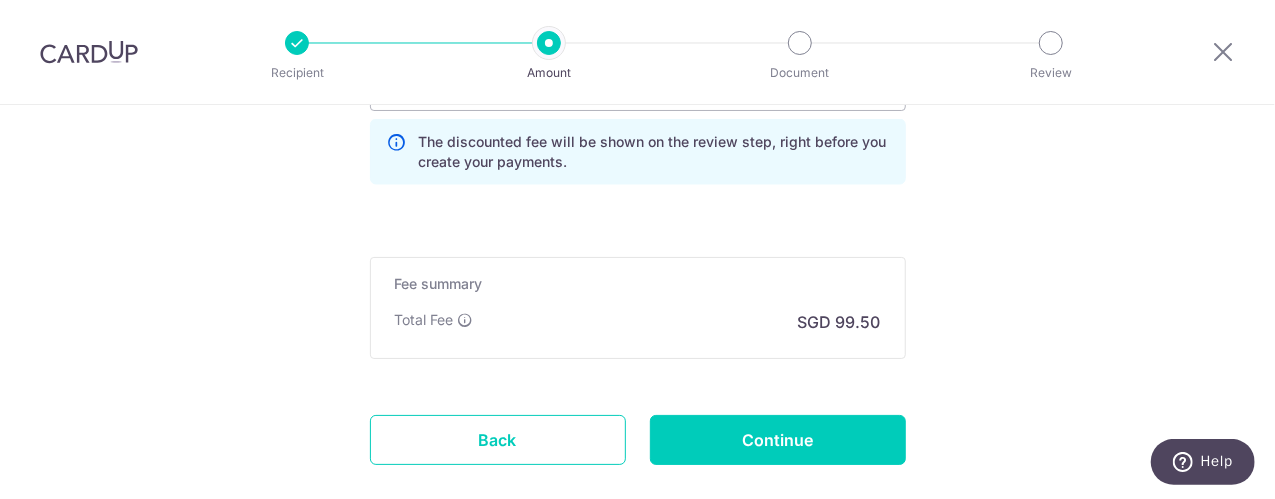 scroll, scrollTop: 1800, scrollLeft: 0, axis: vertical 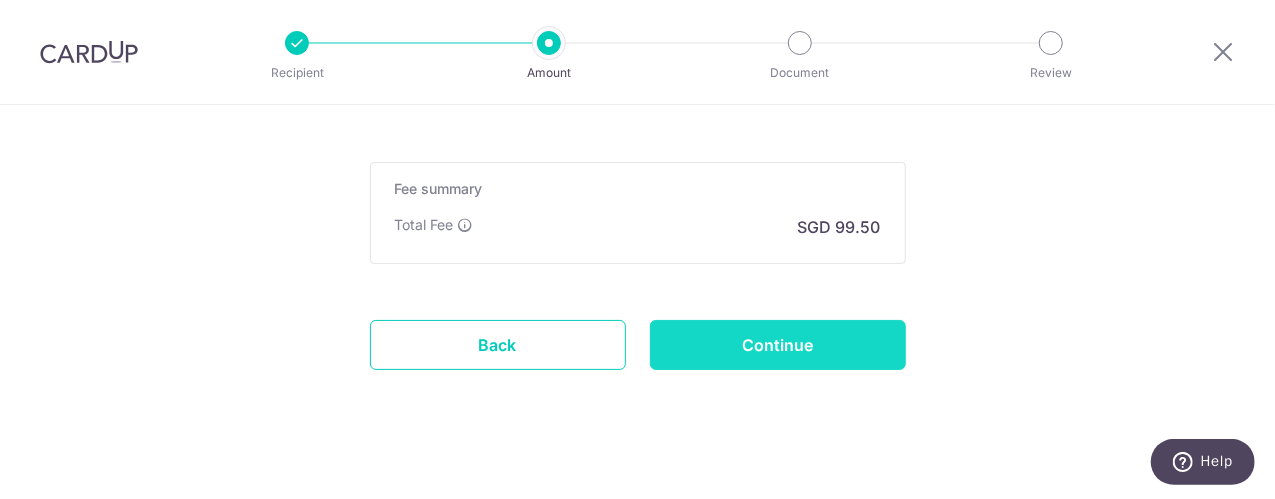 click on "Continue" at bounding box center (778, 345) 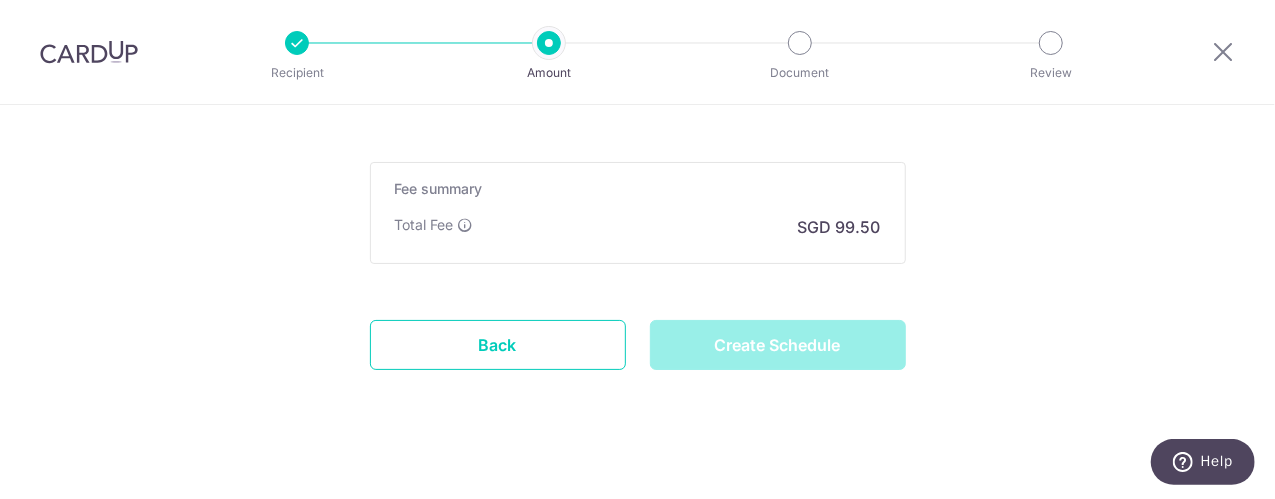 type on "Create Schedule" 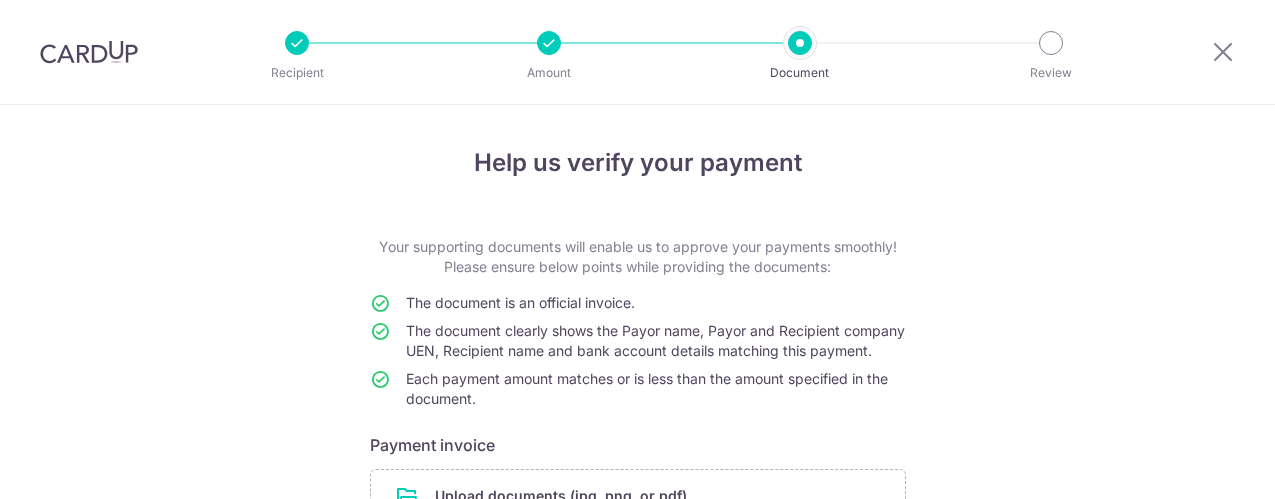 scroll, scrollTop: 0, scrollLeft: 0, axis: both 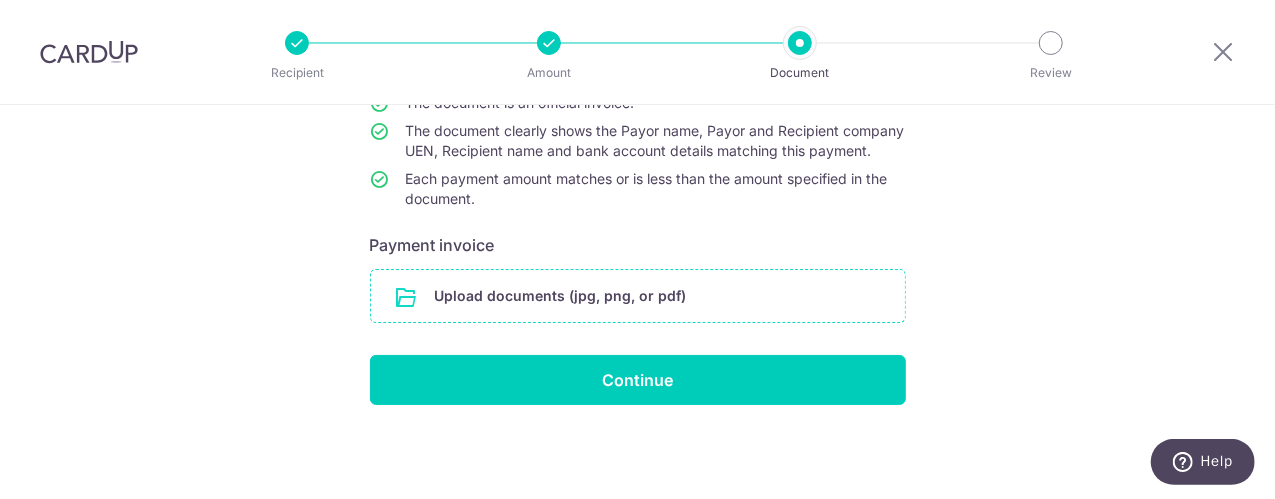 click at bounding box center (638, 296) 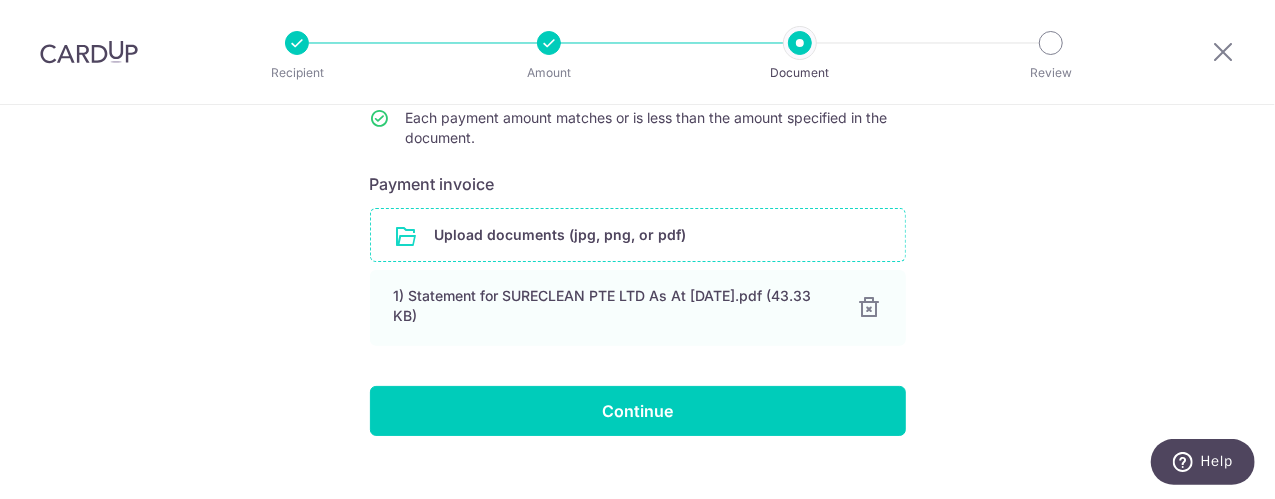 scroll, scrollTop: 310, scrollLeft: 0, axis: vertical 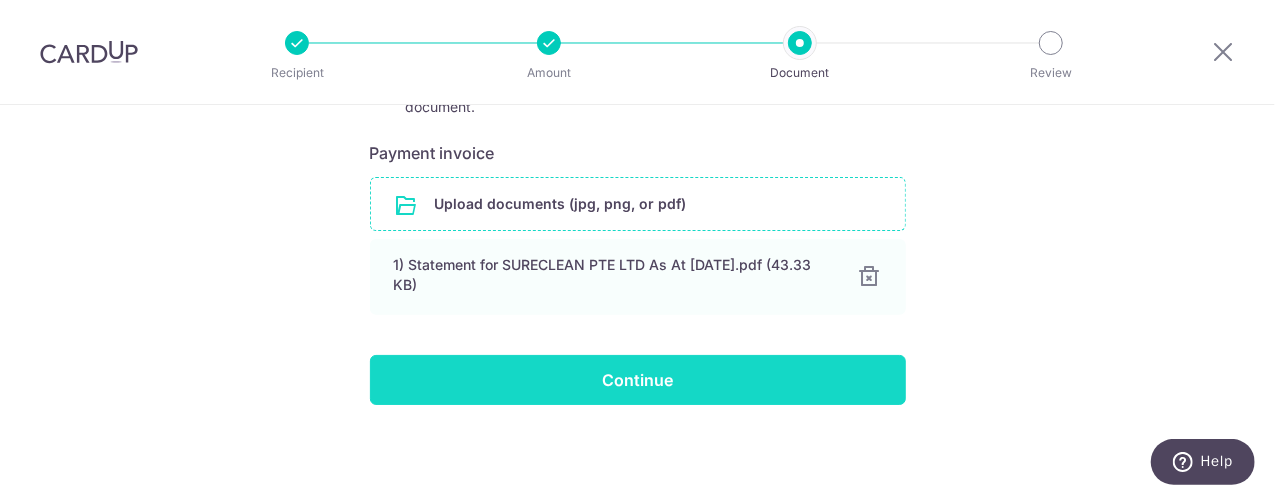 click on "Continue" at bounding box center [638, 380] 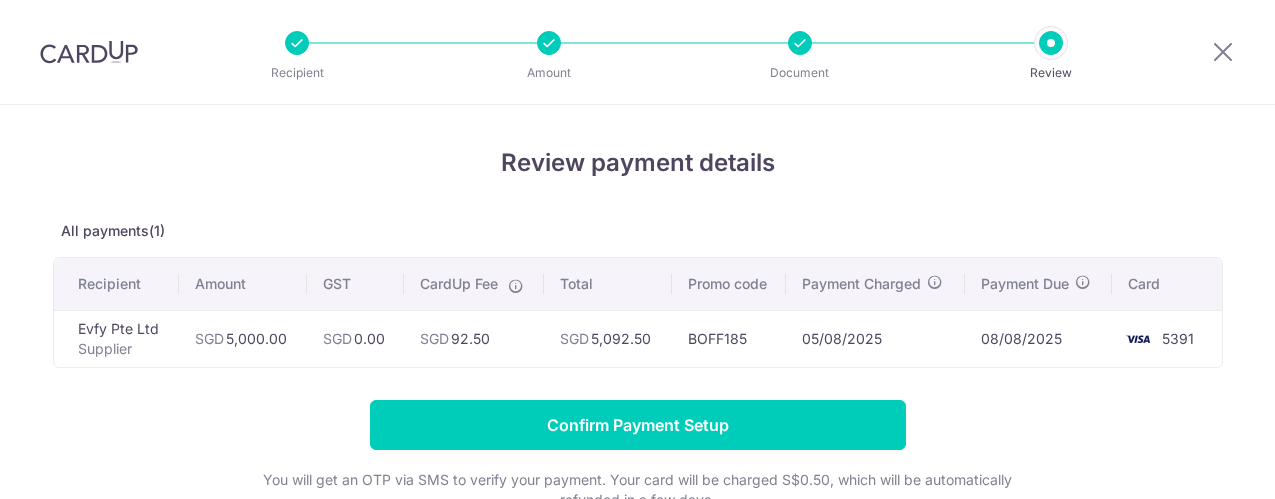 scroll, scrollTop: 0, scrollLeft: 0, axis: both 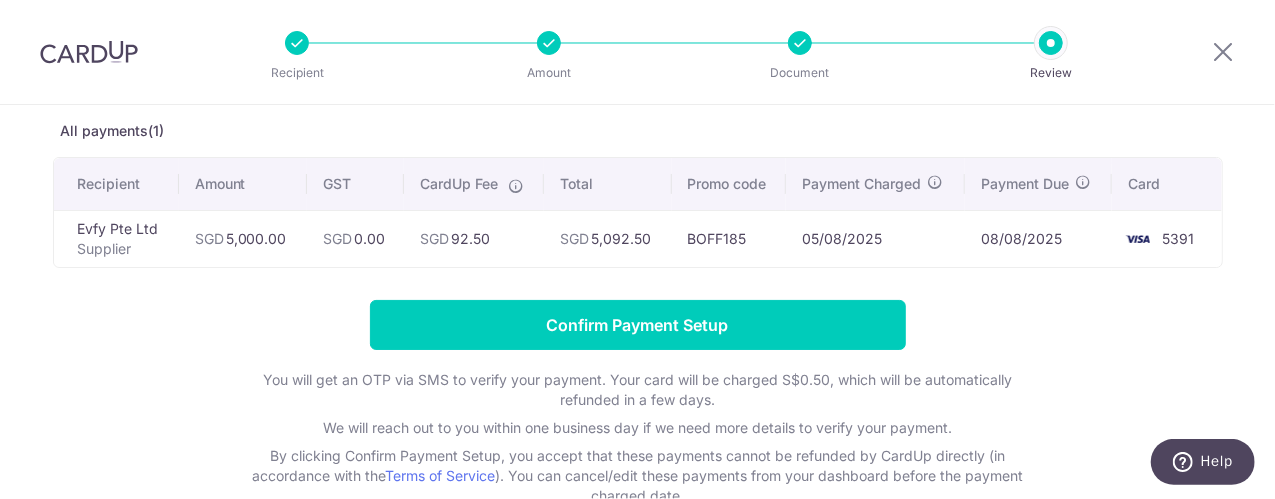 drag, startPoint x: 592, startPoint y: 242, endPoint x: 665, endPoint y: 251, distance: 73.552704 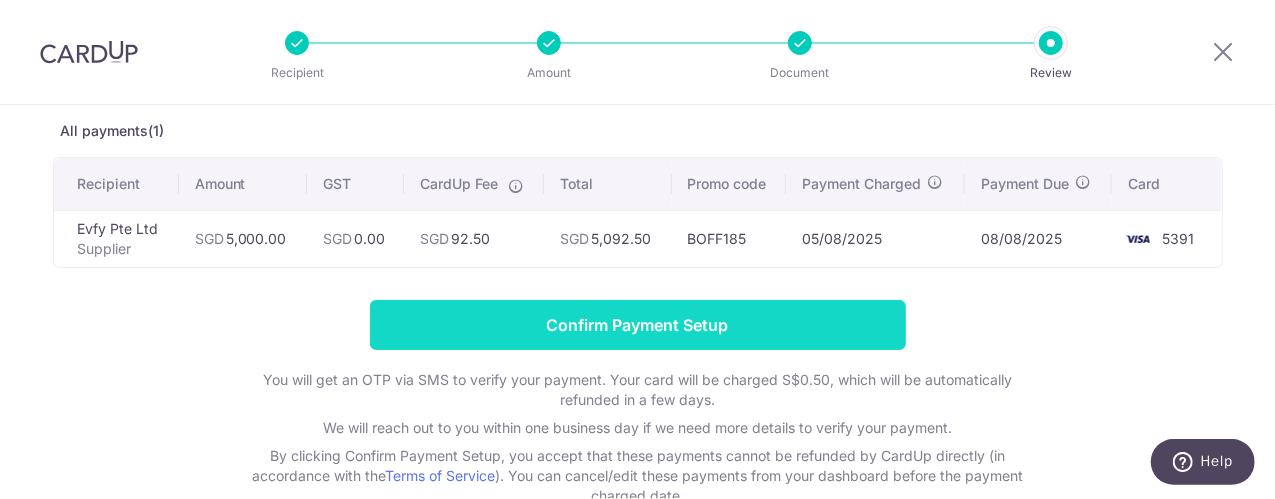 click on "Confirm Payment Setup" at bounding box center [638, 325] 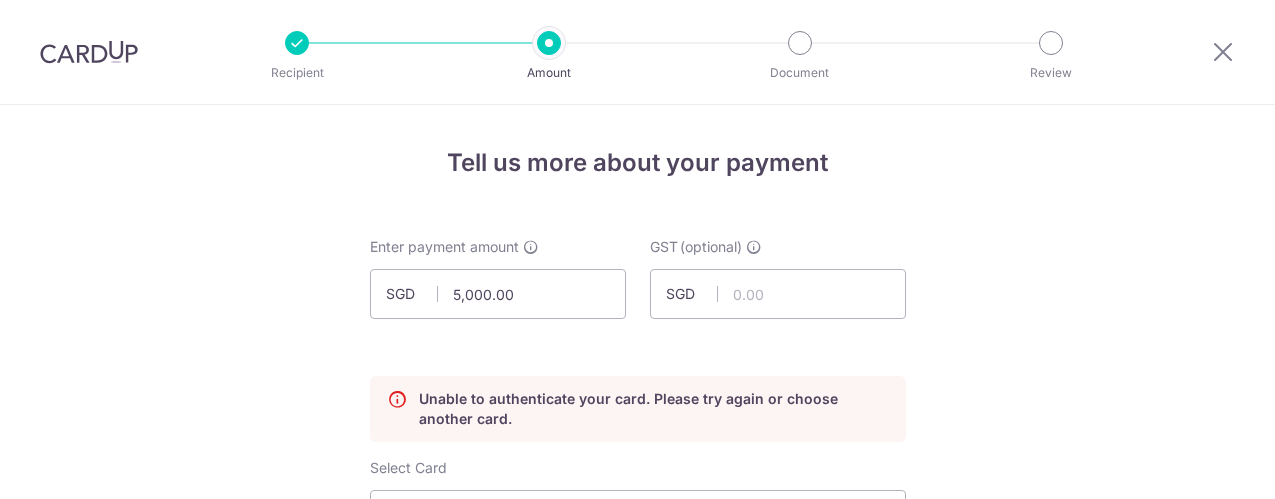 scroll, scrollTop: 0, scrollLeft: 0, axis: both 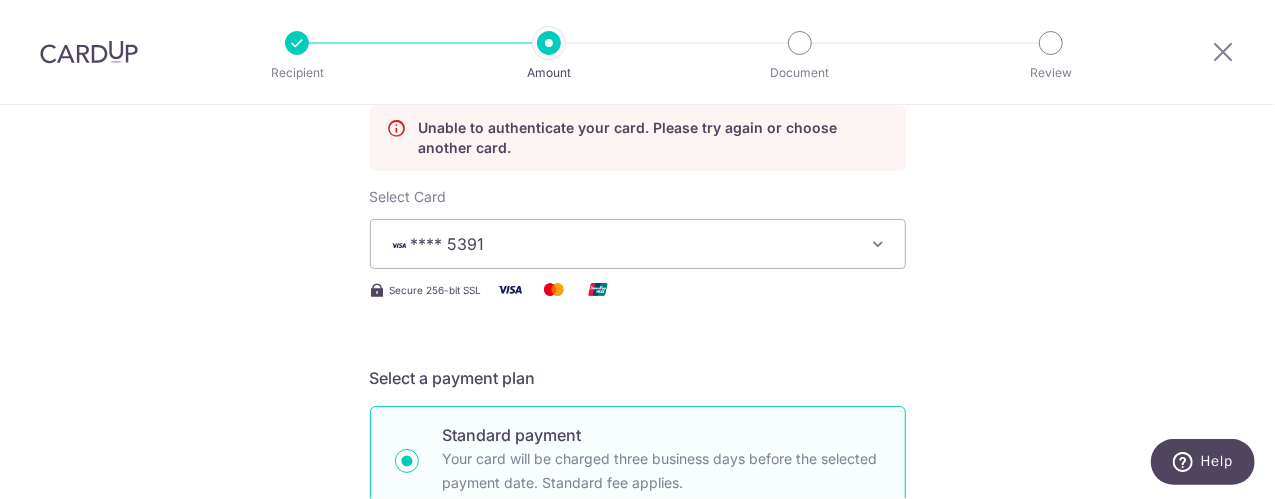 click on "**** 5391" at bounding box center (620, 244) 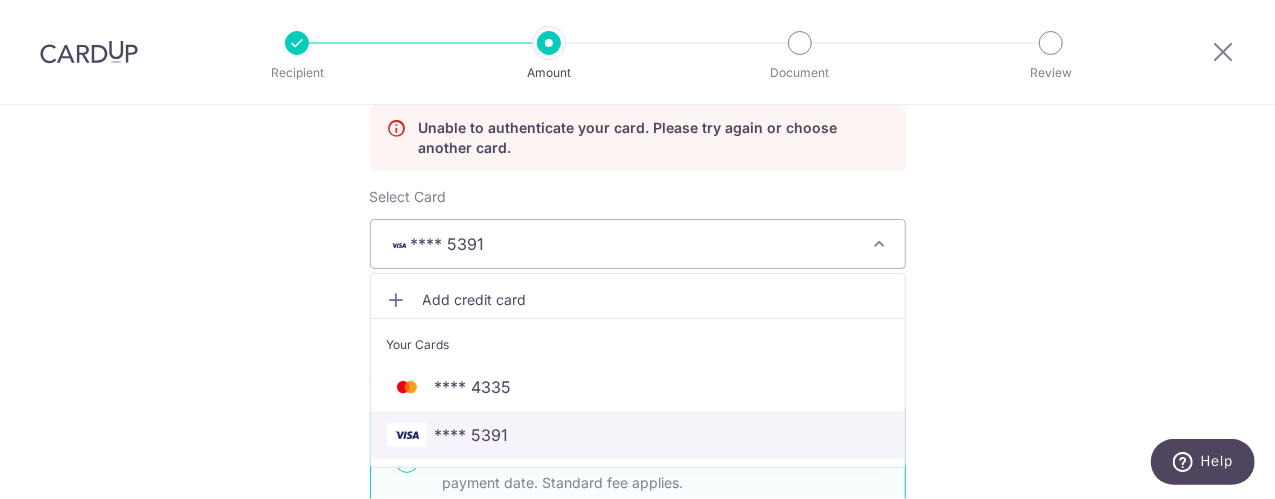 click on "**** 5391" at bounding box center (472, 435) 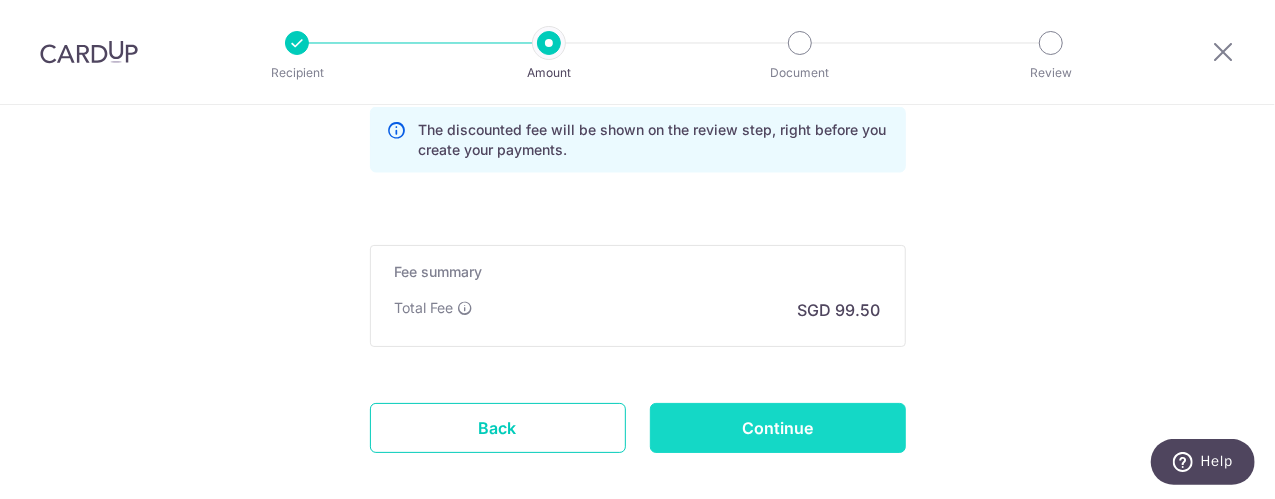 scroll, scrollTop: 1868, scrollLeft: 0, axis: vertical 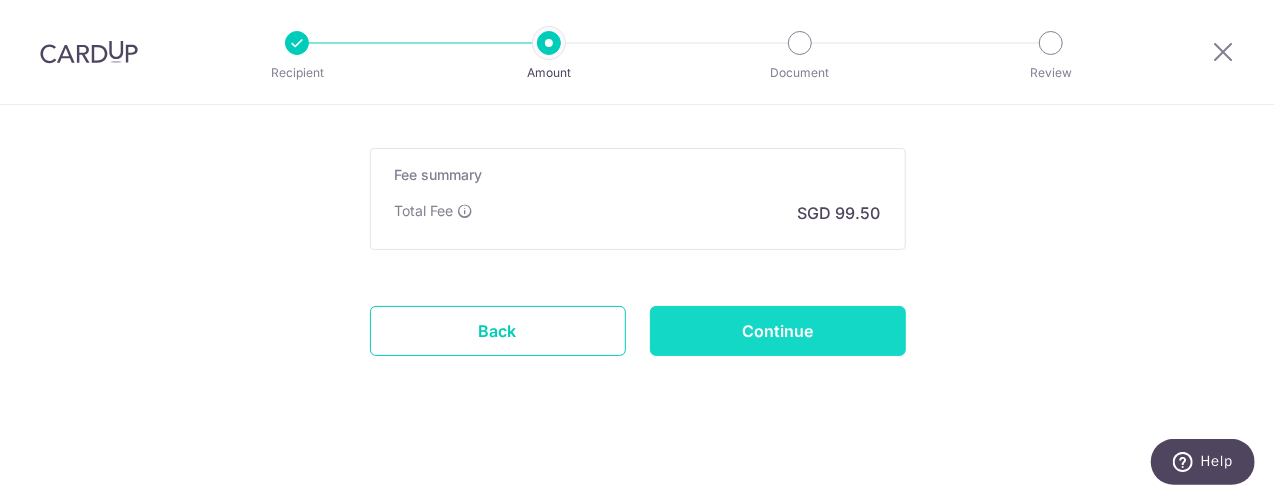 click on "Continue" at bounding box center [778, 331] 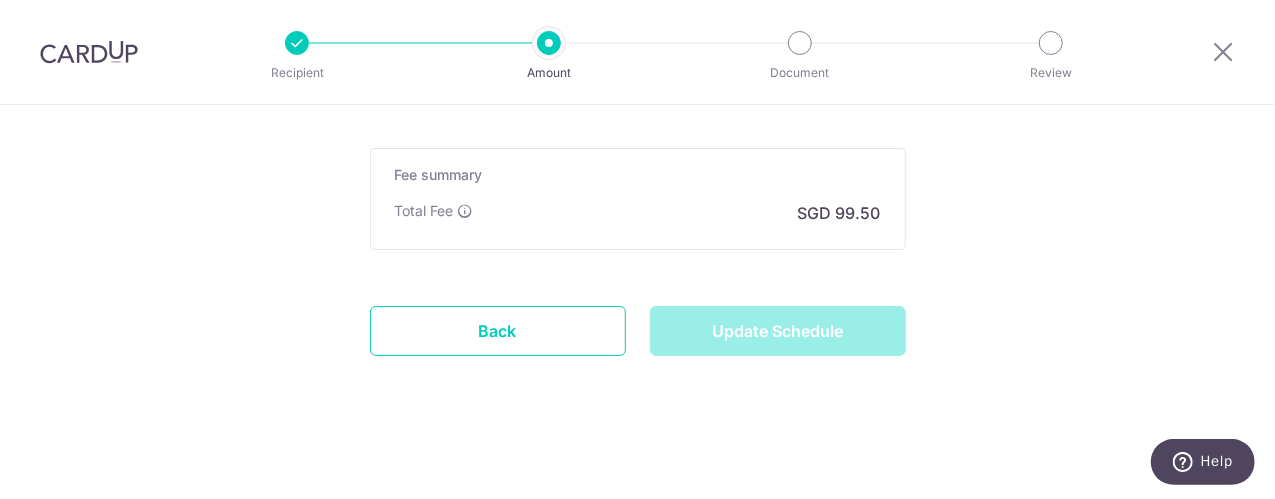 type on "Update Schedule" 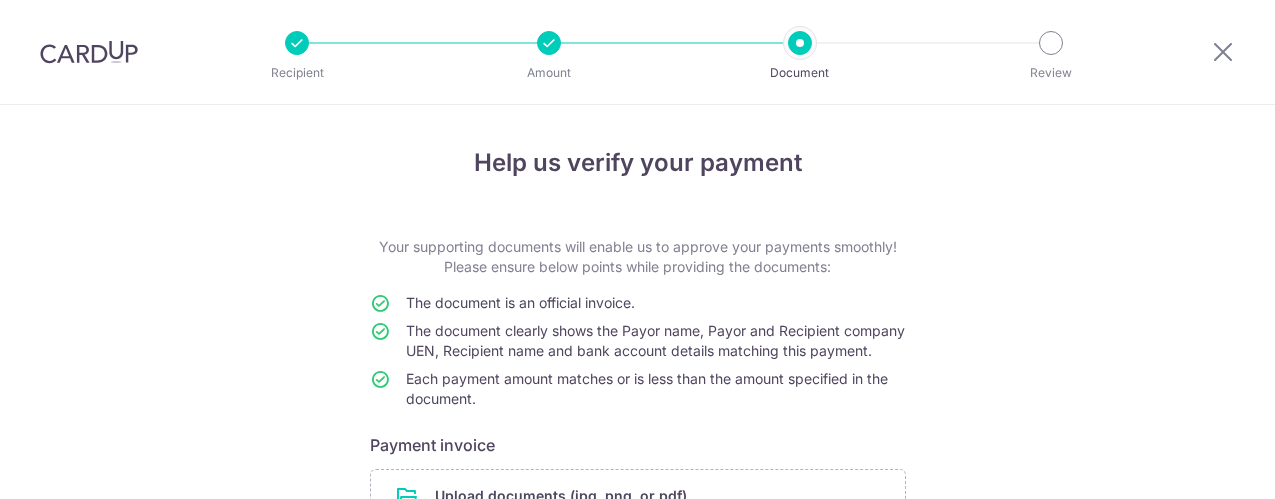 scroll, scrollTop: 0, scrollLeft: 0, axis: both 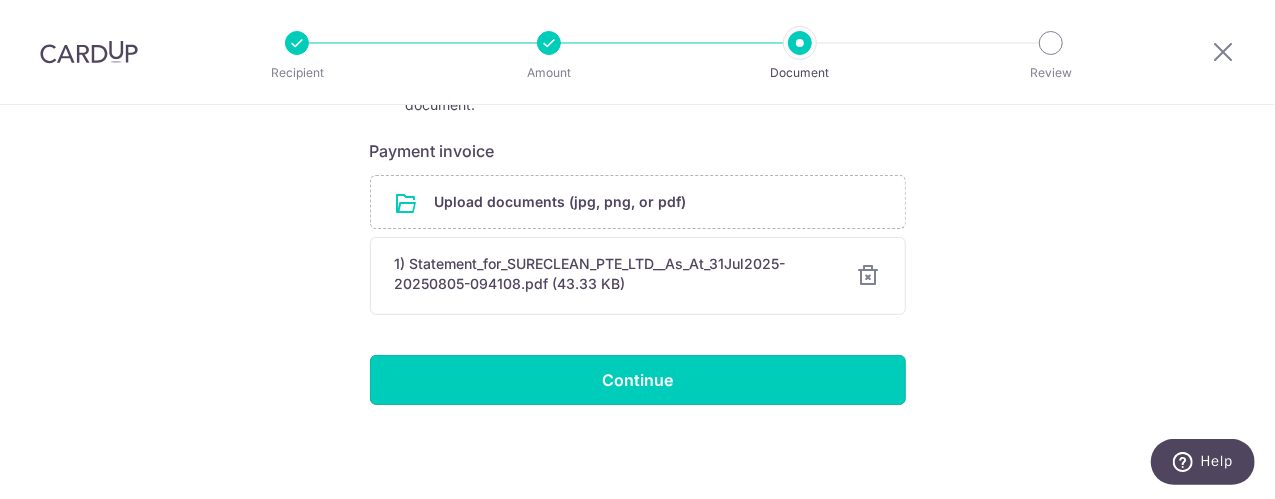 click on "Continue" at bounding box center (638, 380) 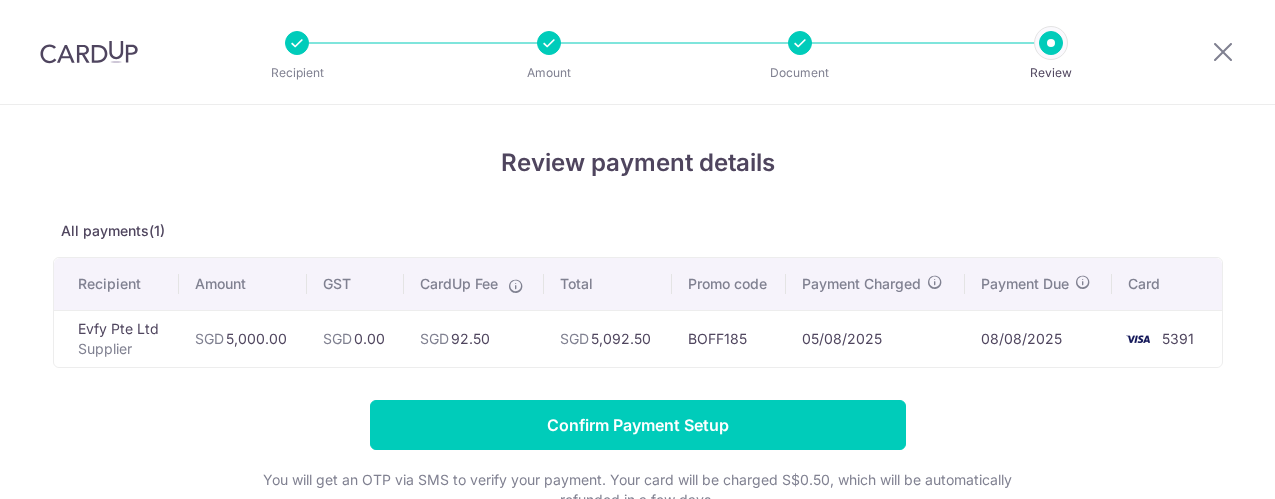 scroll, scrollTop: 0, scrollLeft: 0, axis: both 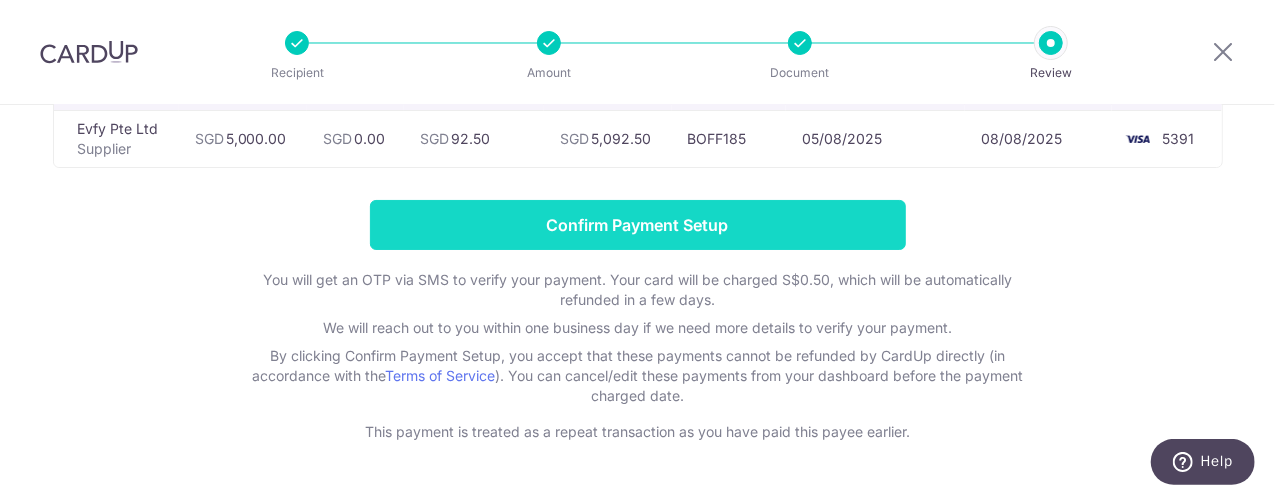 click on "Confirm Payment Setup" at bounding box center (638, 225) 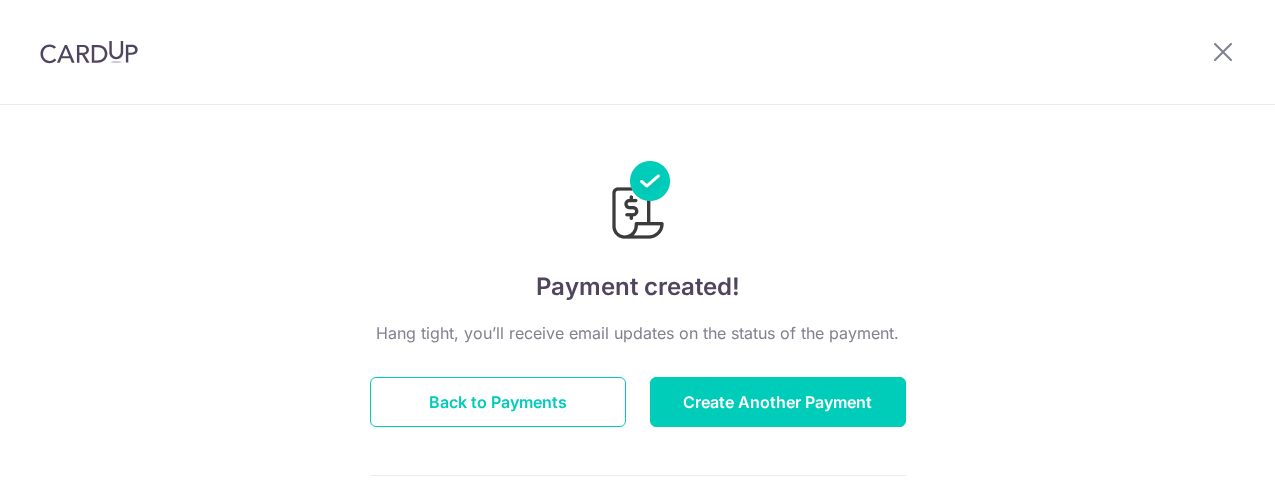 scroll, scrollTop: 0, scrollLeft: 0, axis: both 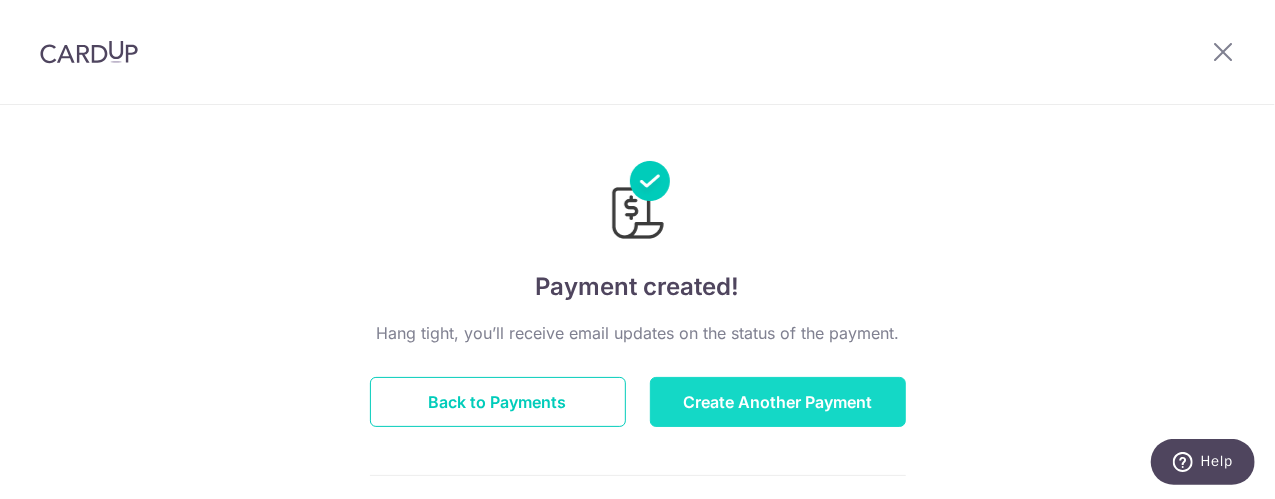 click on "Create Another Payment" at bounding box center [778, 402] 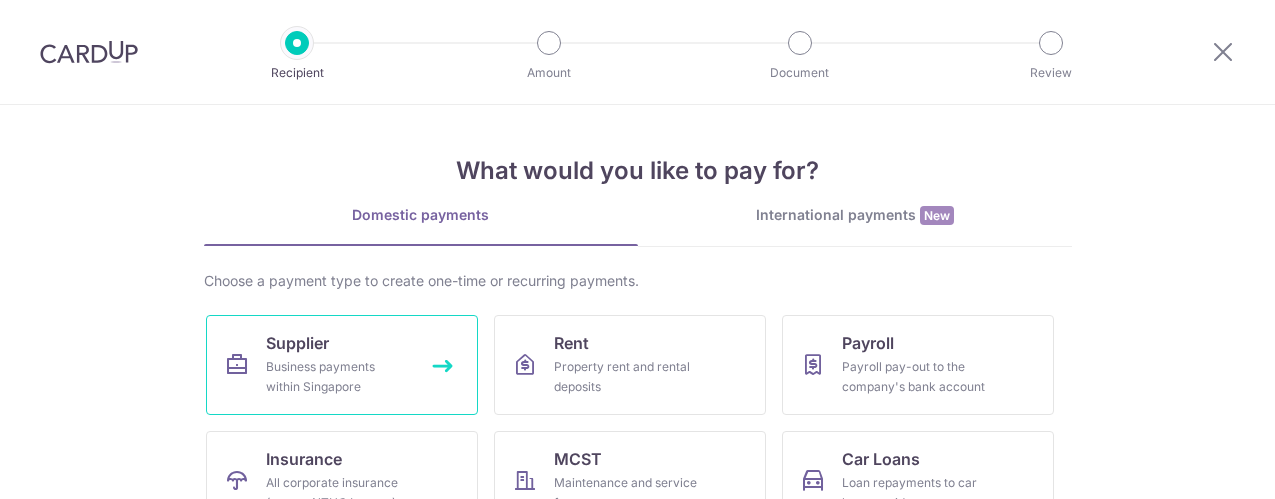 scroll, scrollTop: 0, scrollLeft: 0, axis: both 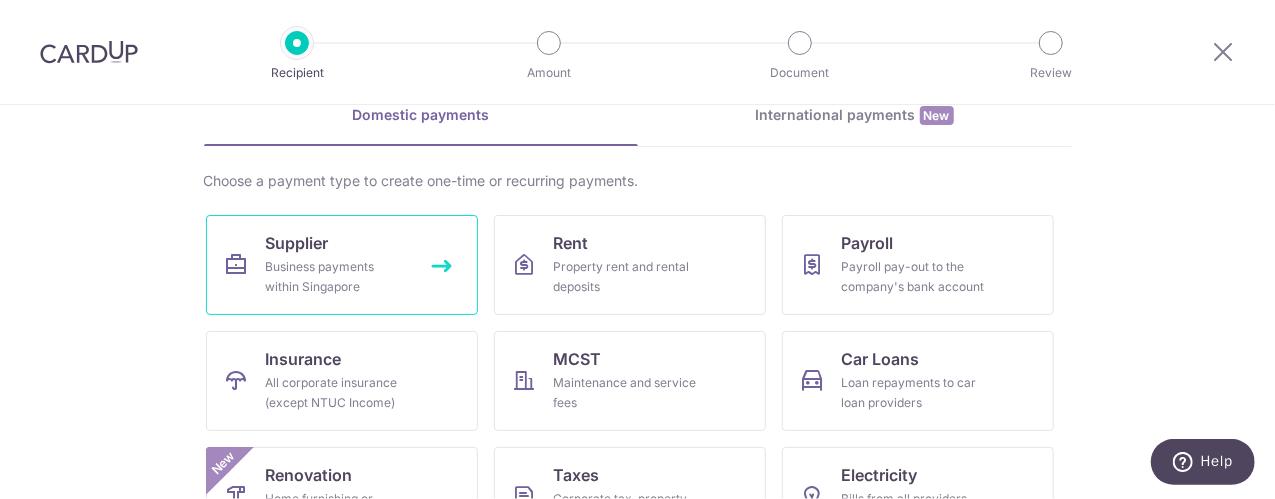 click on "Business payments within Singapore" at bounding box center [338, 277] 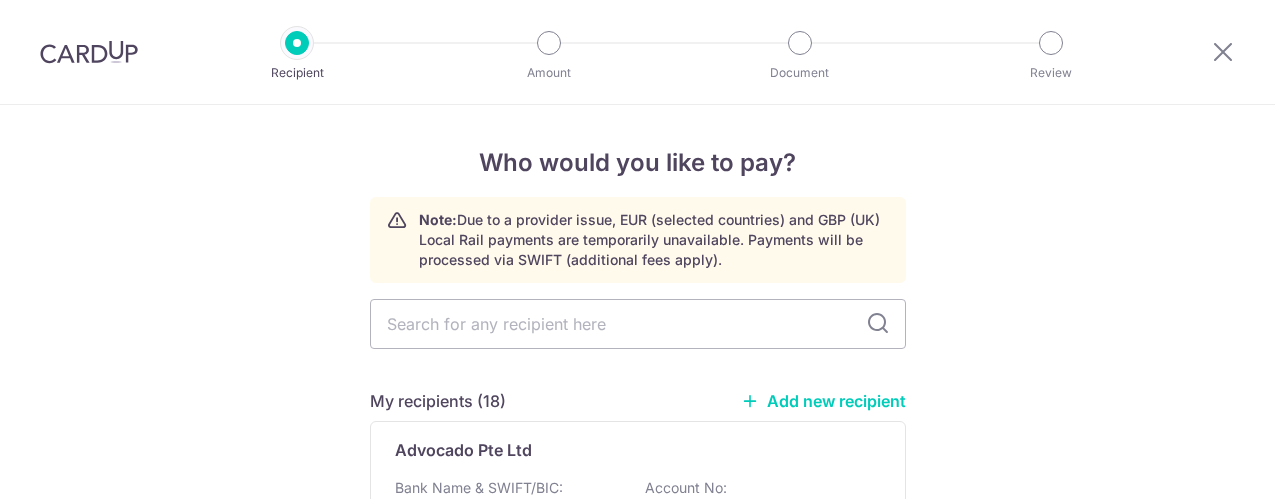 scroll, scrollTop: 0, scrollLeft: 0, axis: both 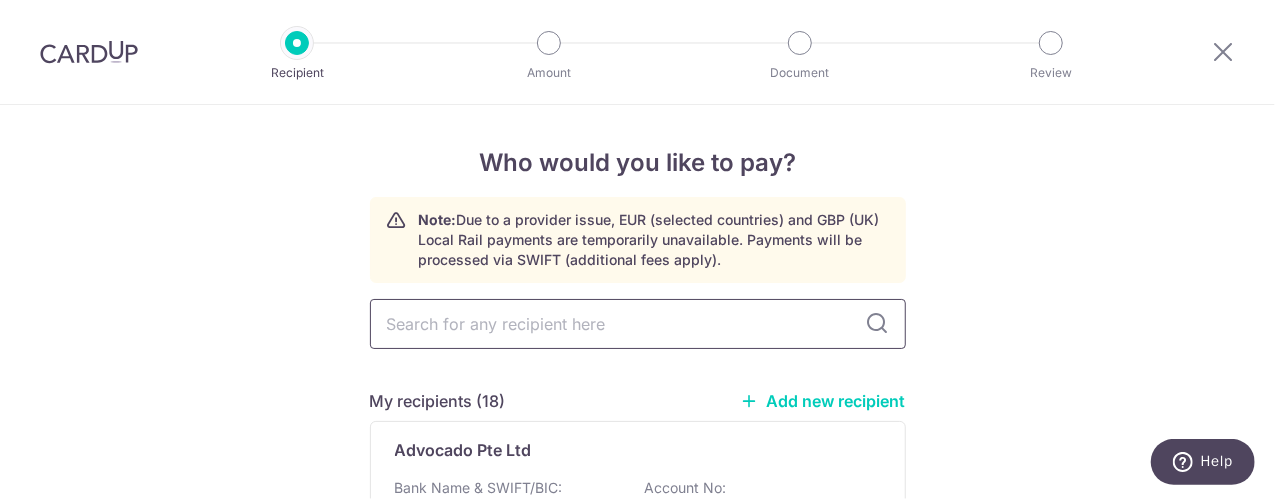 click at bounding box center [638, 324] 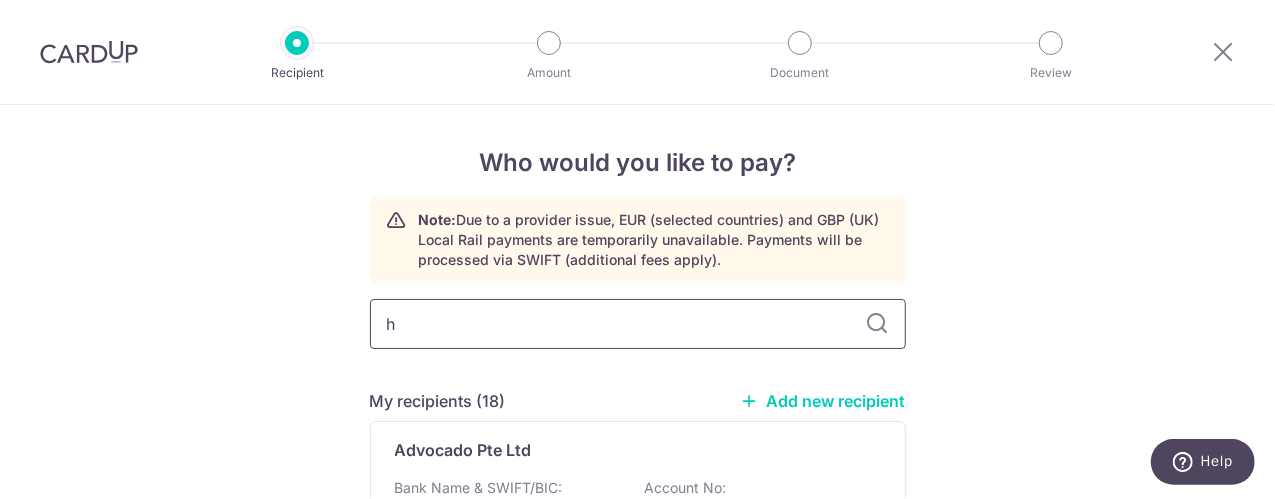 type on "ho" 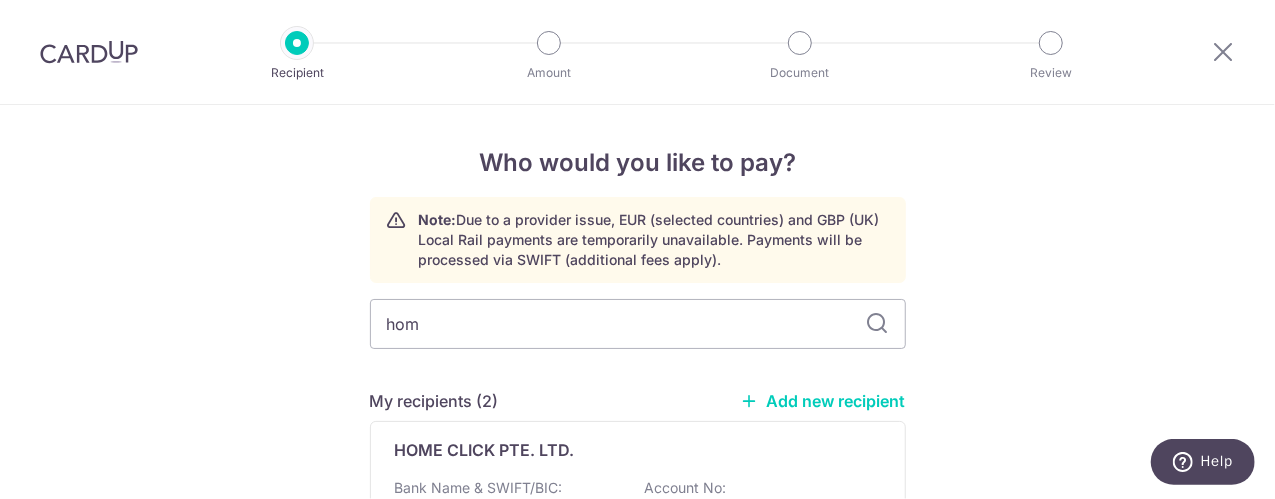 type on "home" 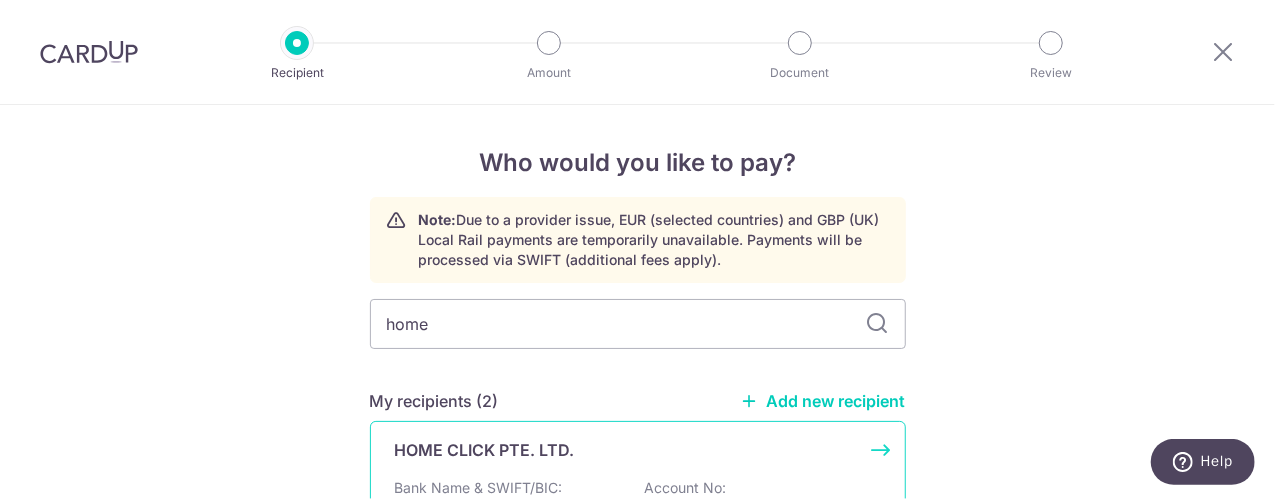 click on "HOME CLICK PTE. LTD." at bounding box center [485, 450] 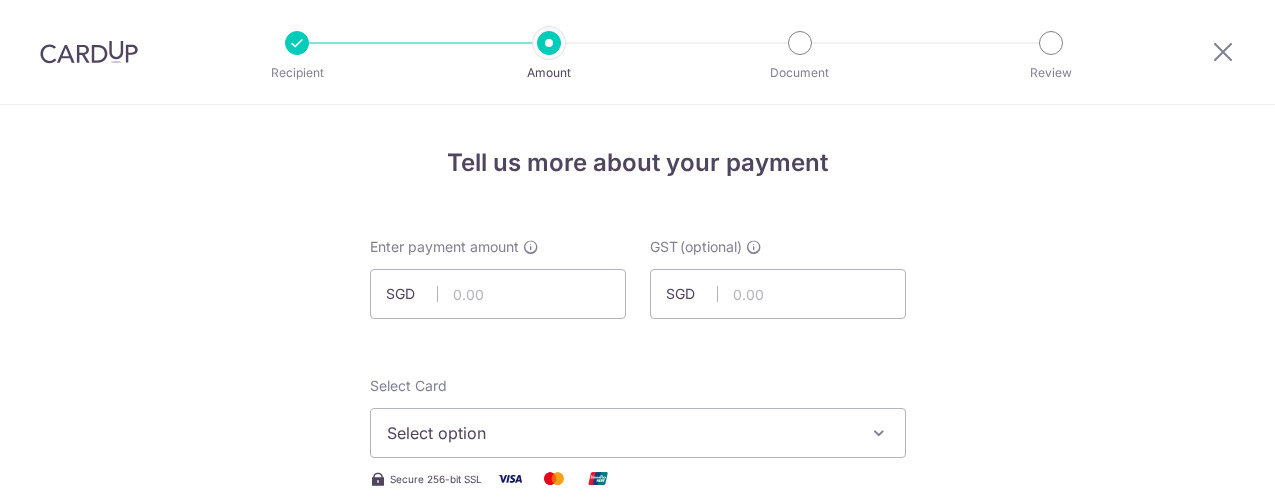 scroll, scrollTop: 0, scrollLeft: 0, axis: both 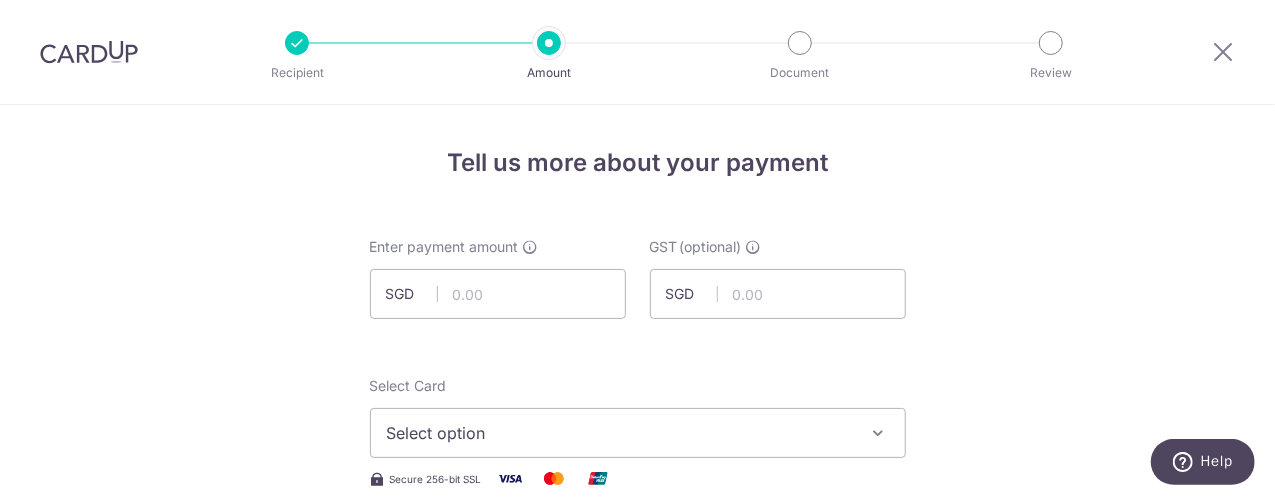 click at bounding box center (297, 43) 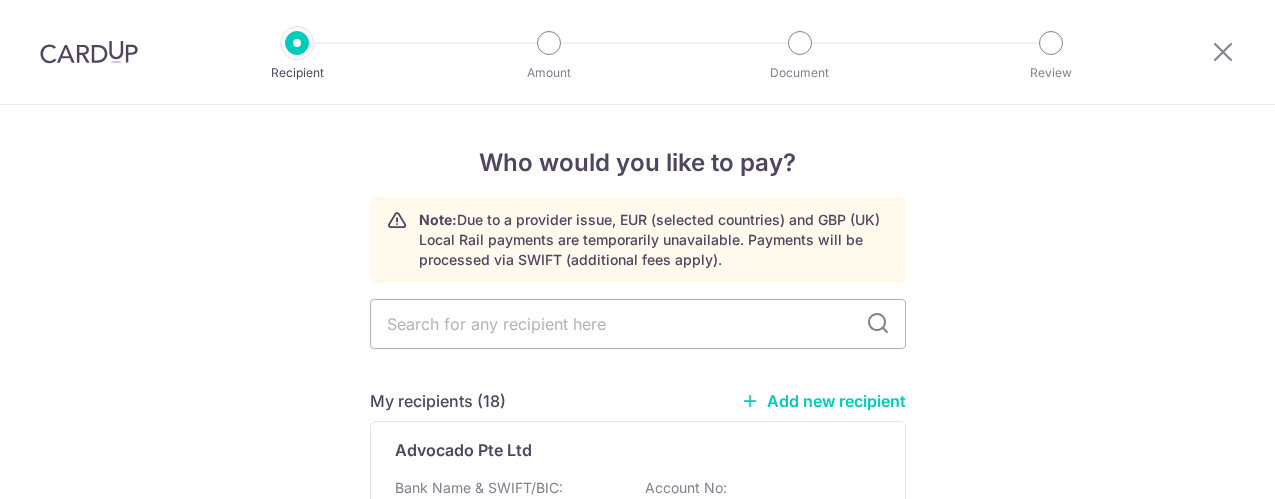 scroll, scrollTop: 0, scrollLeft: 0, axis: both 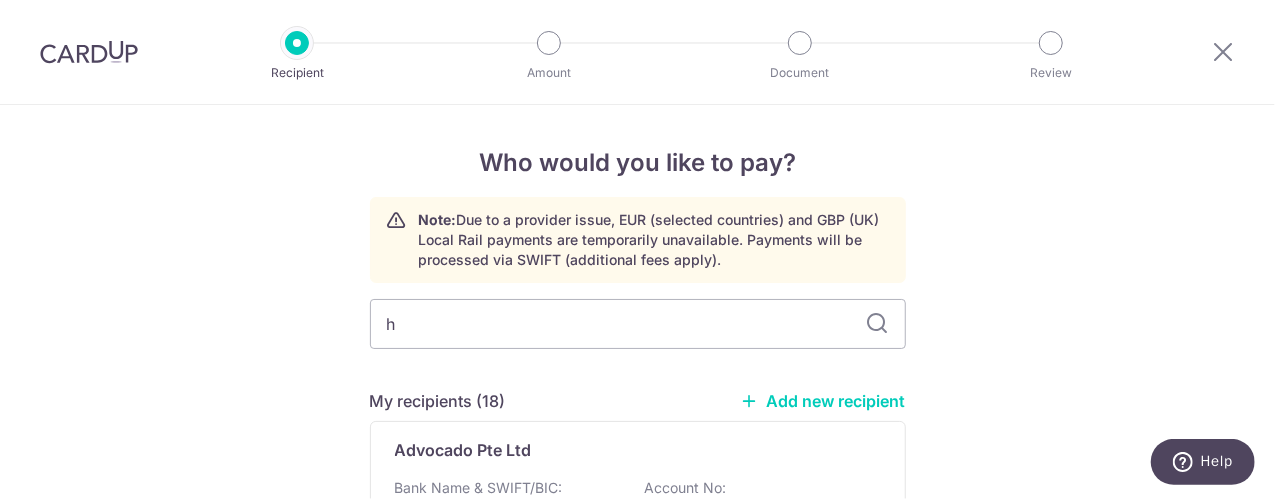 type on "ho" 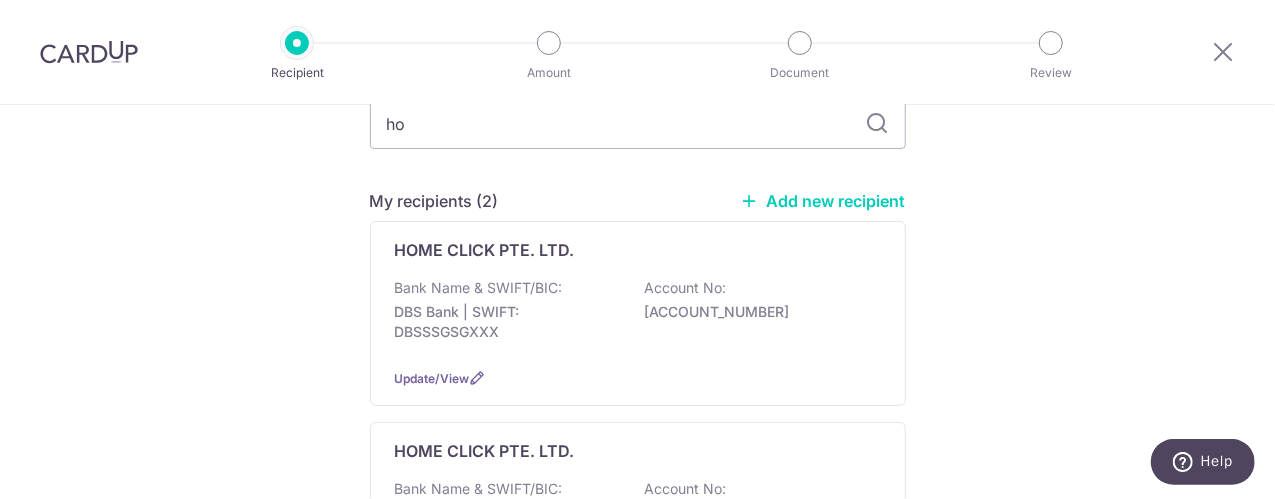 scroll, scrollTop: 300, scrollLeft: 0, axis: vertical 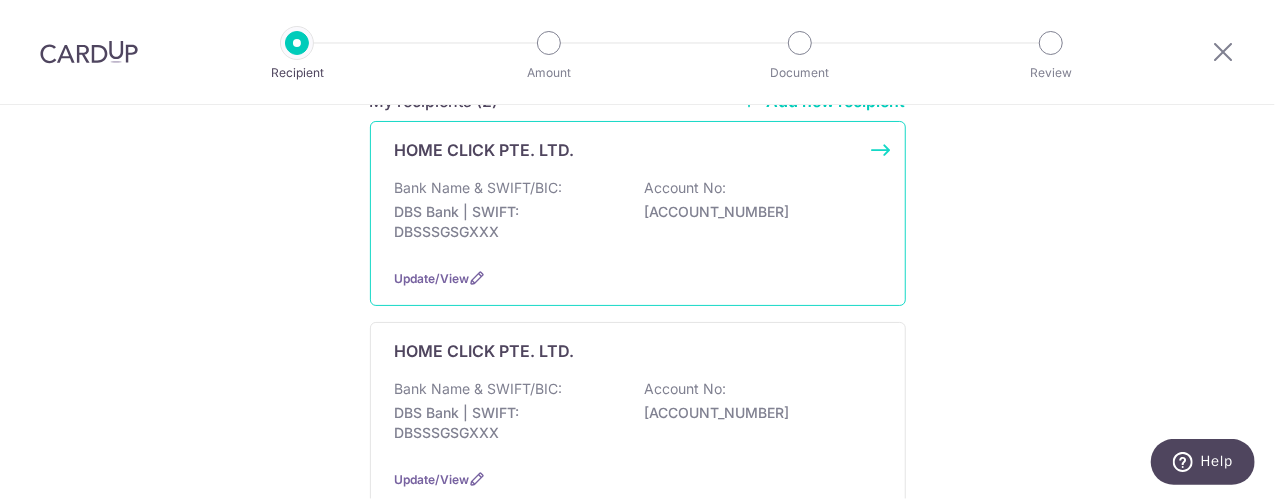 click on "Bank Name & SWIFT/BIC:
DBS Bank | SWIFT: DBSSSGSGXXX
Account No:
0039411227" at bounding box center [638, 215] 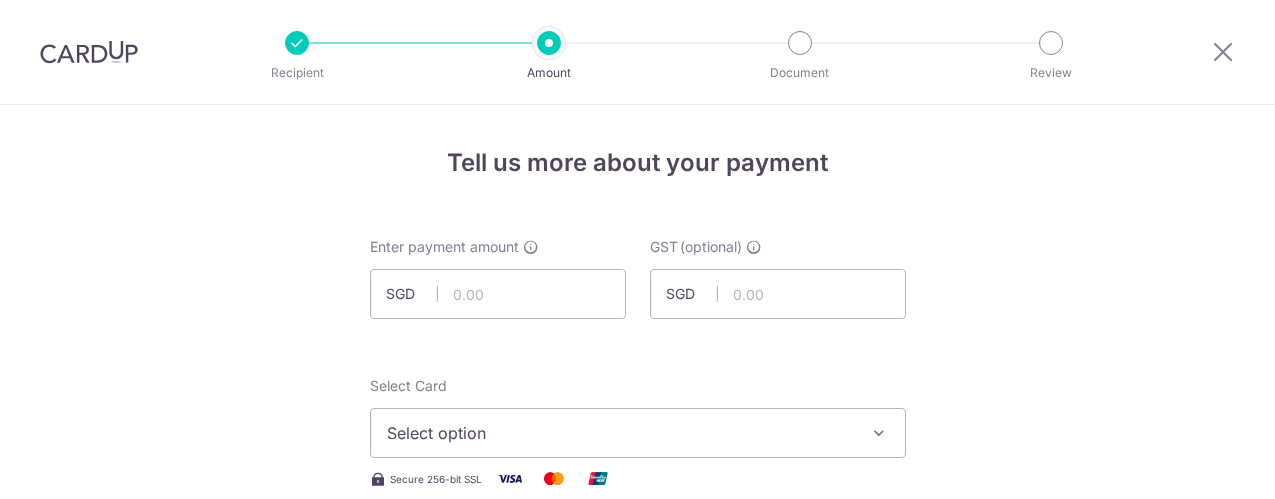 scroll, scrollTop: 0, scrollLeft: 0, axis: both 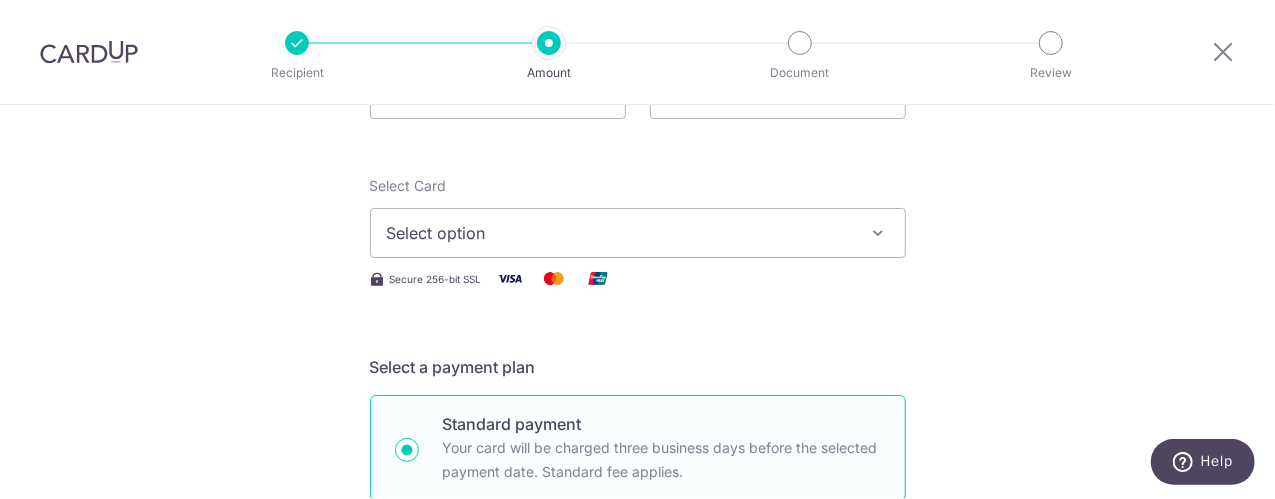 click on "Select option" at bounding box center [620, 233] 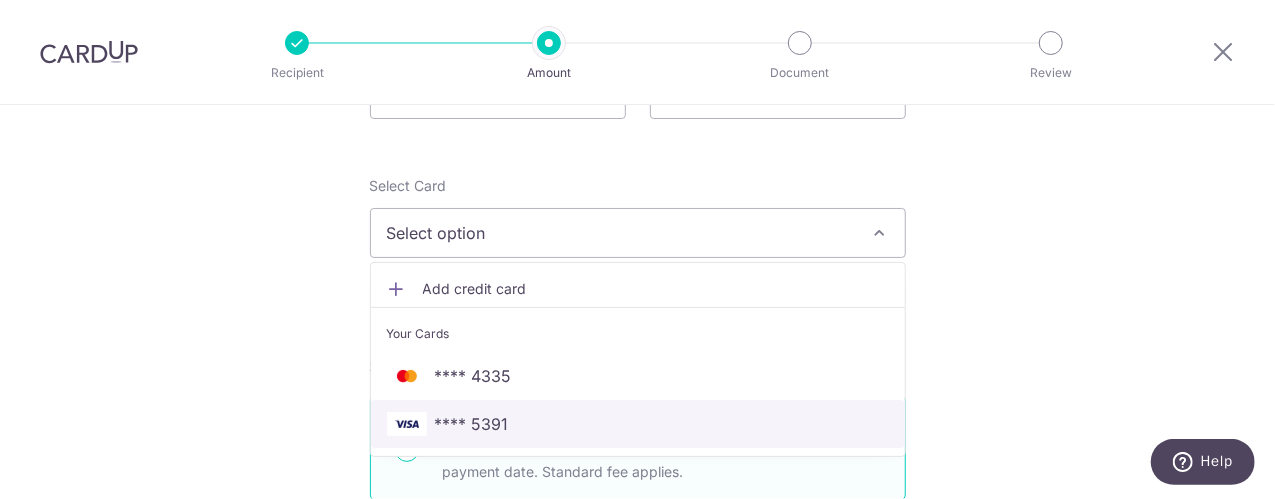 click on "**** 5391" at bounding box center [472, 424] 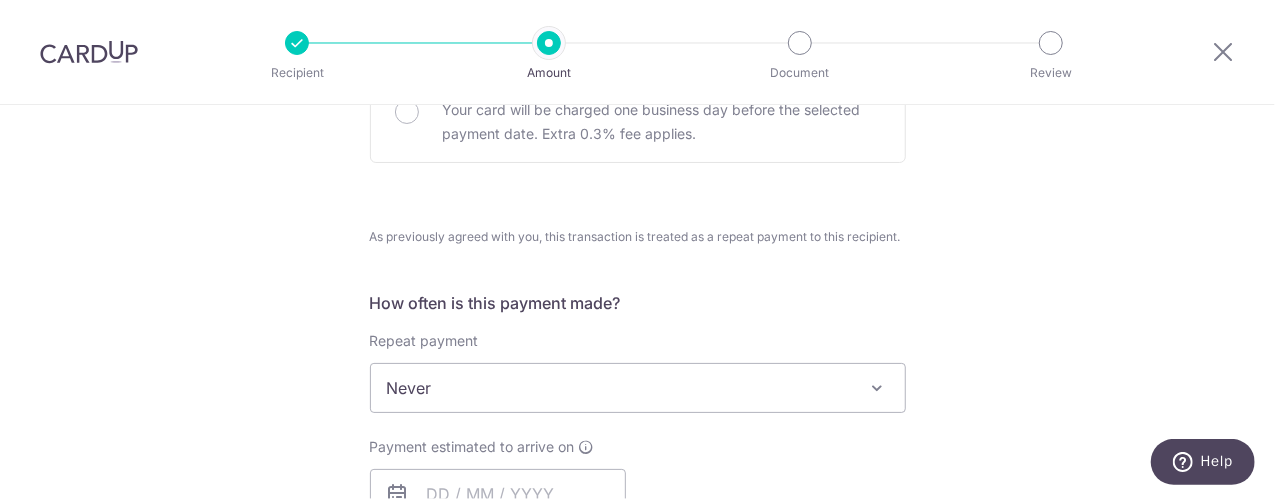 scroll, scrollTop: 800, scrollLeft: 0, axis: vertical 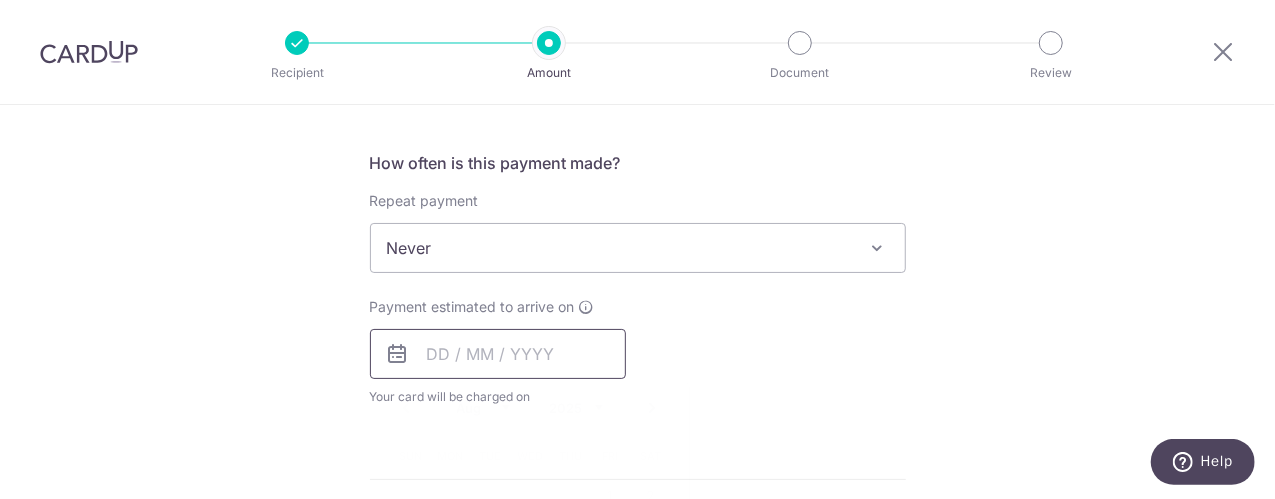 click at bounding box center (498, 354) 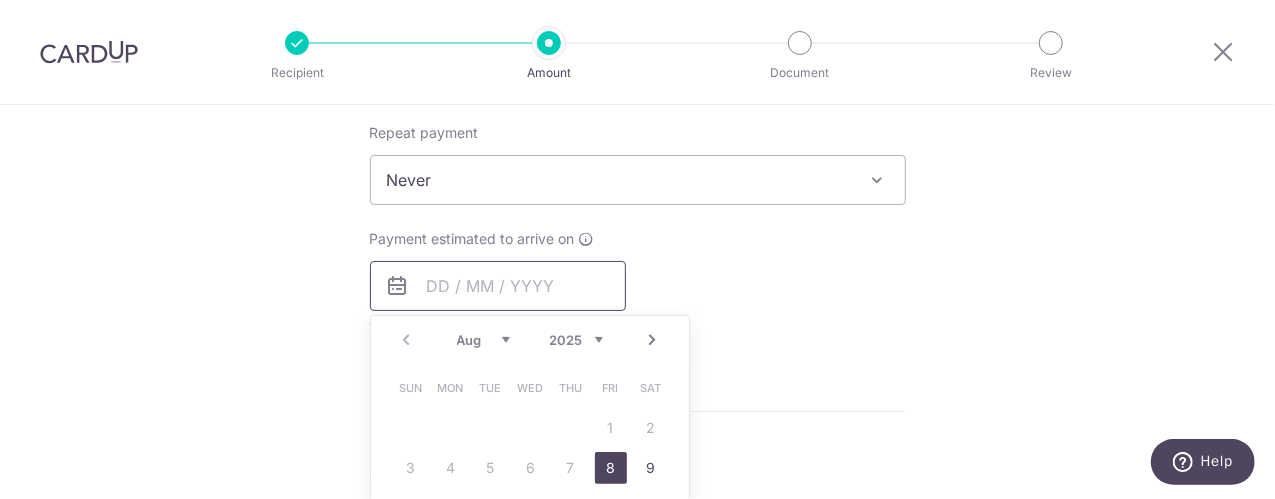 scroll, scrollTop: 900, scrollLeft: 0, axis: vertical 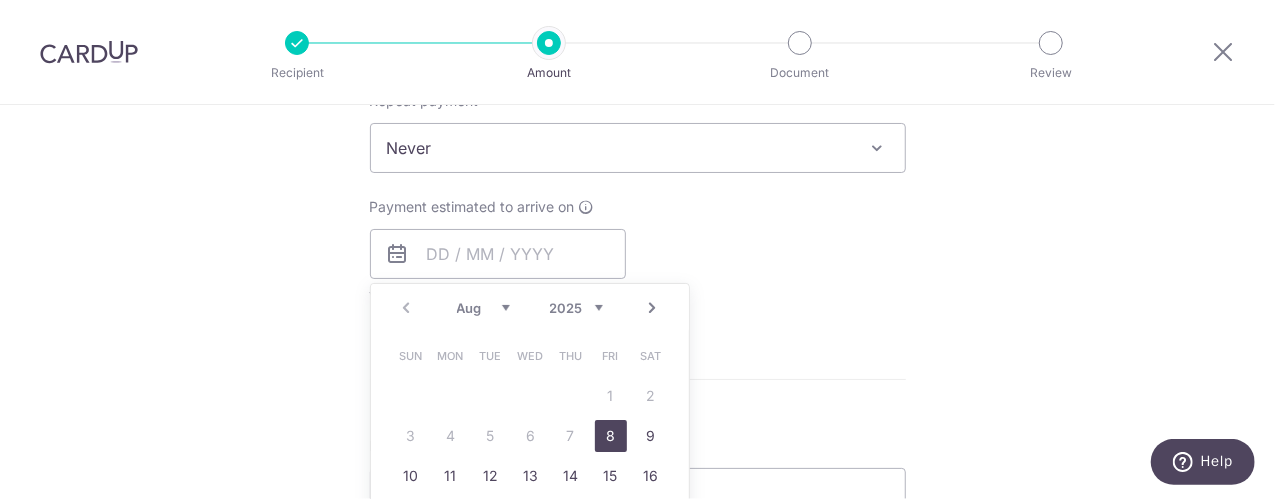 click on "8" at bounding box center (611, 436) 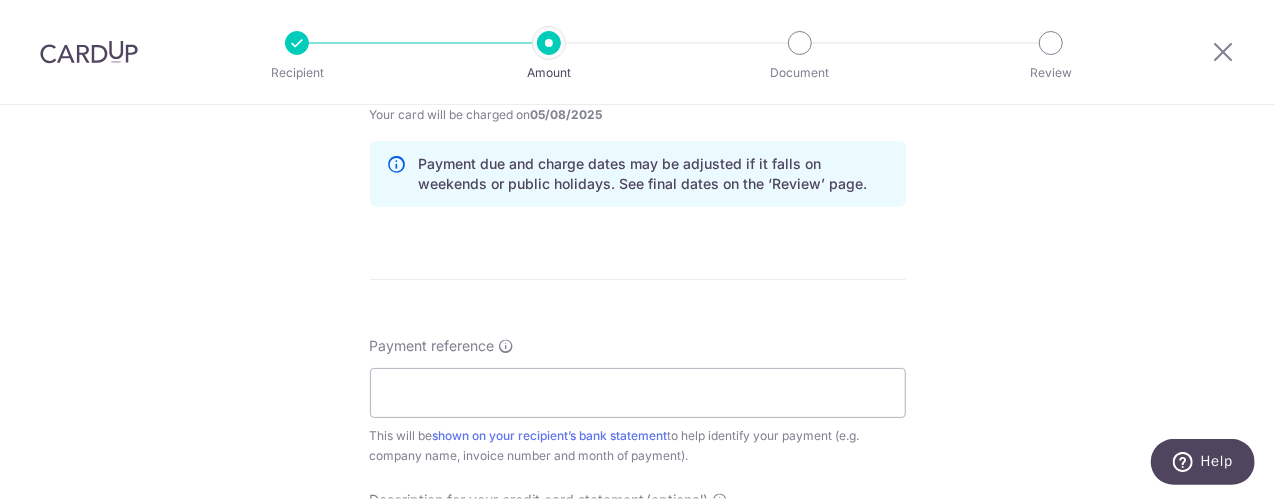 scroll, scrollTop: 1100, scrollLeft: 0, axis: vertical 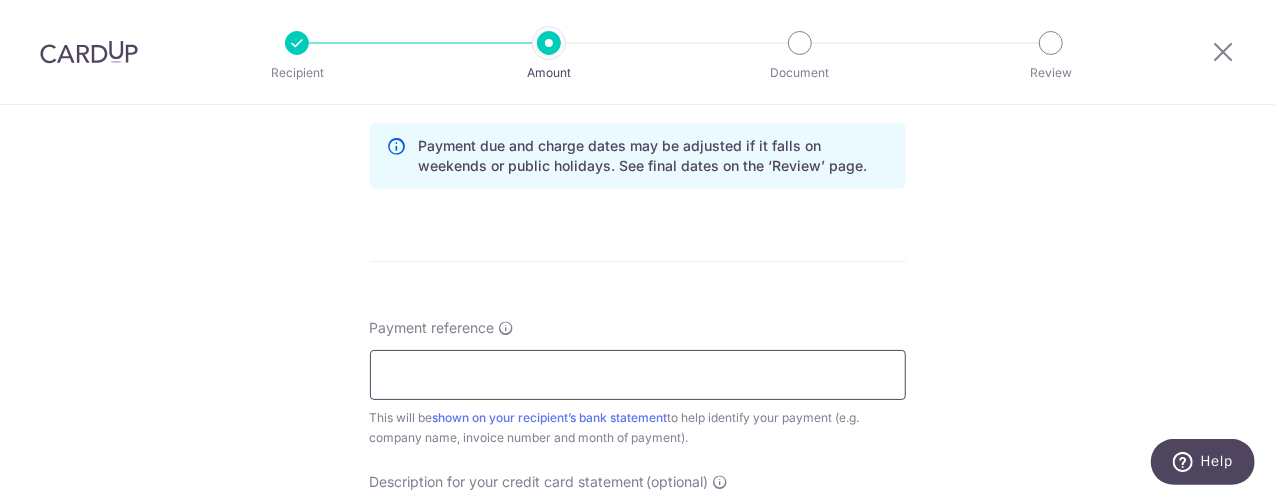 click on "Payment reference" at bounding box center [638, 375] 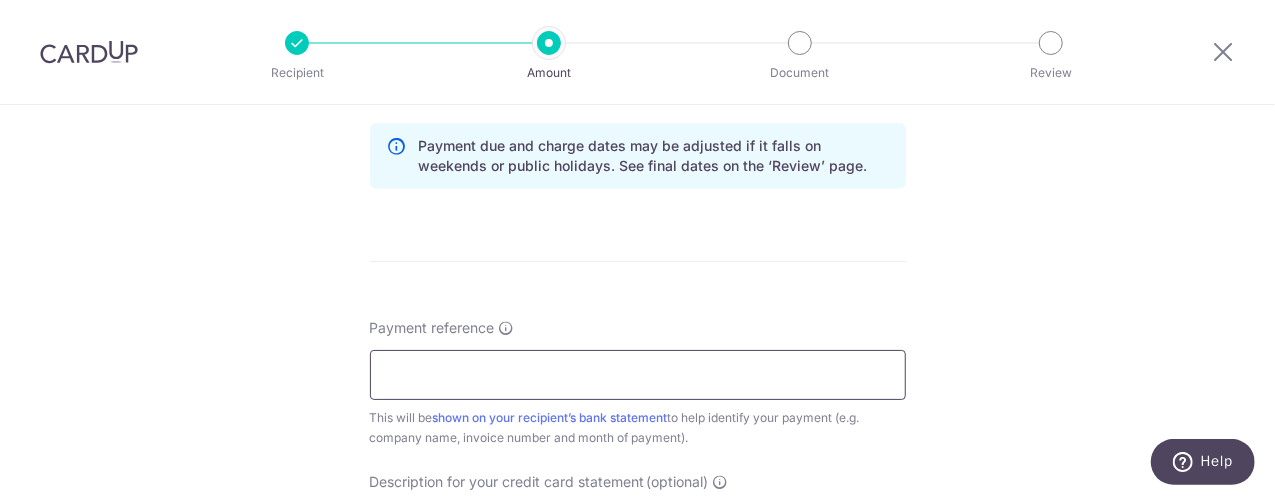 paste on "INV-25/26-0220" 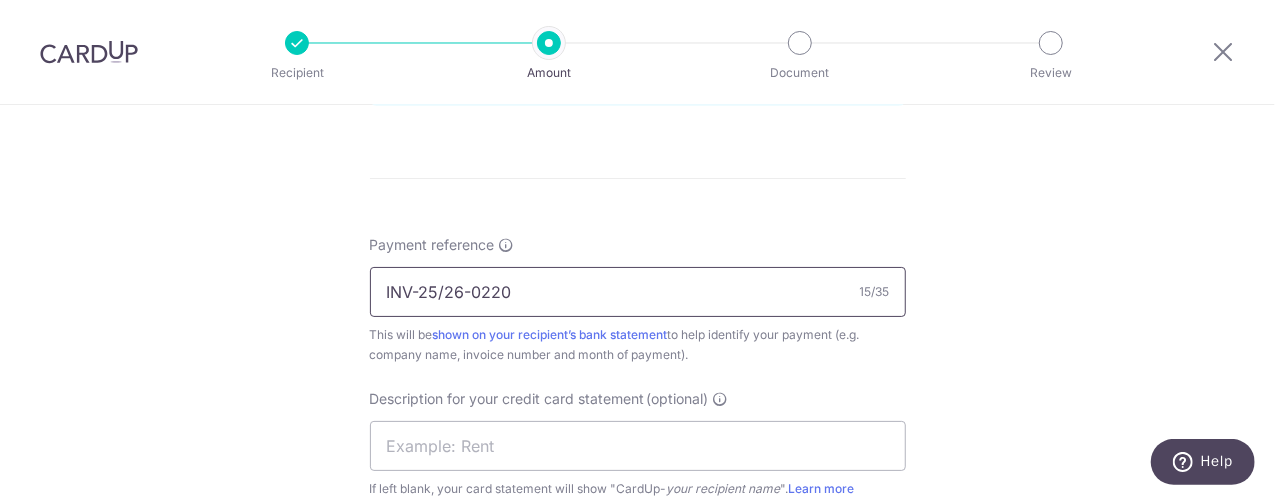 scroll, scrollTop: 1300, scrollLeft: 0, axis: vertical 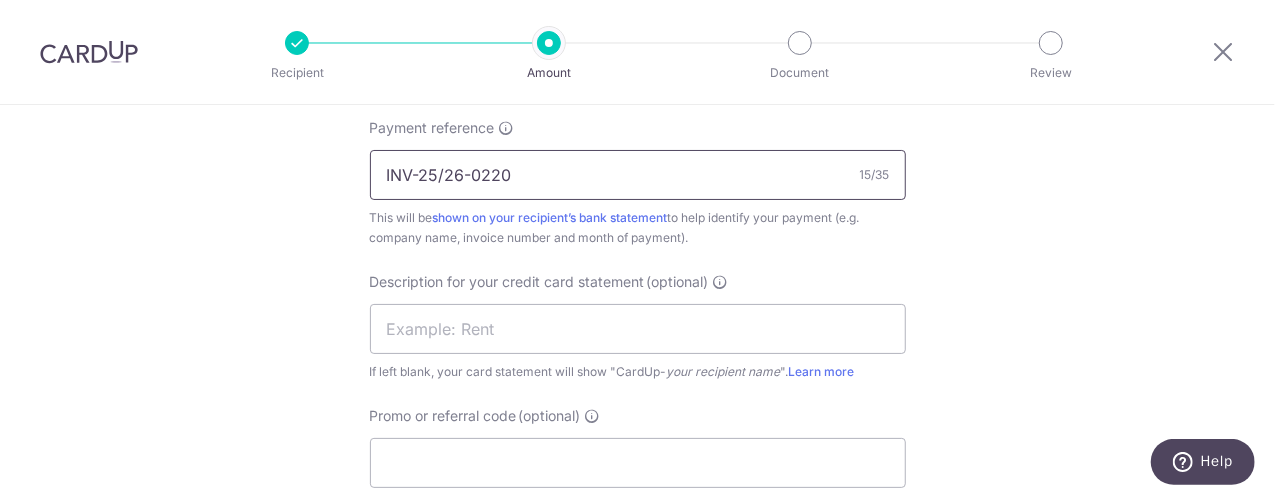 click on "INV-25/26-0220" at bounding box center (638, 175) 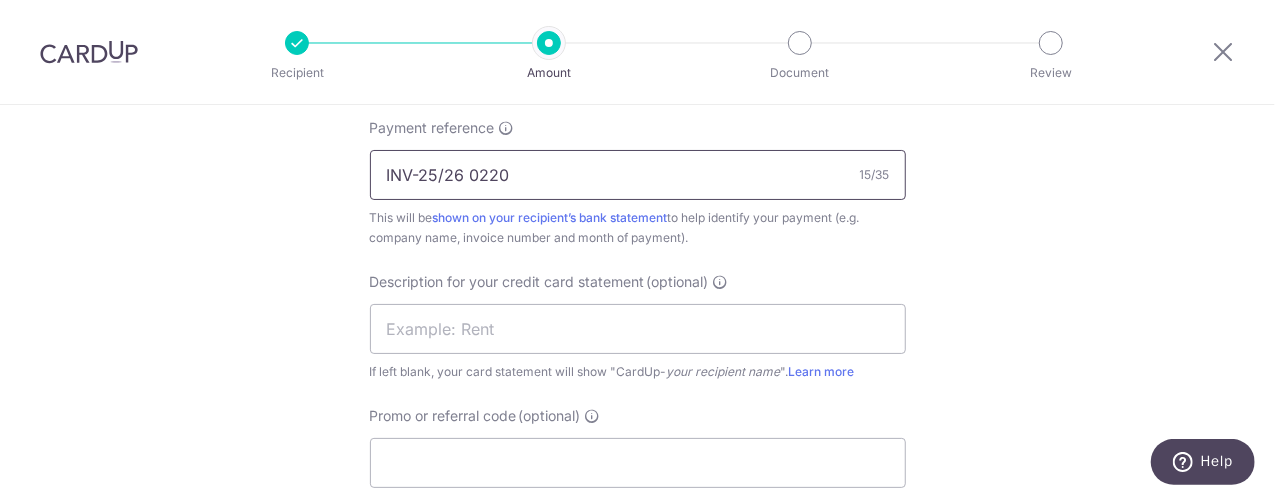 click on "INV-25/26 0220" at bounding box center [638, 175] 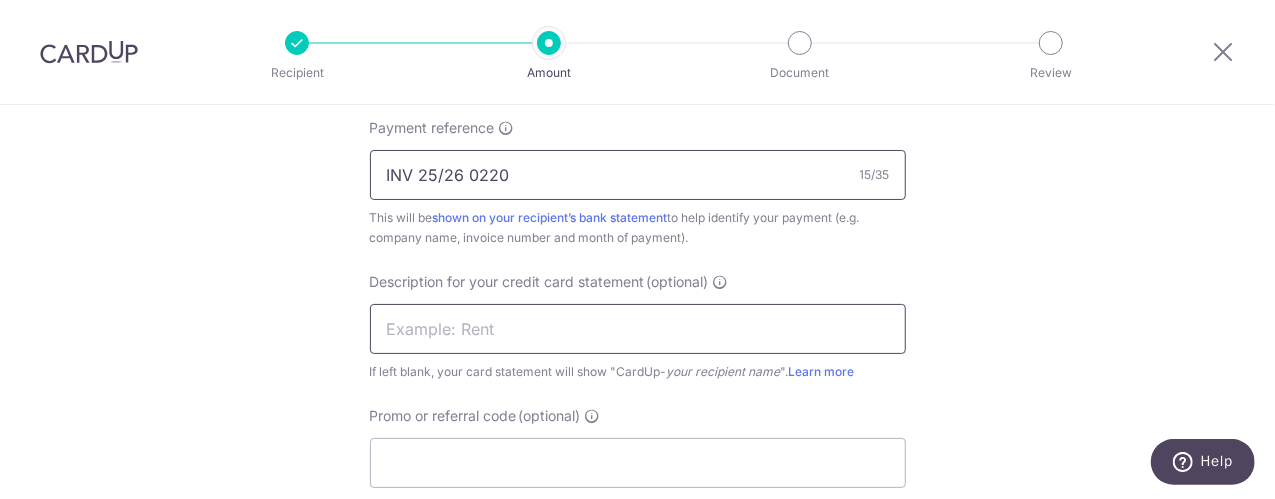 type on "INV 25/26 0220" 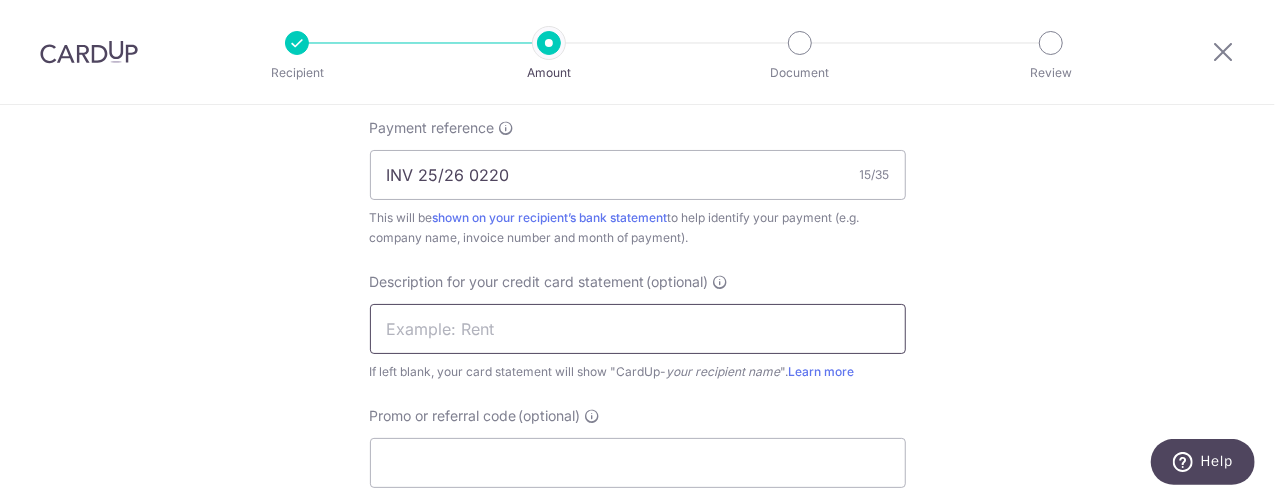 click at bounding box center (638, 329) 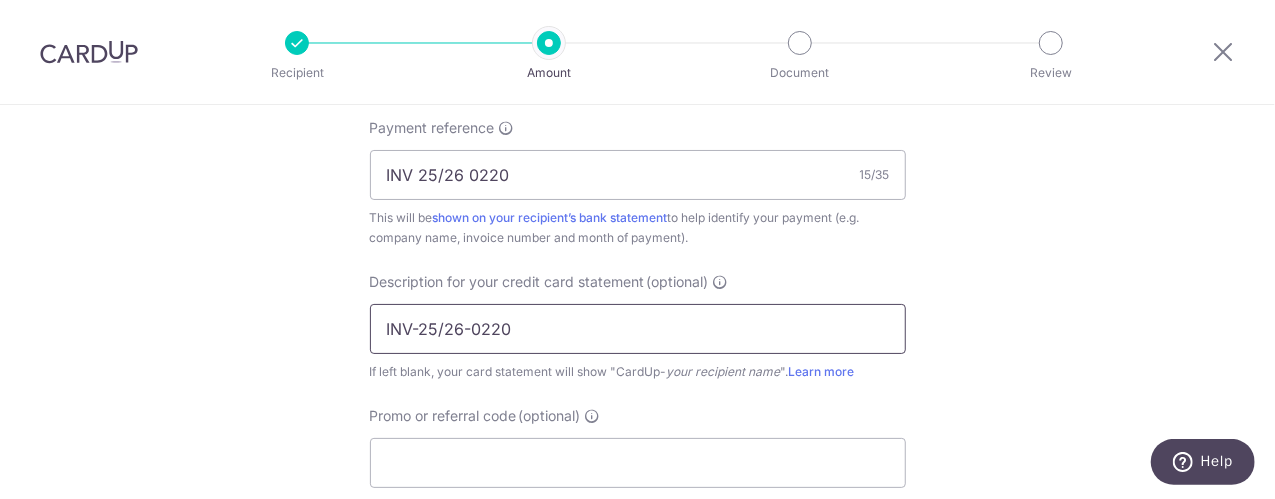 click on "INV-25/26-0220" at bounding box center [638, 329] 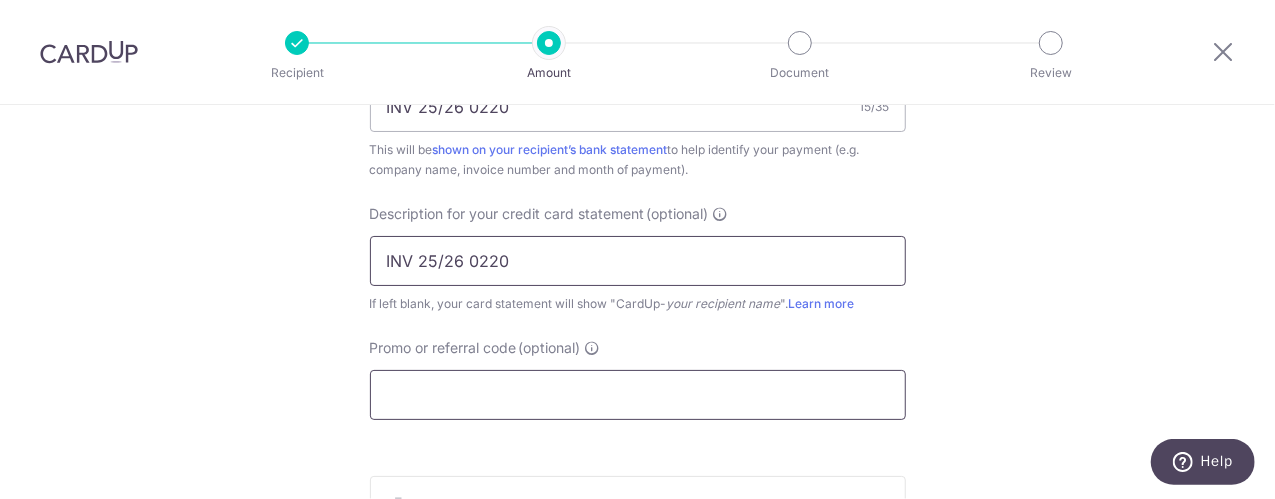 scroll, scrollTop: 1400, scrollLeft: 0, axis: vertical 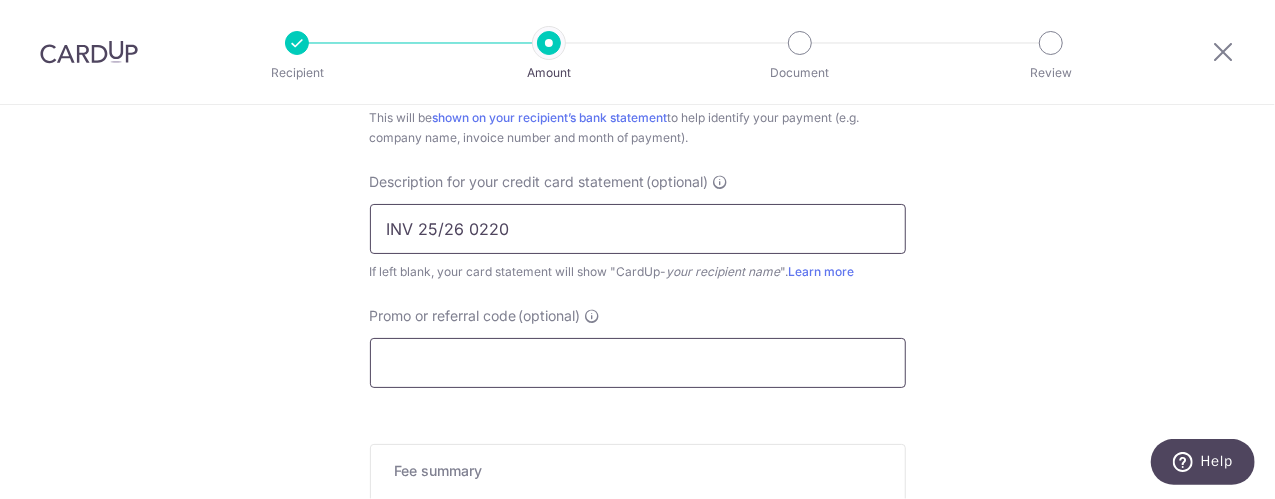 type on "INV 25/26 0220" 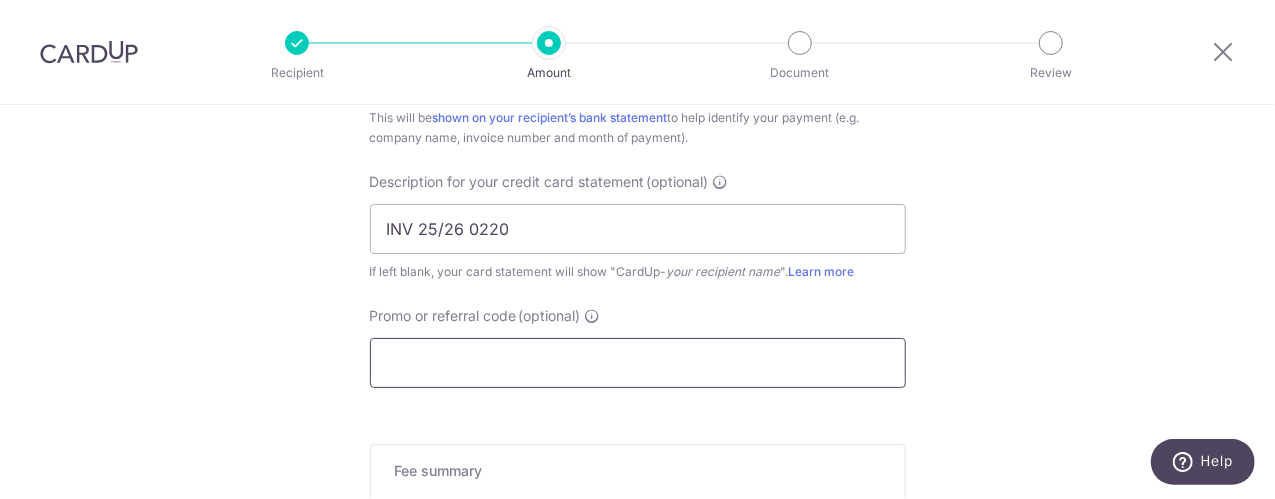 click on "Promo or referral code
(optional)" at bounding box center (638, 363) 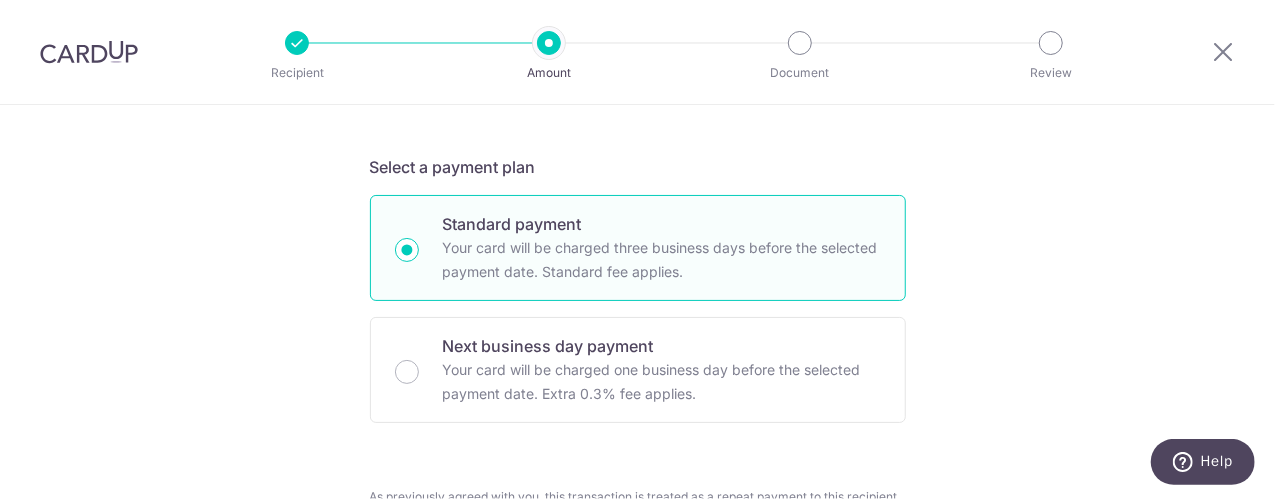 scroll, scrollTop: 100, scrollLeft: 0, axis: vertical 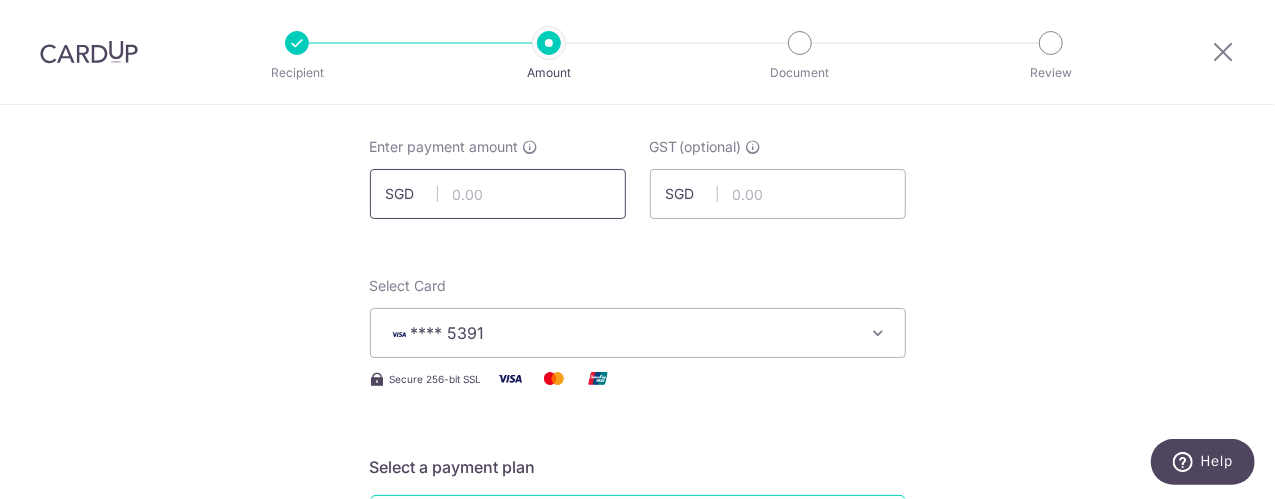 type on "BOFF185" 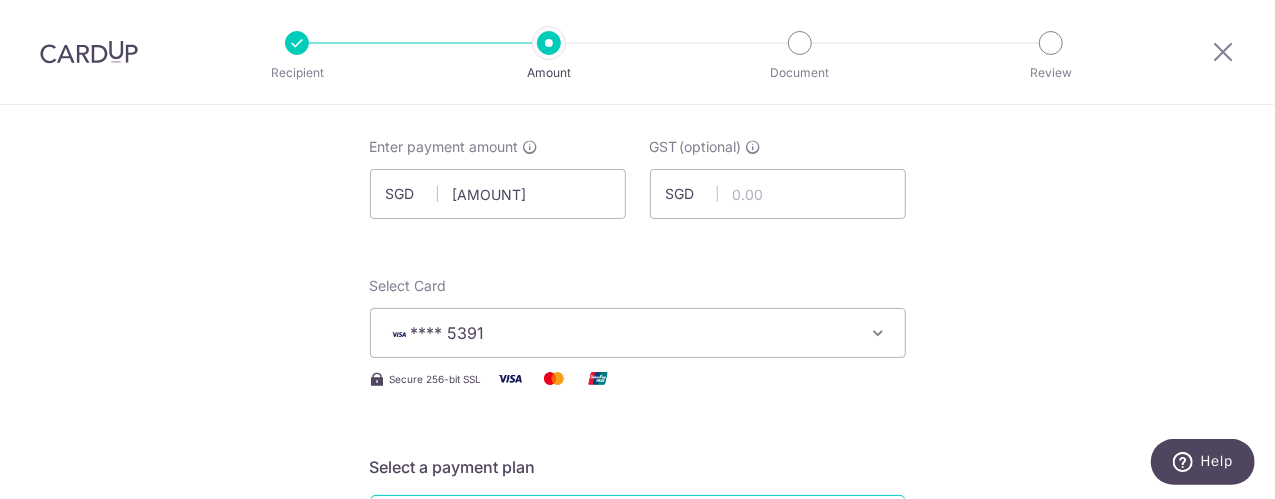 click on "Tell us more about your payment
Enter payment amount
SGD
1177.2
GST
(optional)
SGD
Select Card
**** 5391
Add credit card
Your Cards
**** 4335
**** 5391
Secure 256-bit SSL" at bounding box center [637, 1098] 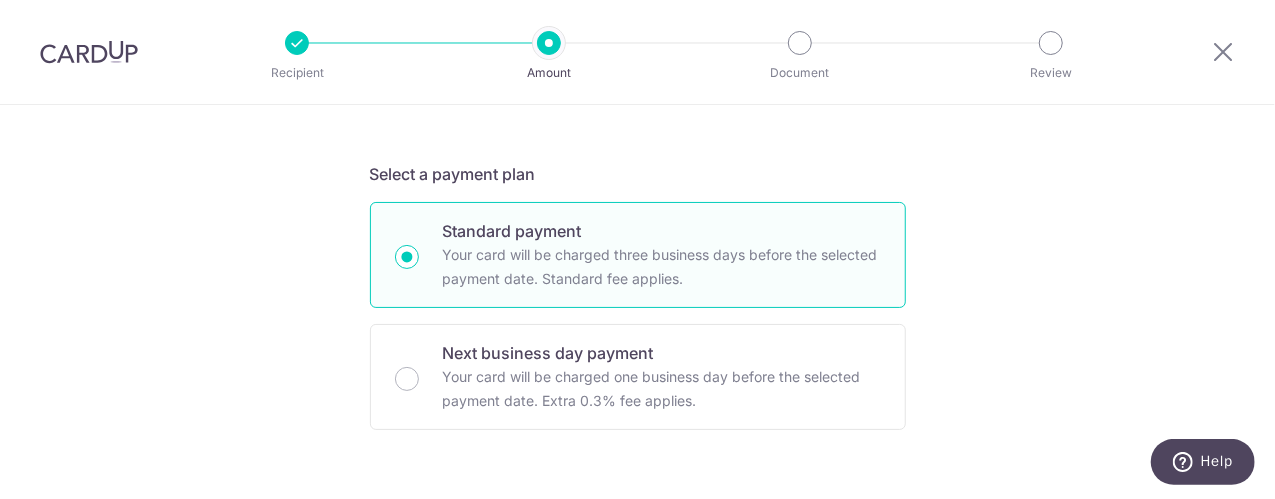scroll, scrollTop: 400, scrollLeft: 0, axis: vertical 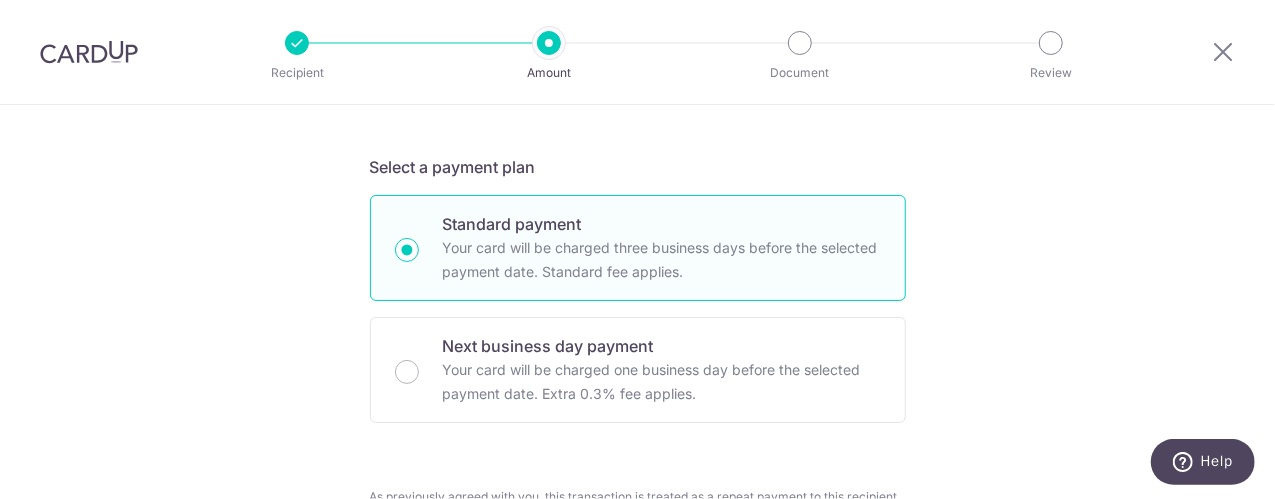 click on "Tell us more about your payment
Enter payment amount
SGD
1,177.20
1177.20
GST
(optional)
SGD
Select Card
**** 5391
Add credit card
Your Cards
**** 4335
**** 5391
Secure 256-bit SSL" at bounding box center [637, 798] 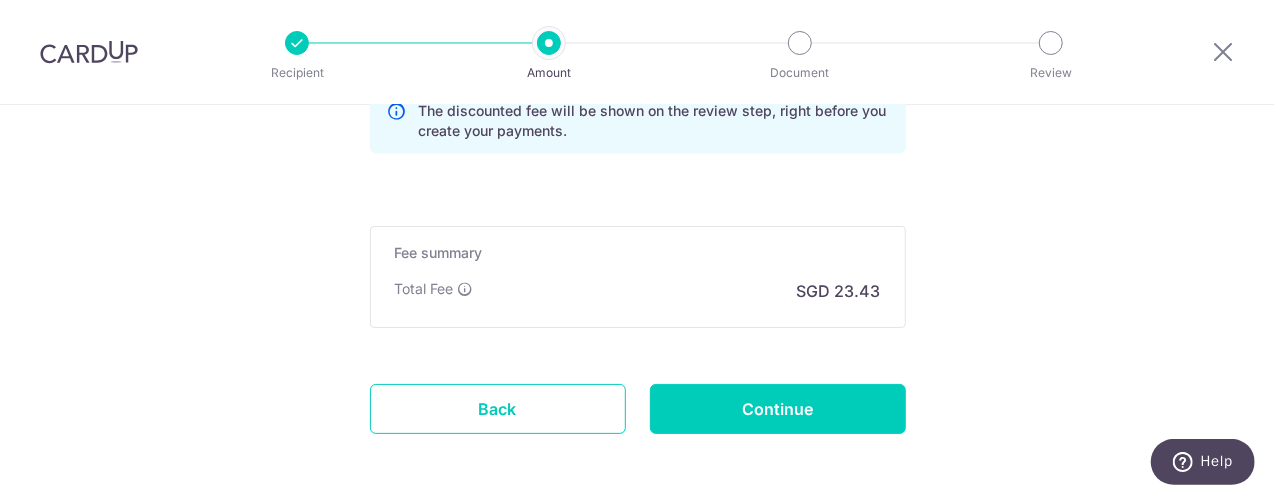 scroll, scrollTop: 1787, scrollLeft: 0, axis: vertical 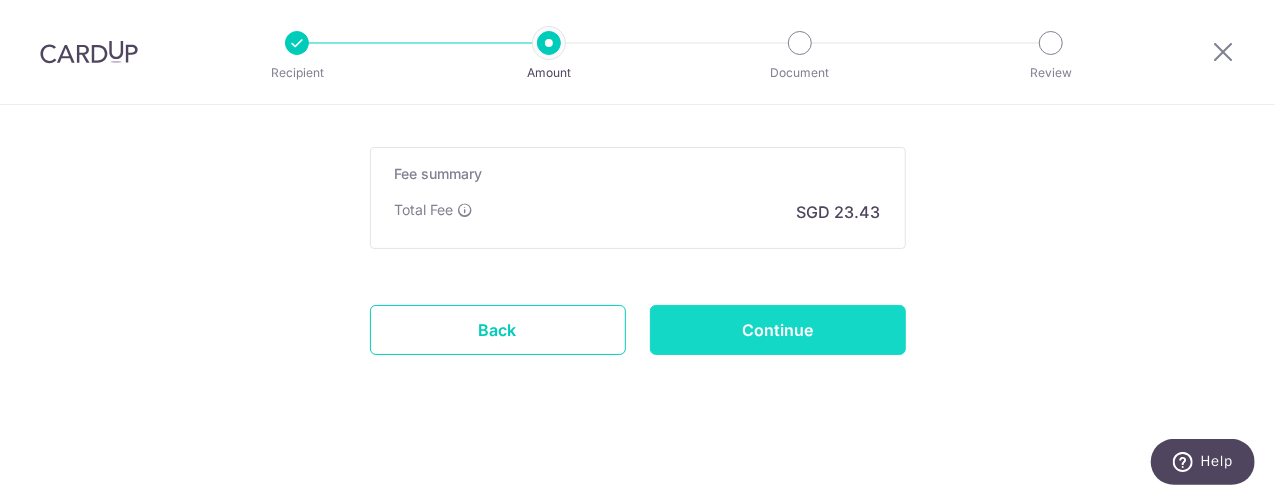 click on "Continue" at bounding box center (778, 330) 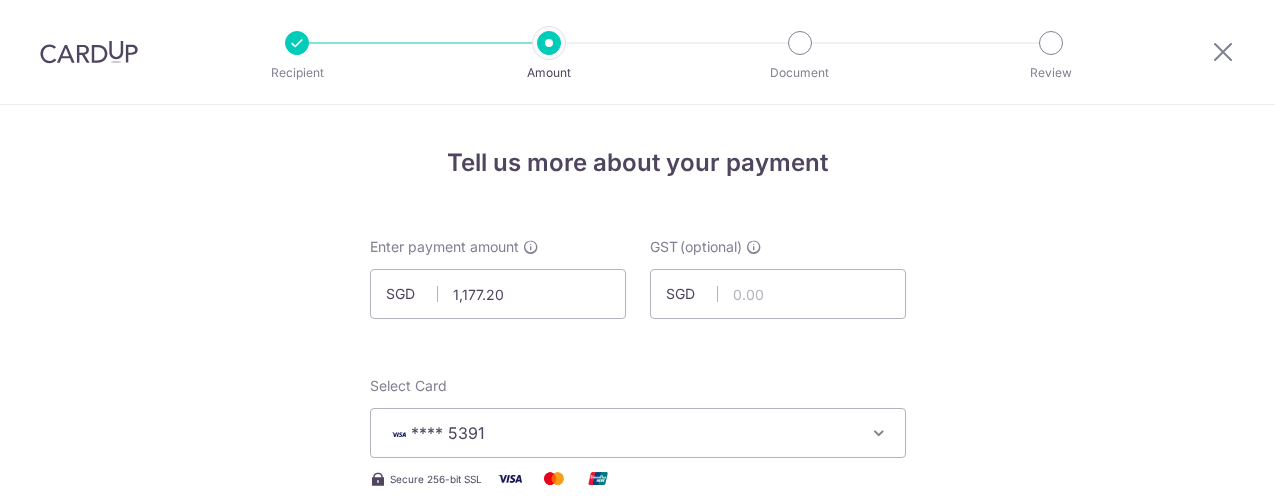 scroll, scrollTop: 0, scrollLeft: 0, axis: both 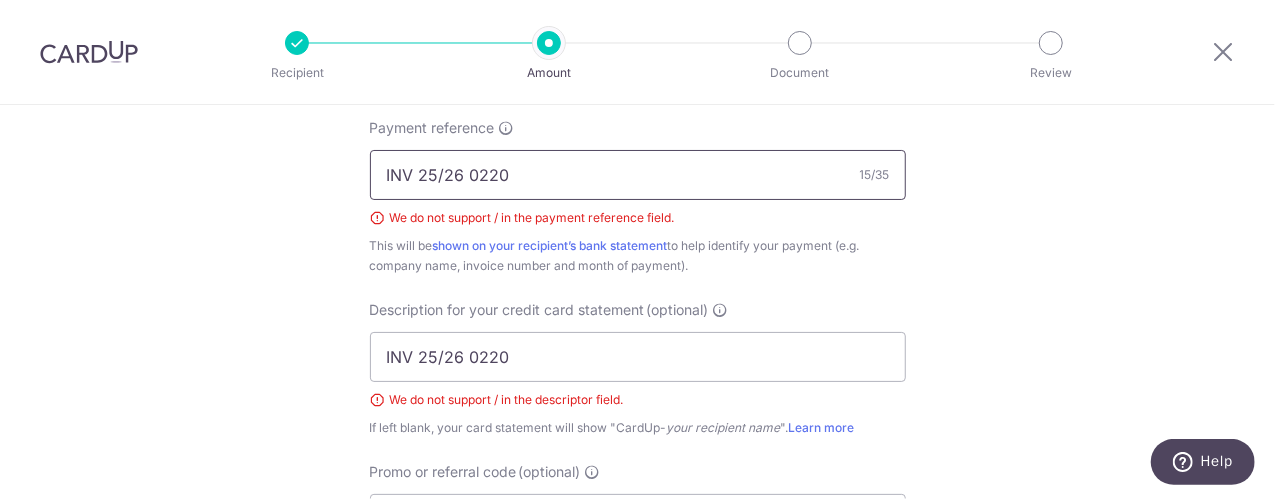 click on "INV 25/26 0220" at bounding box center (638, 175) 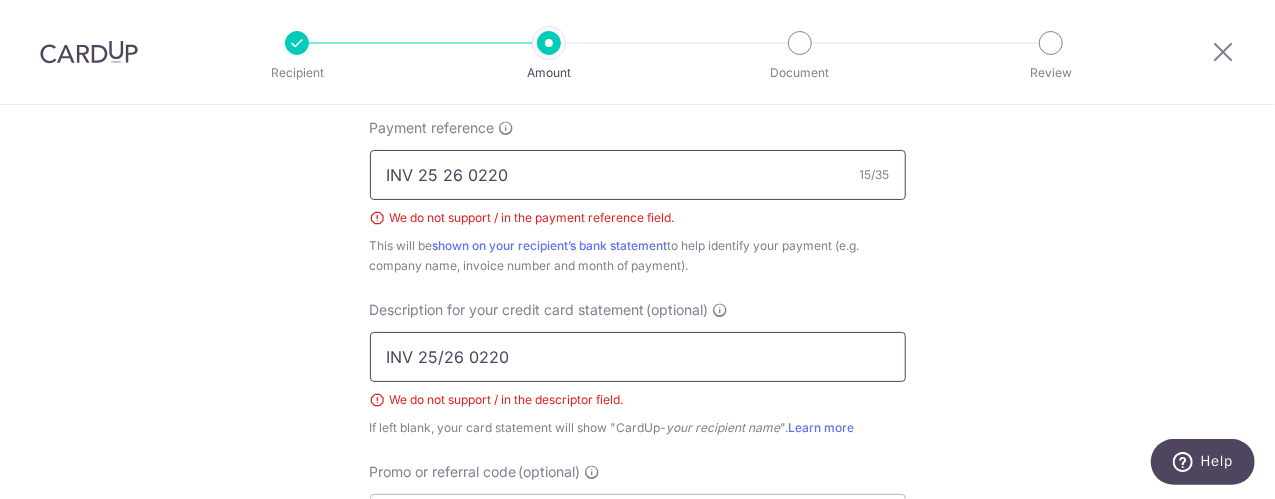 type on "INV 25 26 0220" 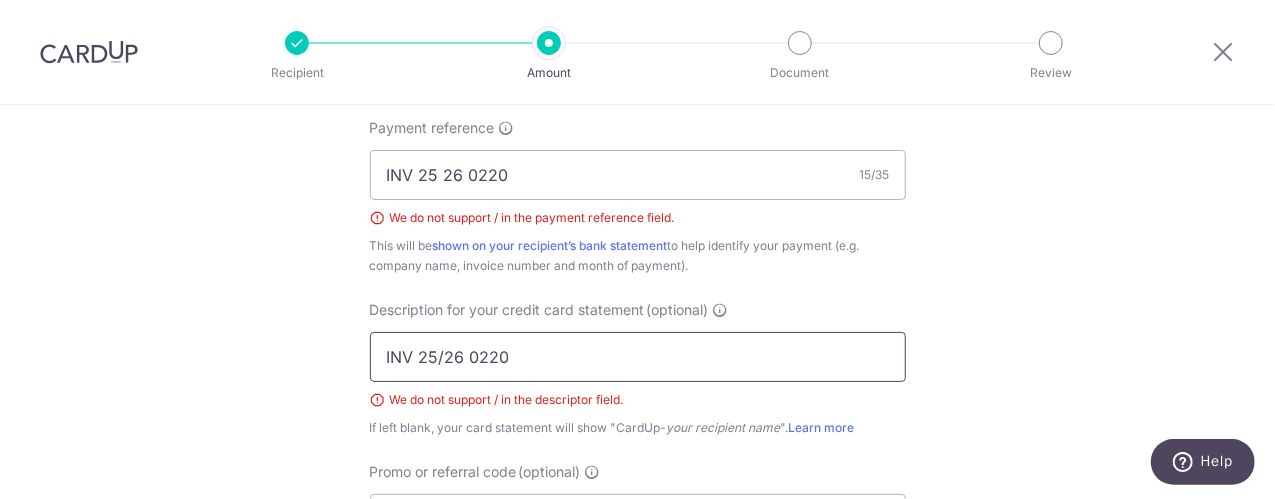 click on "INV 25/26 0220" at bounding box center (638, 357) 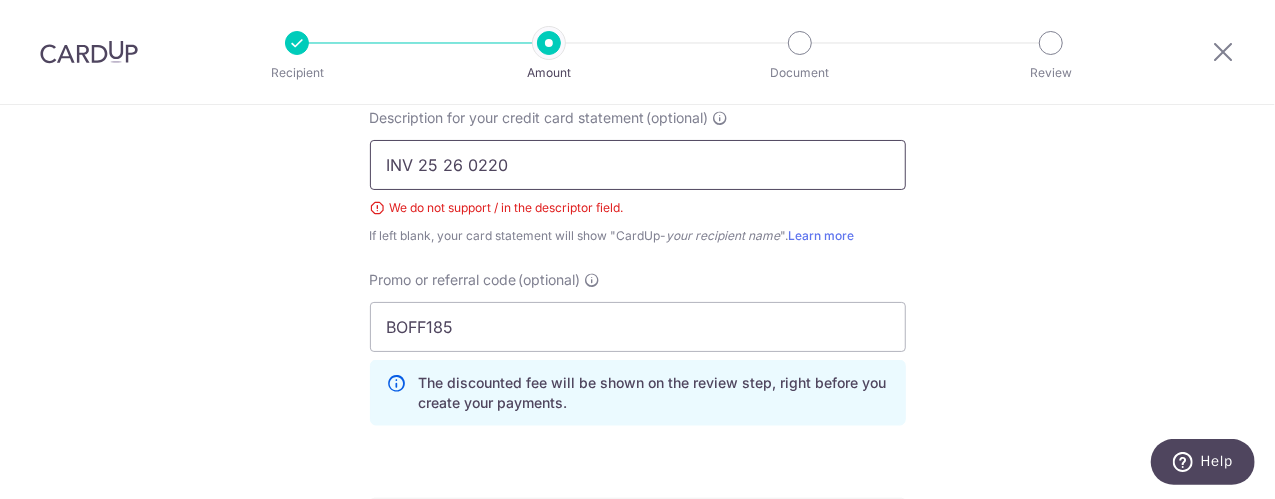 scroll, scrollTop: 1500, scrollLeft: 0, axis: vertical 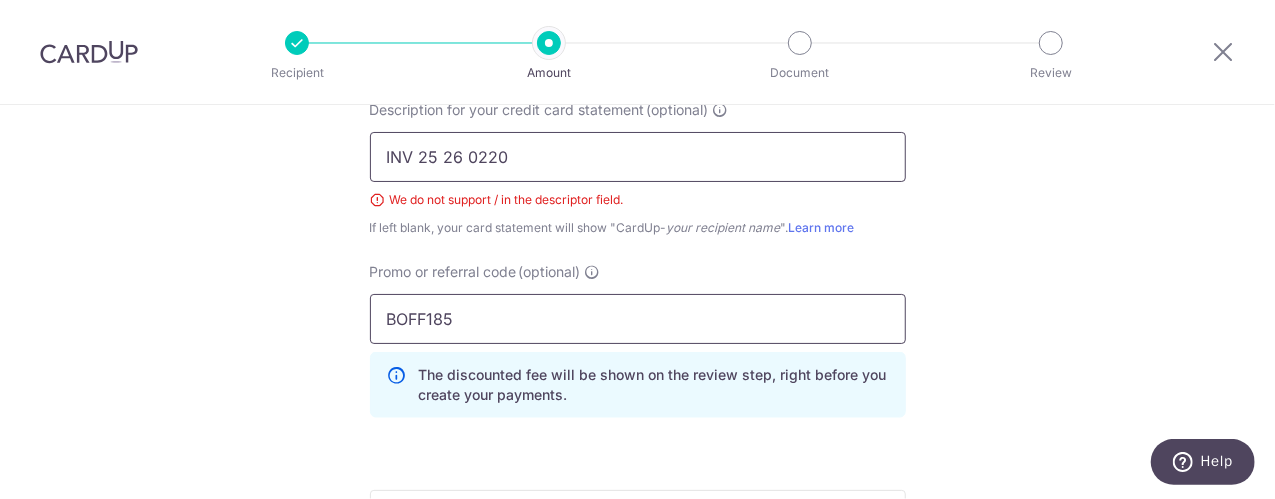 type on "INV 25 26 0220" 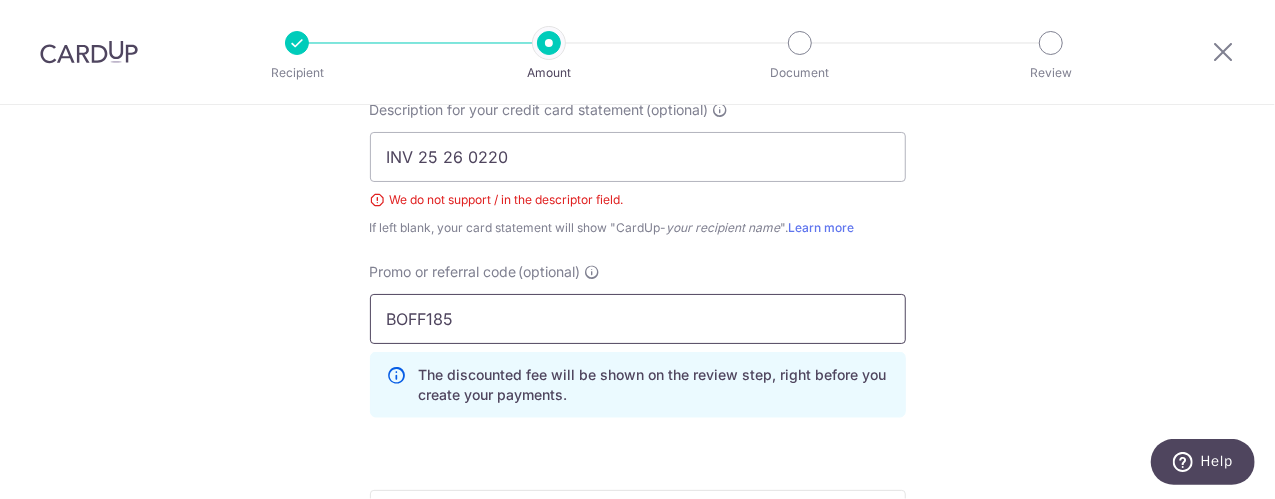 click on "BOFF185" at bounding box center [638, 319] 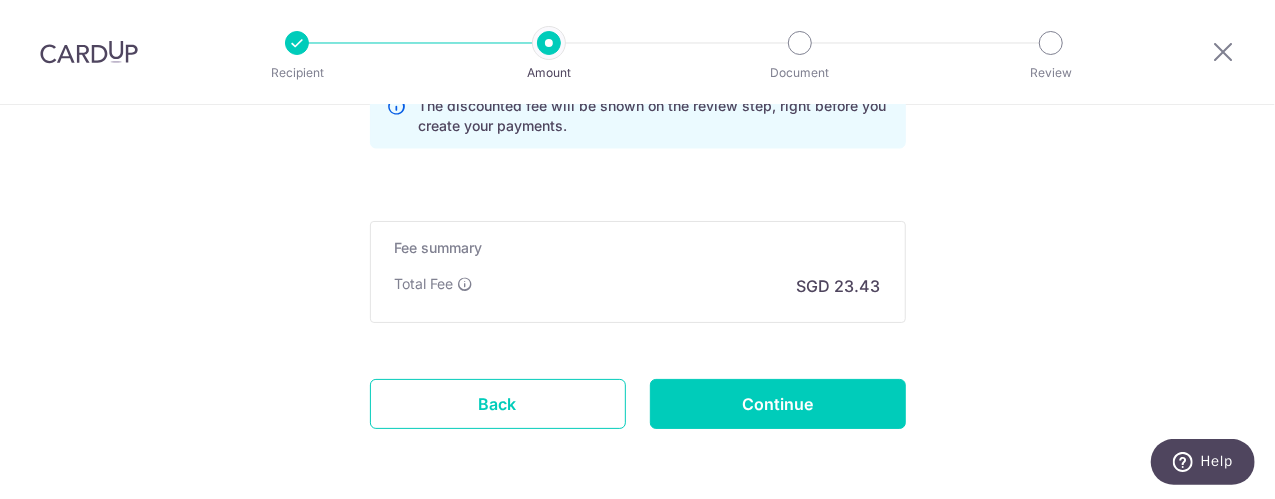 scroll, scrollTop: 1843, scrollLeft: 0, axis: vertical 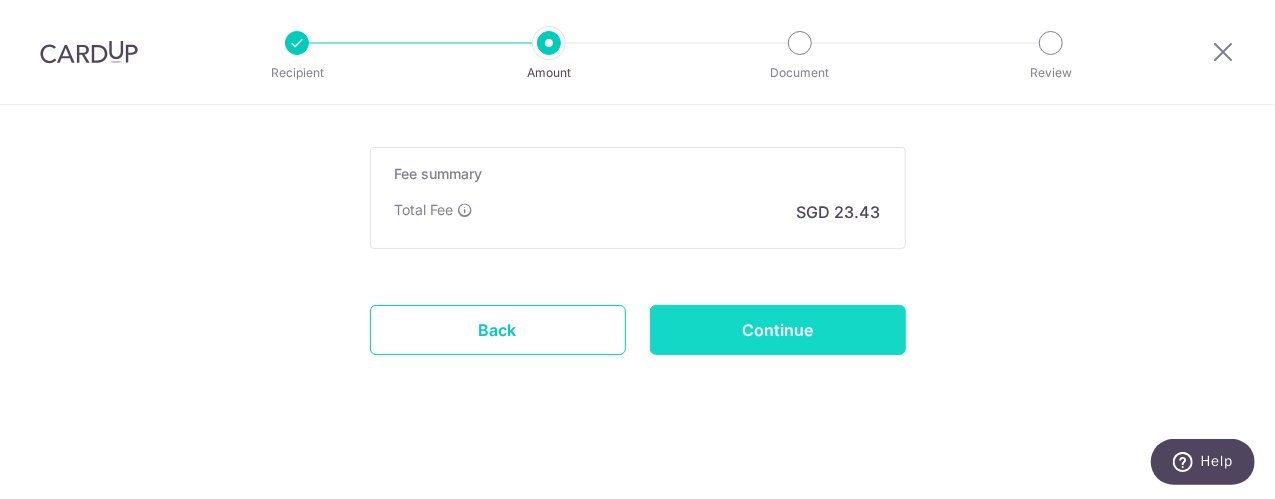 click on "Continue" at bounding box center (778, 330) 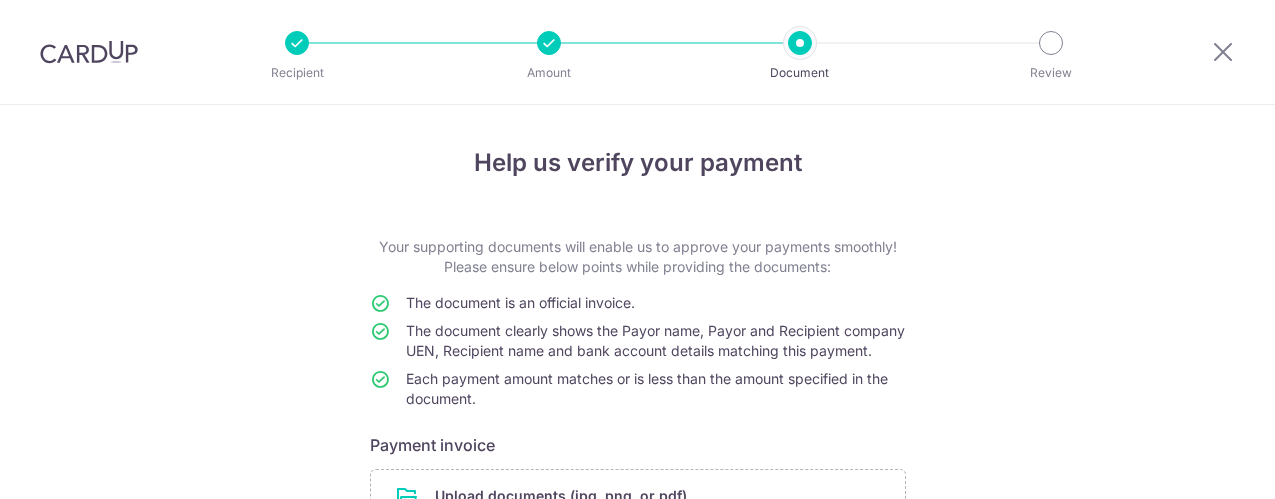 scroll, scrollTop: 0, scrollLeft: 0, axis: both 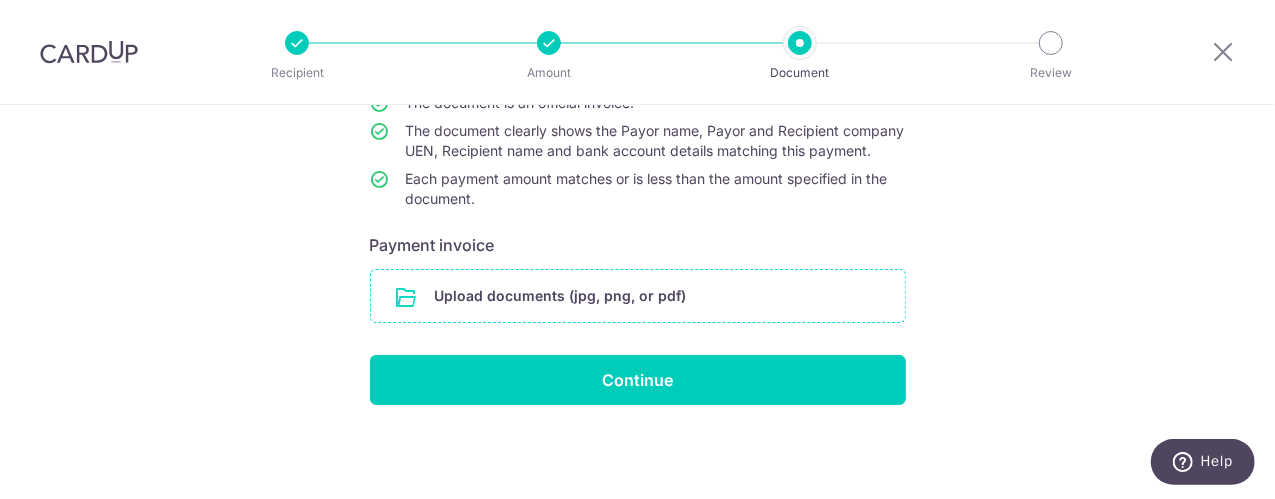 click at bounding box center [638, 296] 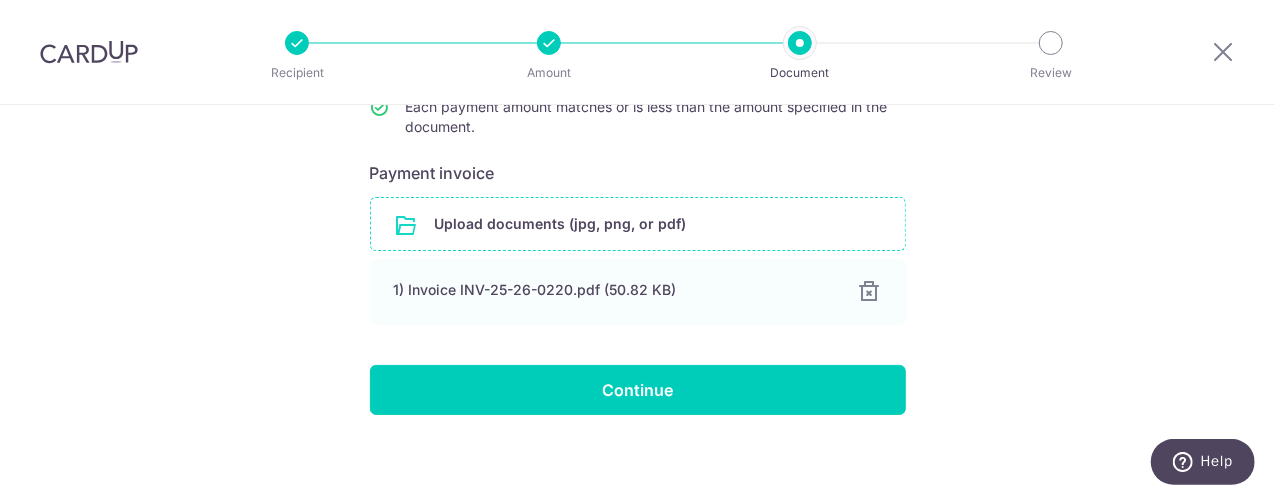 scroll, scrollTop: 300, scrollLeft: 0, axis: vertical 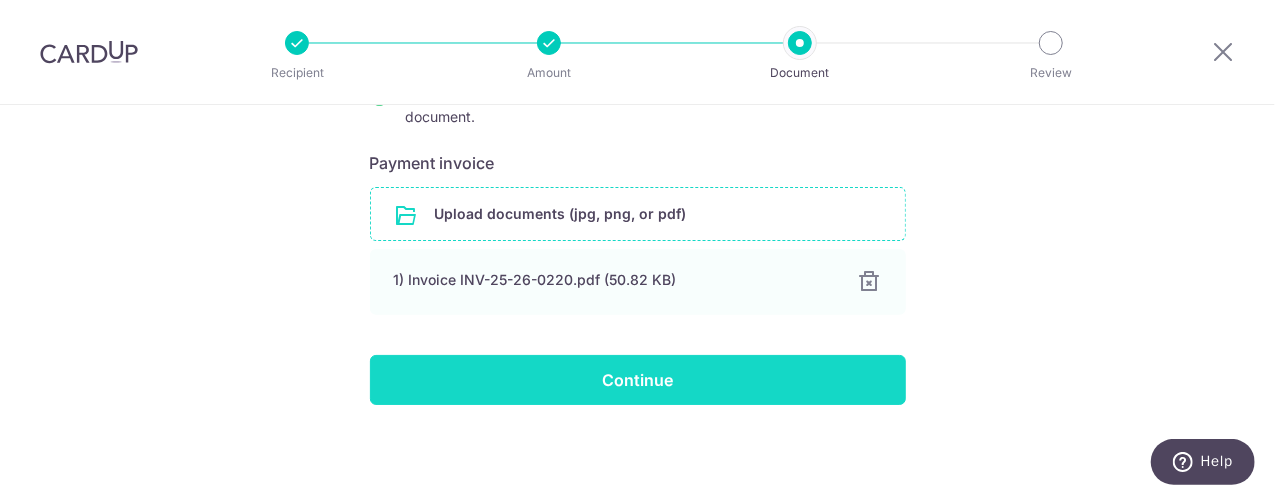 click on "Continue" at bounding box center (638, 380) 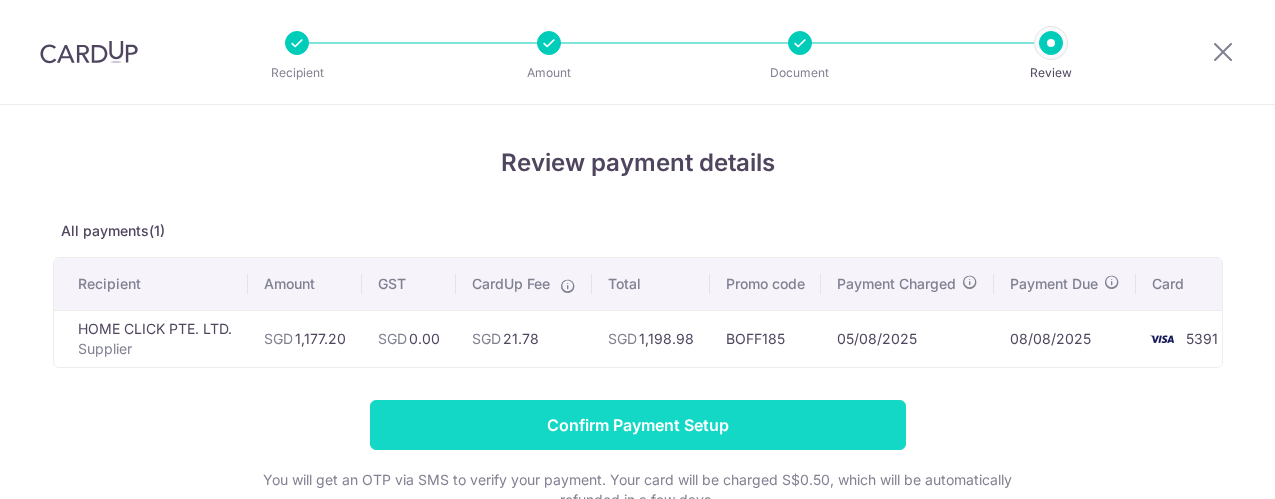 scroll, scrollTop: 0, scrollLeft: 0, axis: both 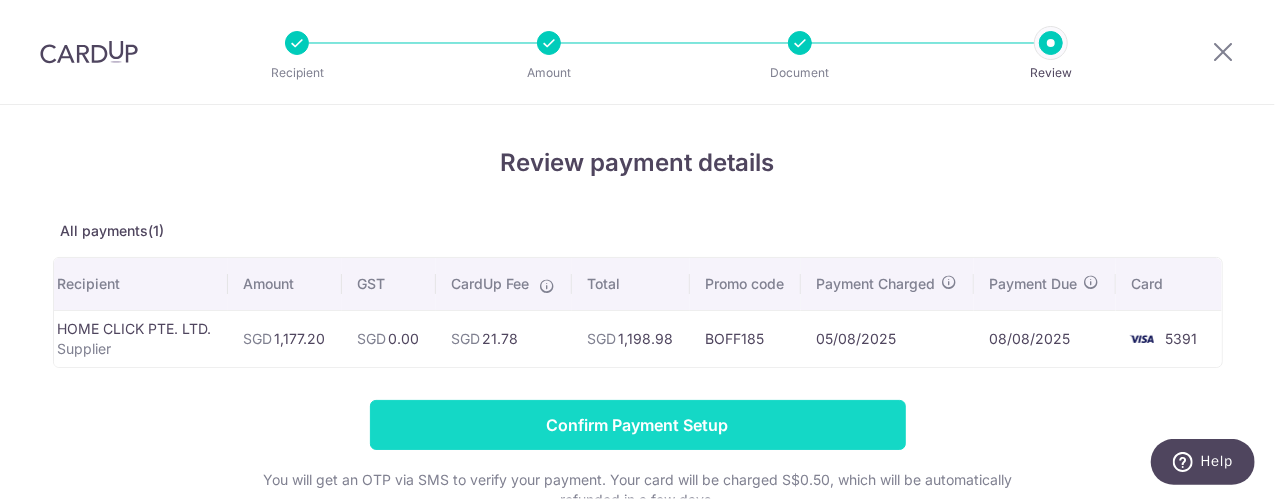 click on "Confirm Payment Setup" at bounding box center (638, 425) 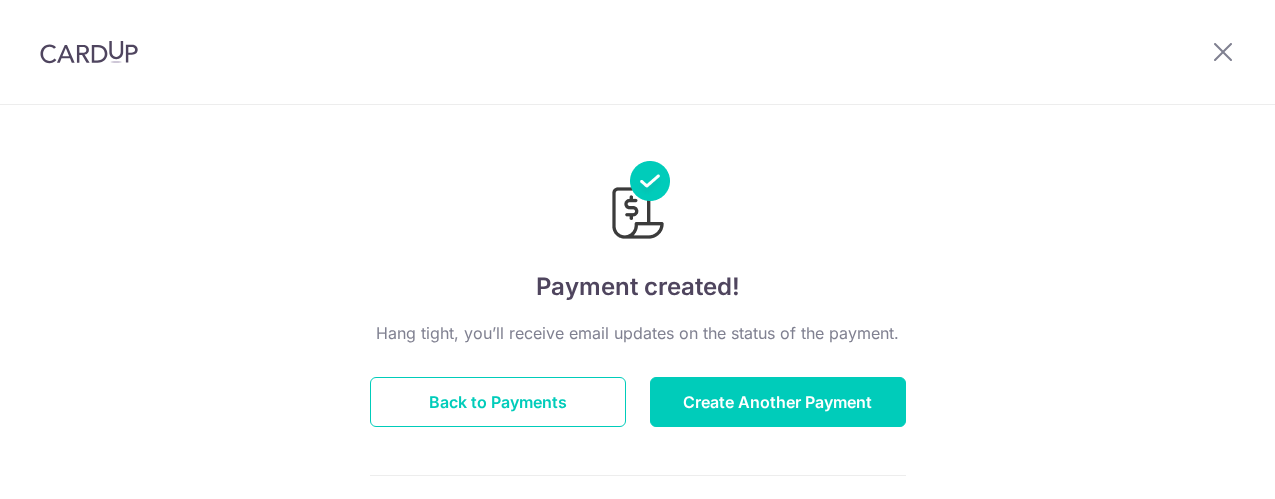 scroll, scrollTop: 0, scrollLeft: 0, axis: both 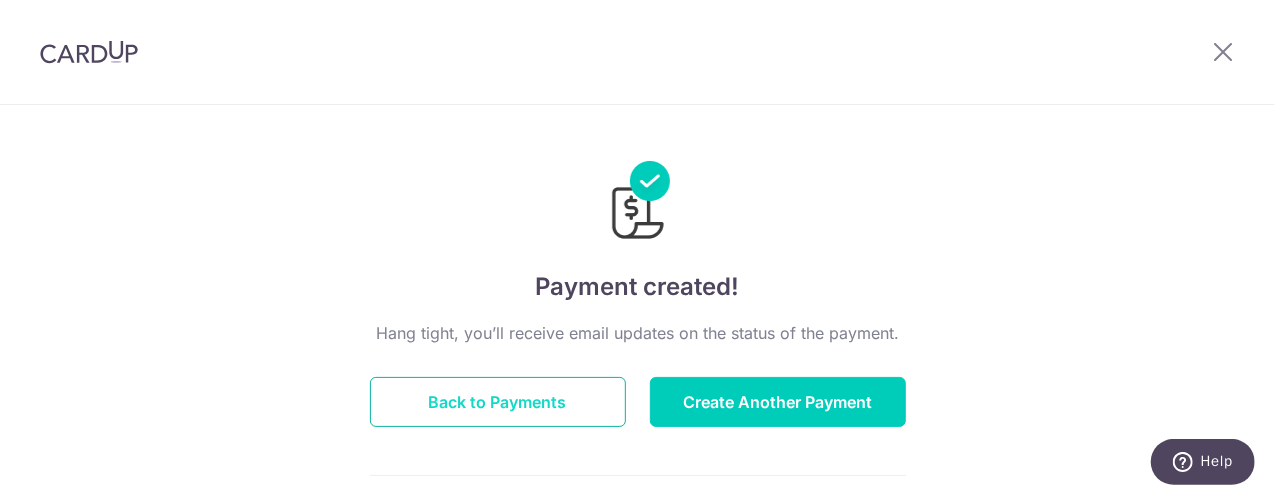 click on "Back to Payments" at bounding box center [498, 402] 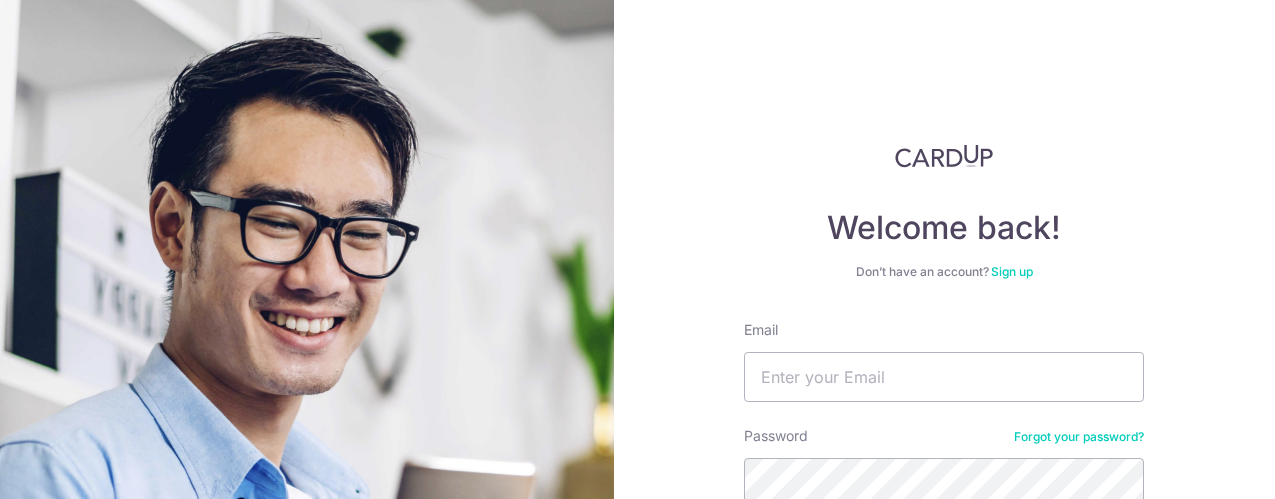 scroll, scrollTop: 0, scrollLeft: 0, axis: both 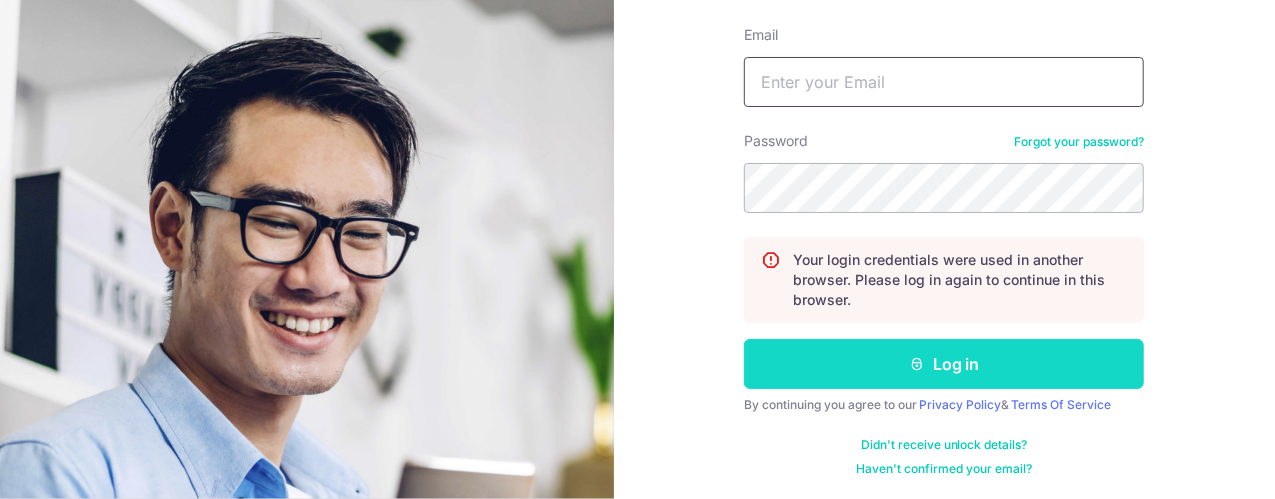 type on "sales@example.com" 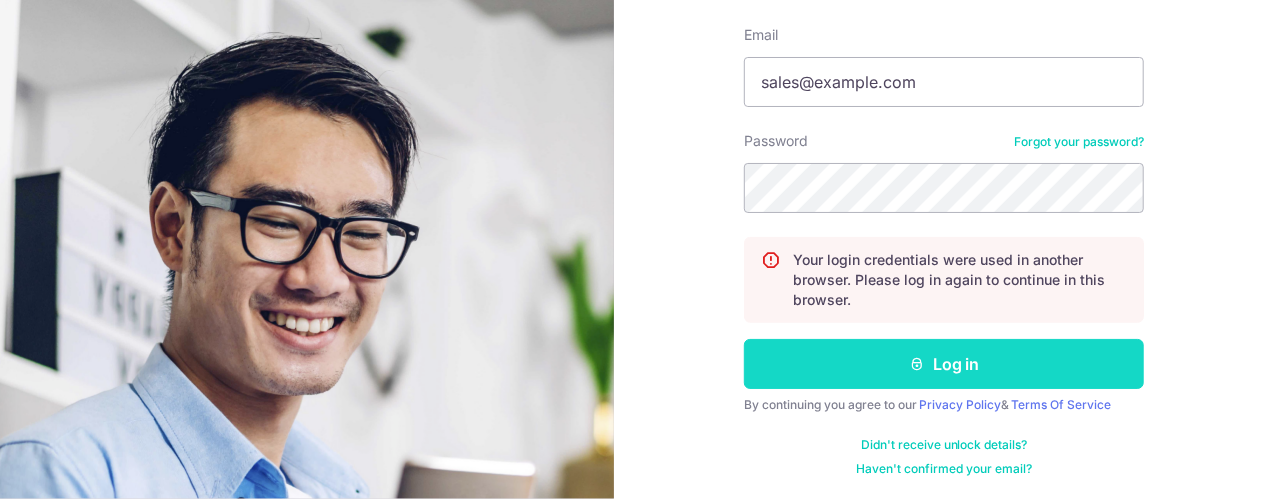 click on "Log in" at bounding box center [944, 364] 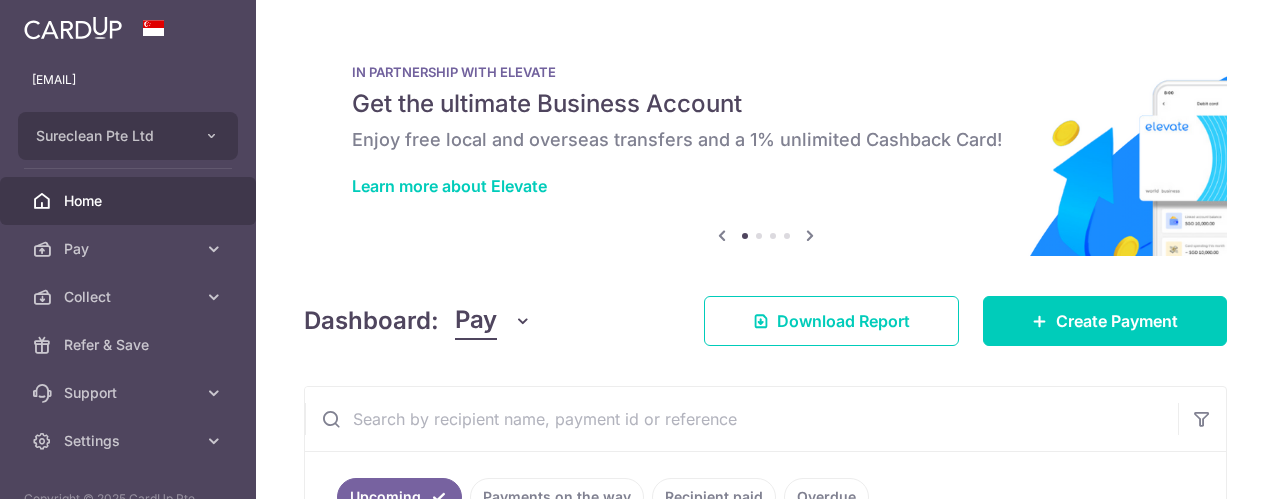 scroll, scrollTop: 0, scrollLeft: 0, axis: both 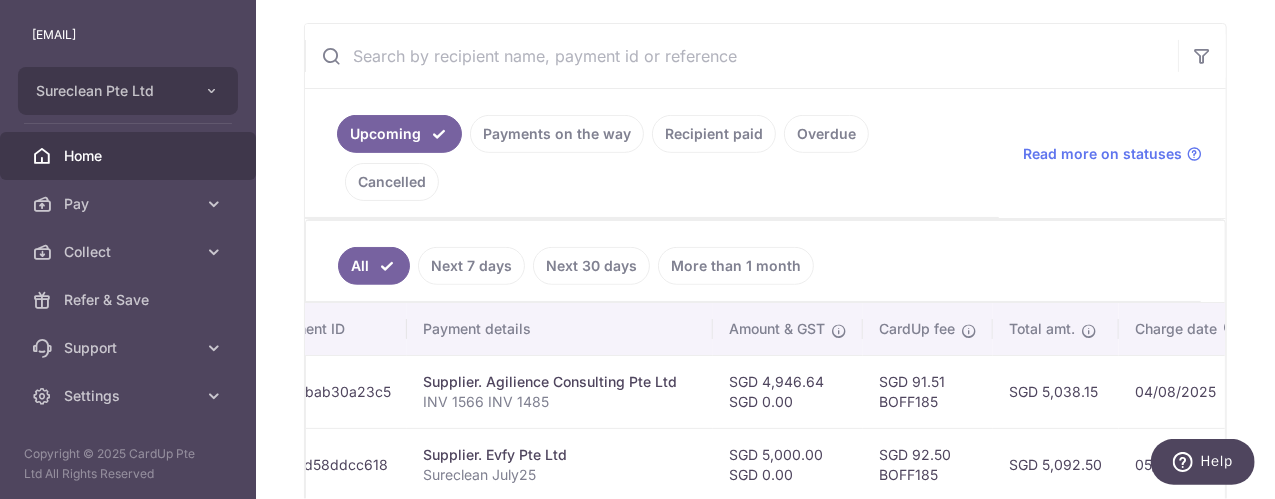 click on "Recipient paid" at bounding box center (714, 134) 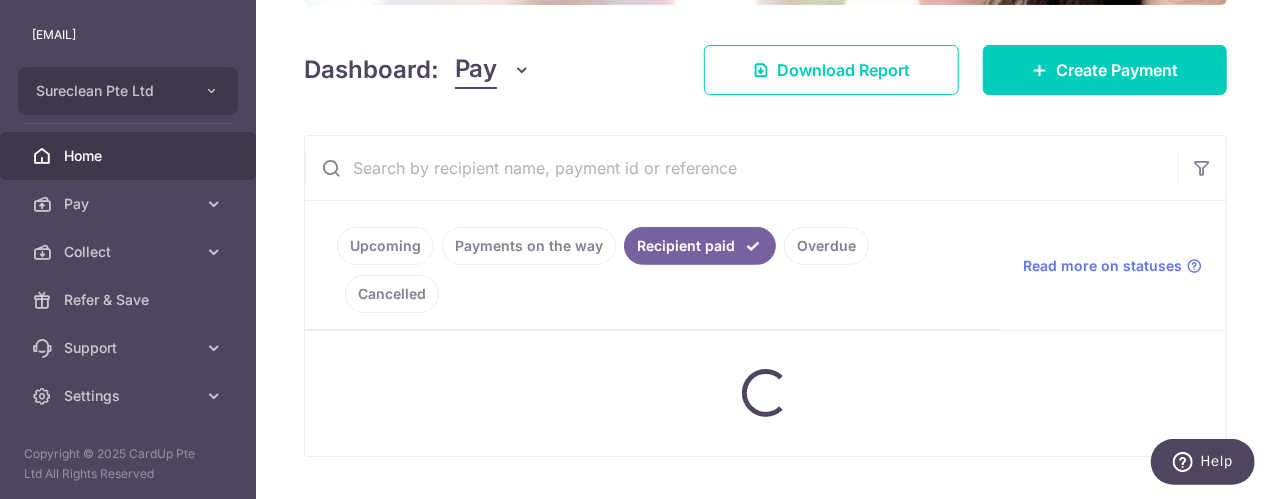 scroll, scrollTop: 363, scrollLeft: 0, axis: vertical 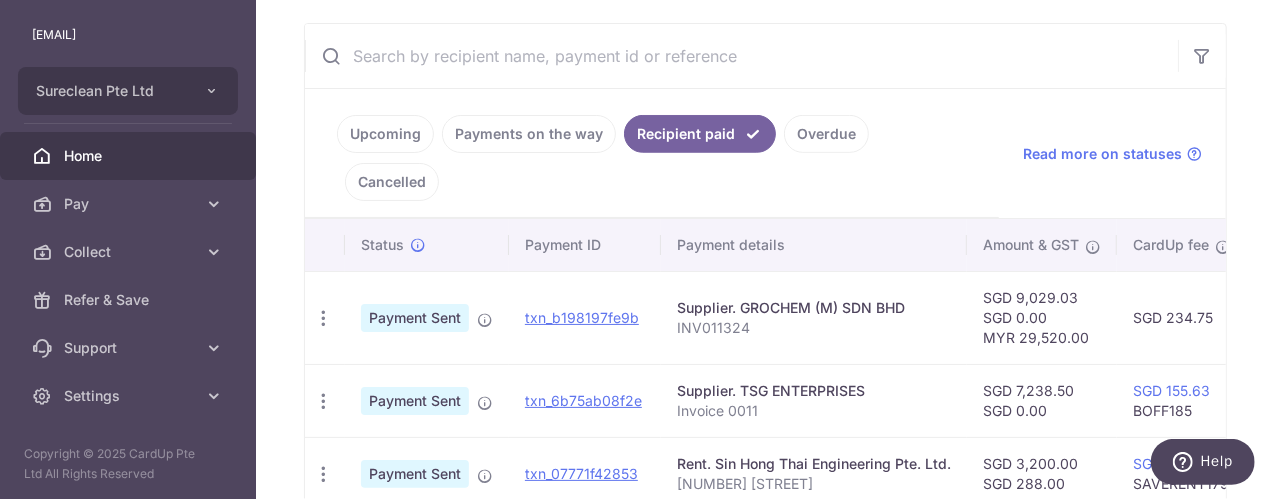 click at bounding box center [741, 56] 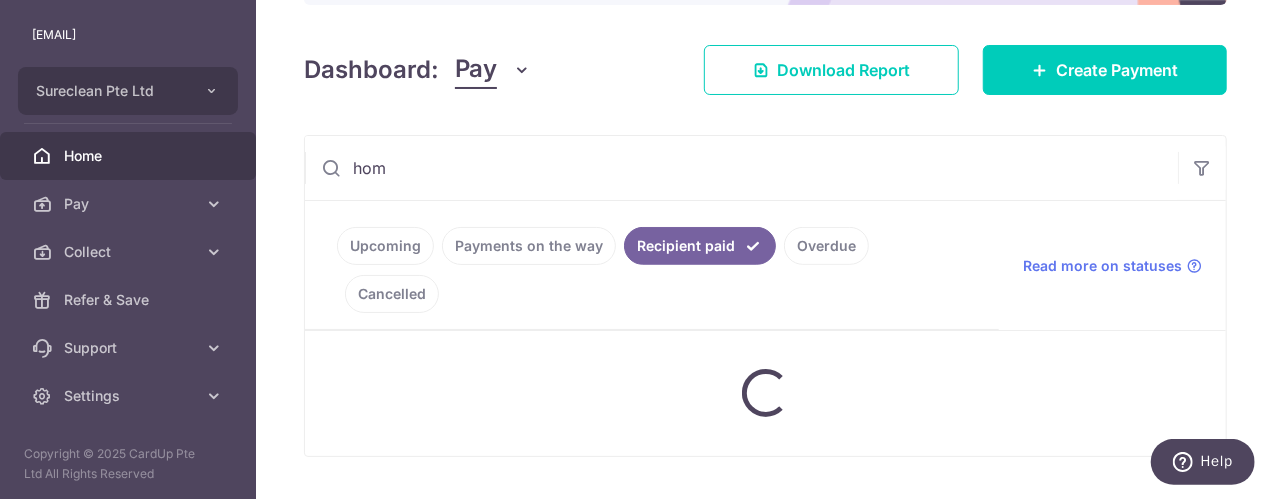 scroll, scrollTop: 262, scrollLeft: 0, axis: vertical 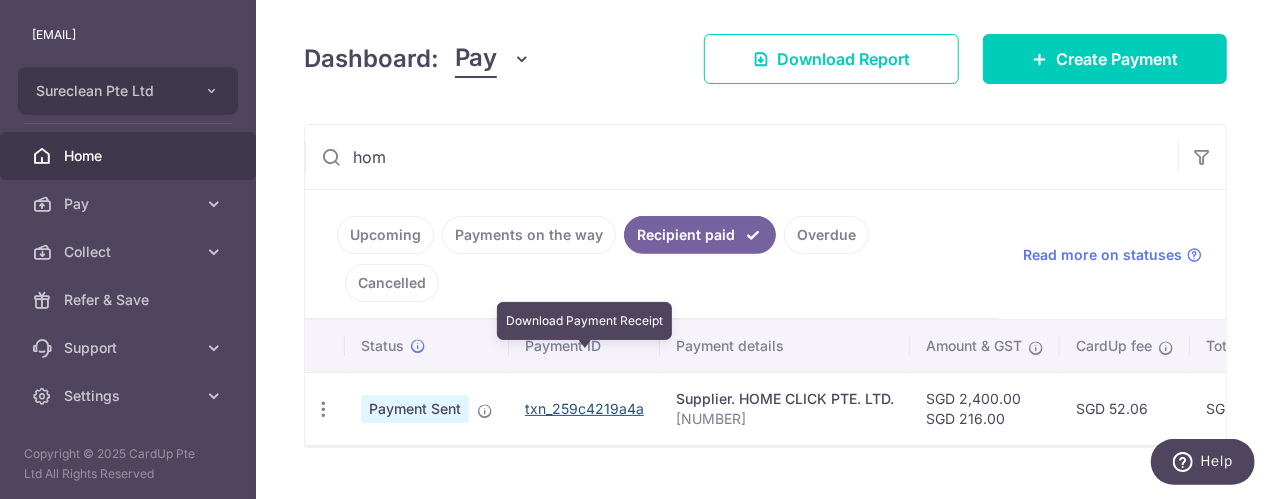 click on "txn_259c4219a4a" at bounding box center [584, 408] 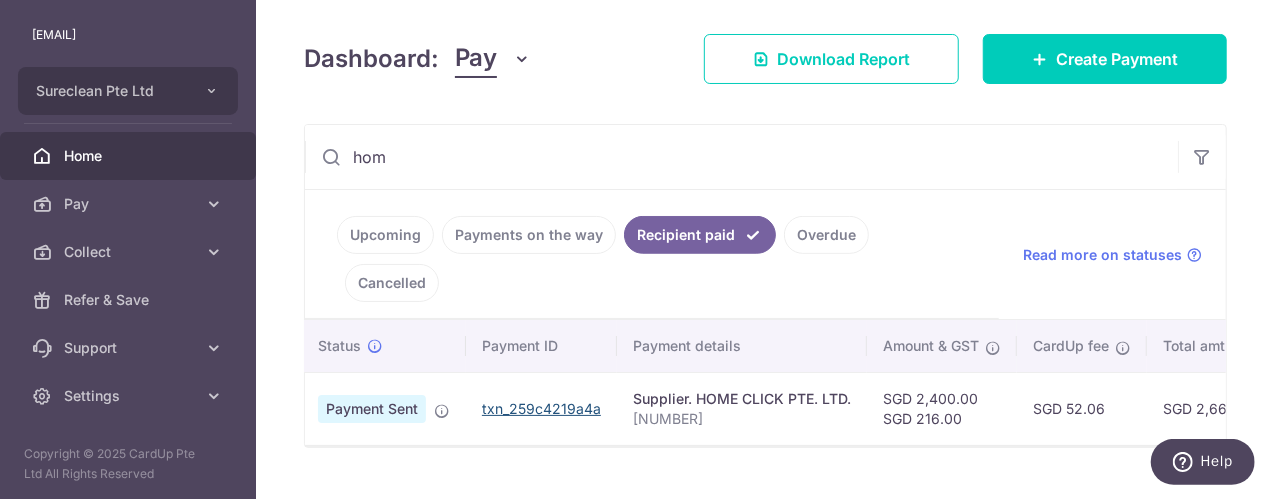 scroll, scrollTop: 0, scrollLeft: 0, axis: both 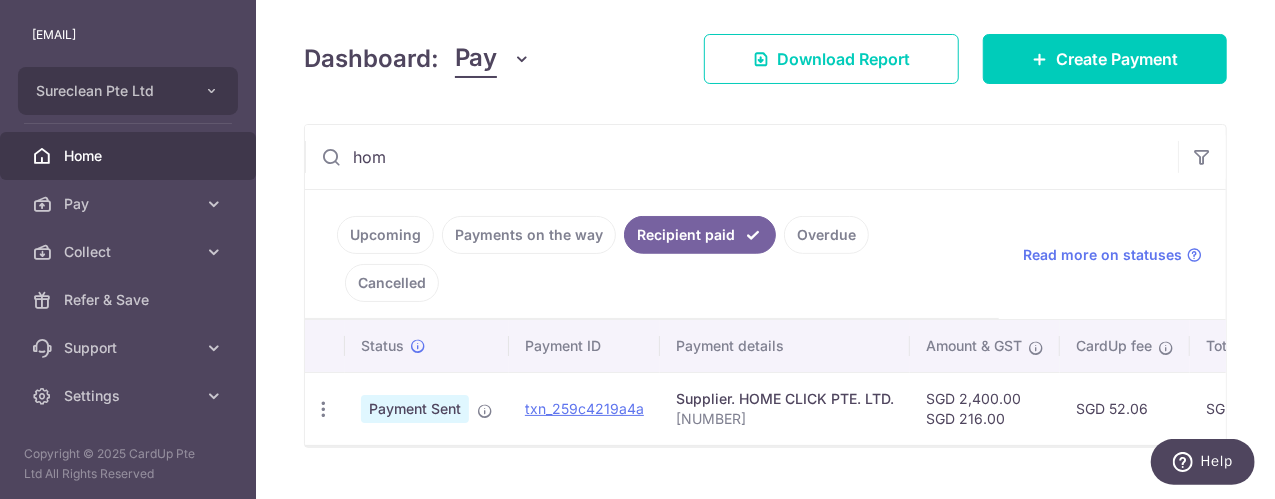 click on "Payments on the way" at bounding box center (529, 235) 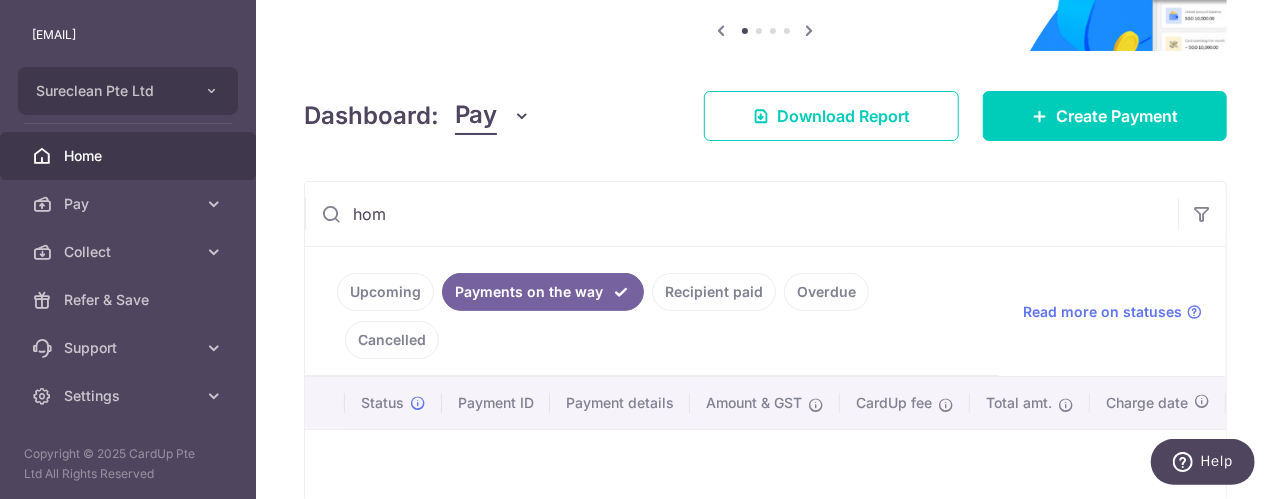 scroll, scrollTop: 198, scrollLeft: 0, axis: vertical 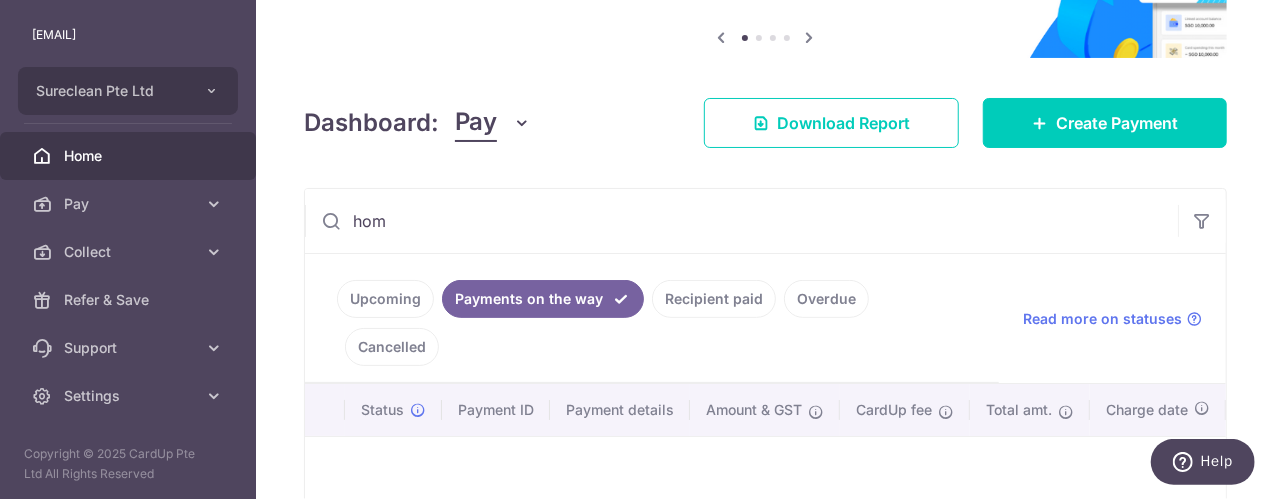 click on "Recipient paid" at bounding box center (714, 299) 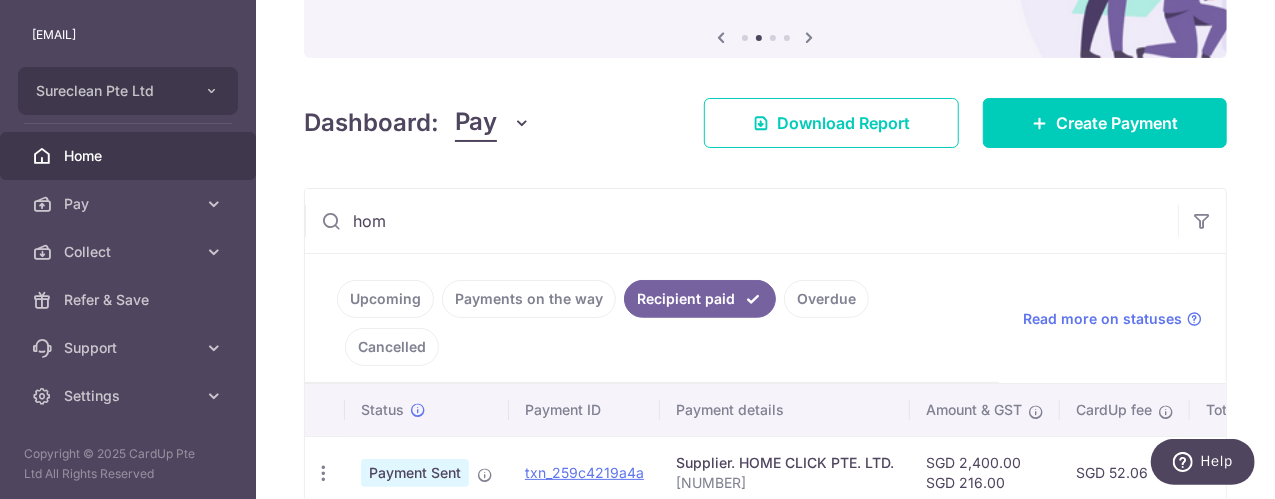 scroll, scrollTop: 262, scrollLeft: 0, axis: vertical 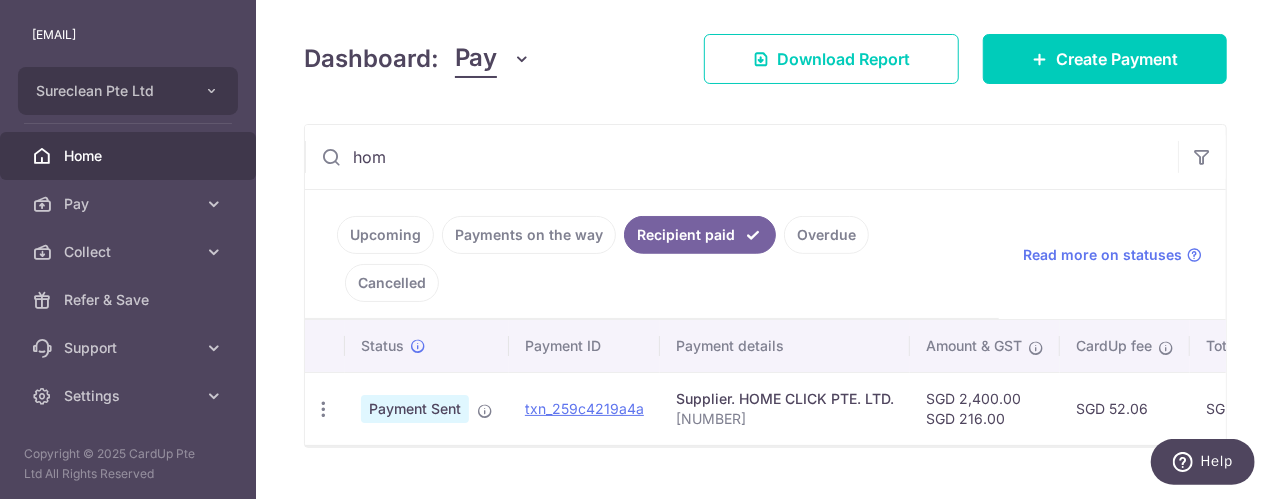 click on "hom" at bounding box center (741, 157) 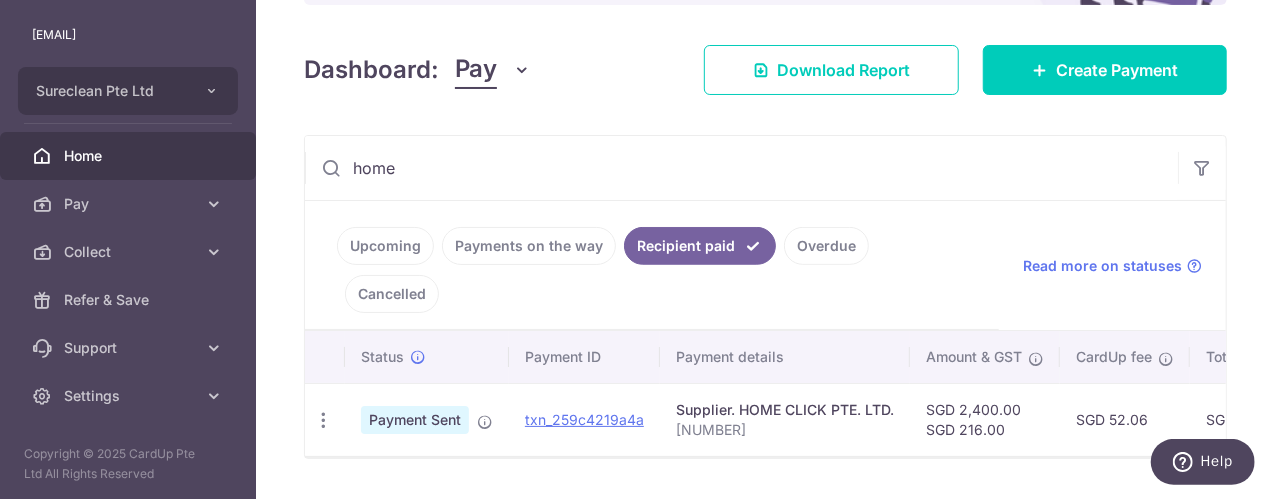 scroll, scrollTop: 262, scrollLeft: 0, axis: vertical 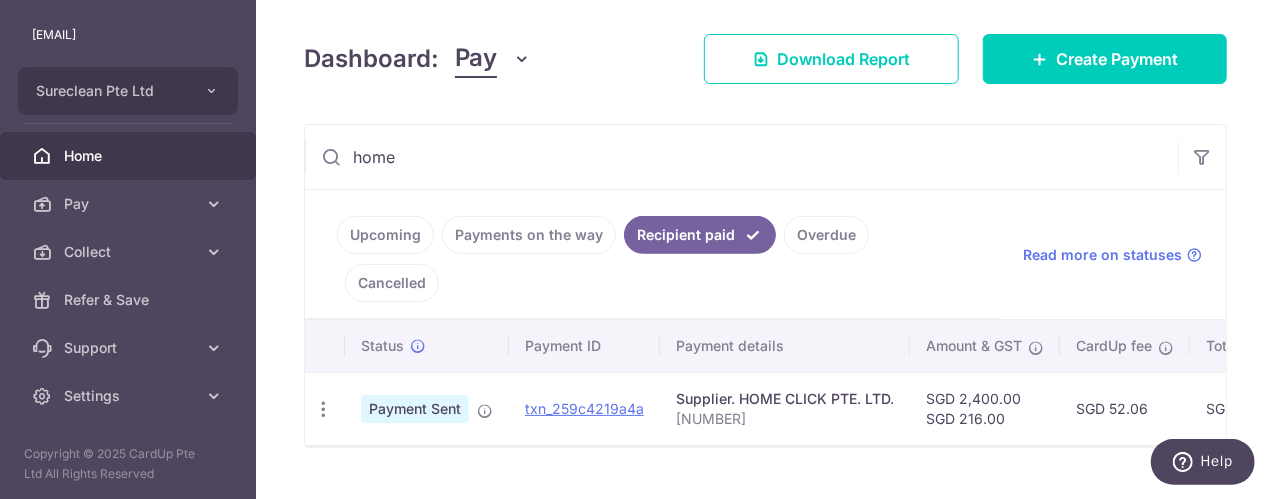 click on "Upcoming" at bounding box center [385, 235] 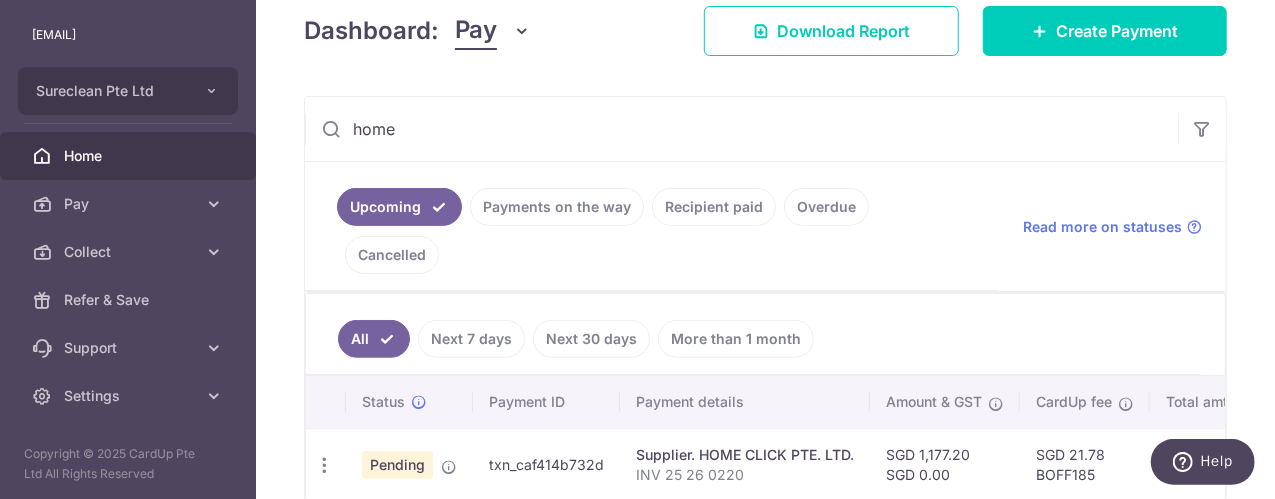 scroll, scrollTop: 300, scrollLeft: 0, axis: vertical 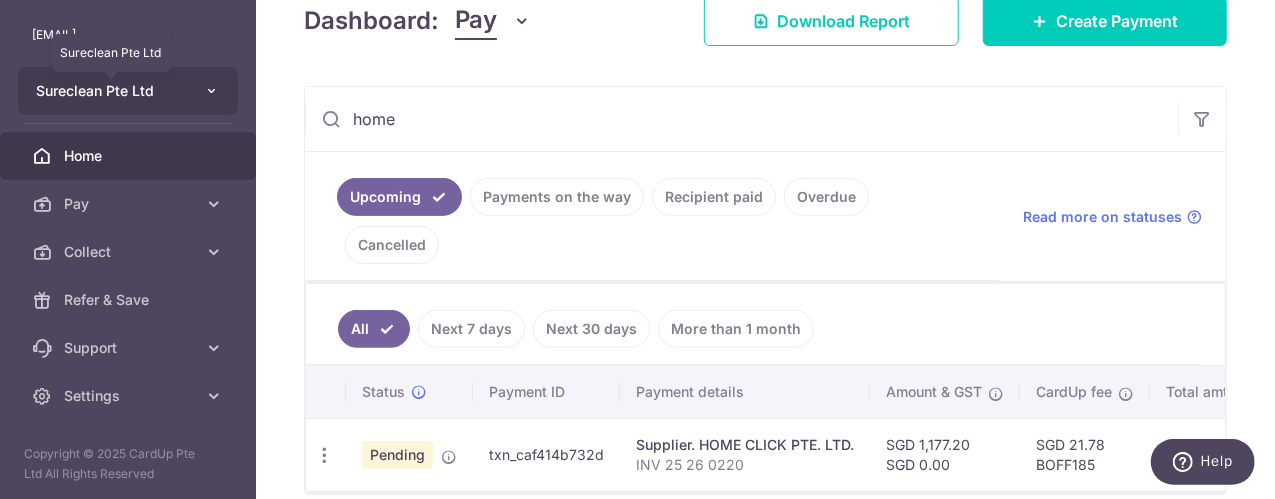 drag, startPoint x: 474, startPoint y: 113, endPoint x: 81, endPoint y: 96, distance: 393.36752 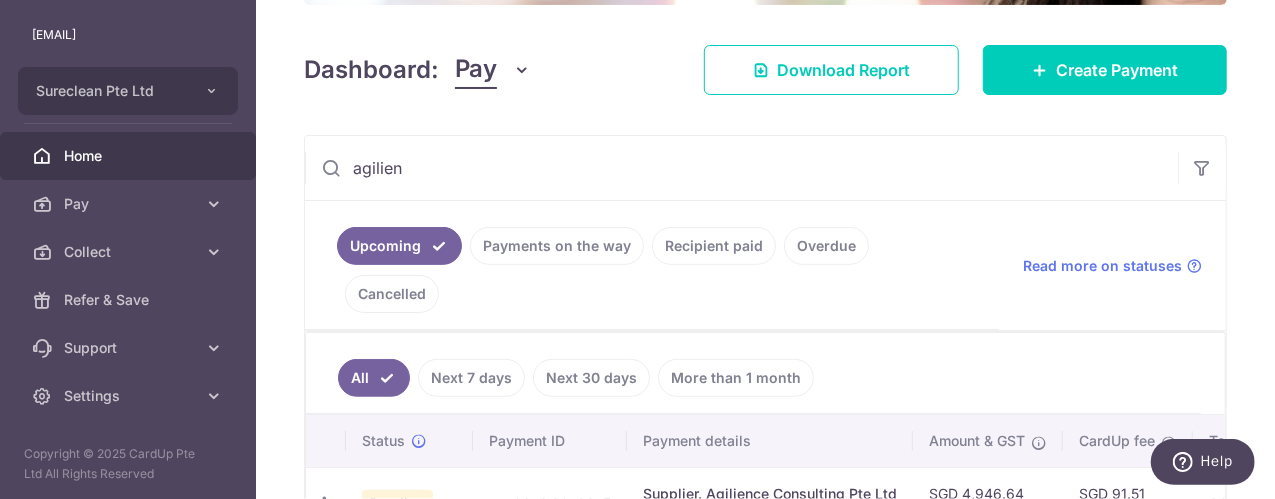 scroll, scrollTop: 300, scrollLeft: 0, axis: vertical 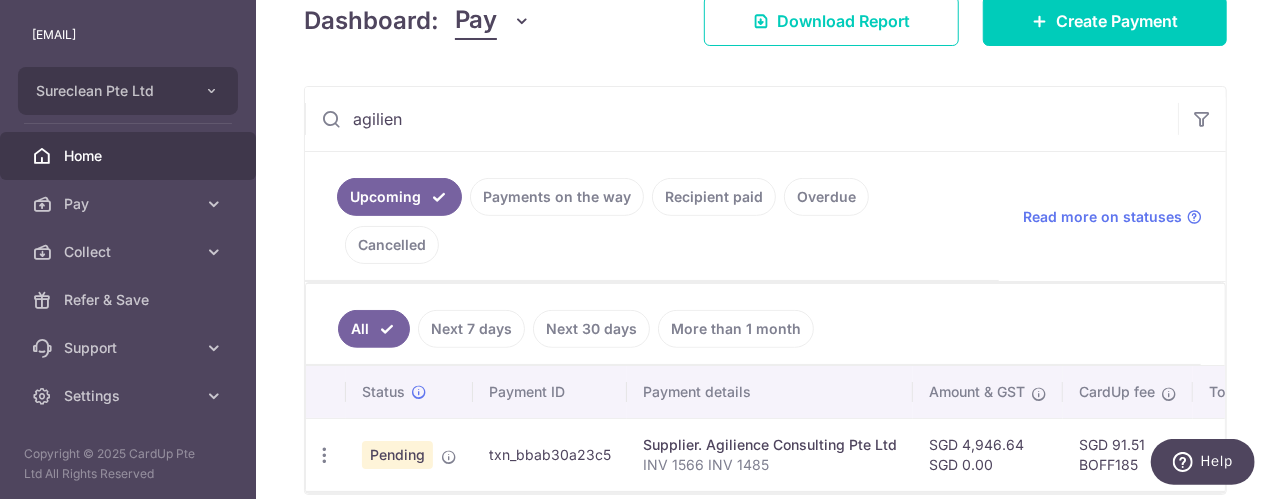 click on "INV 1566 INV 1485" at bounding box center [770, 465] 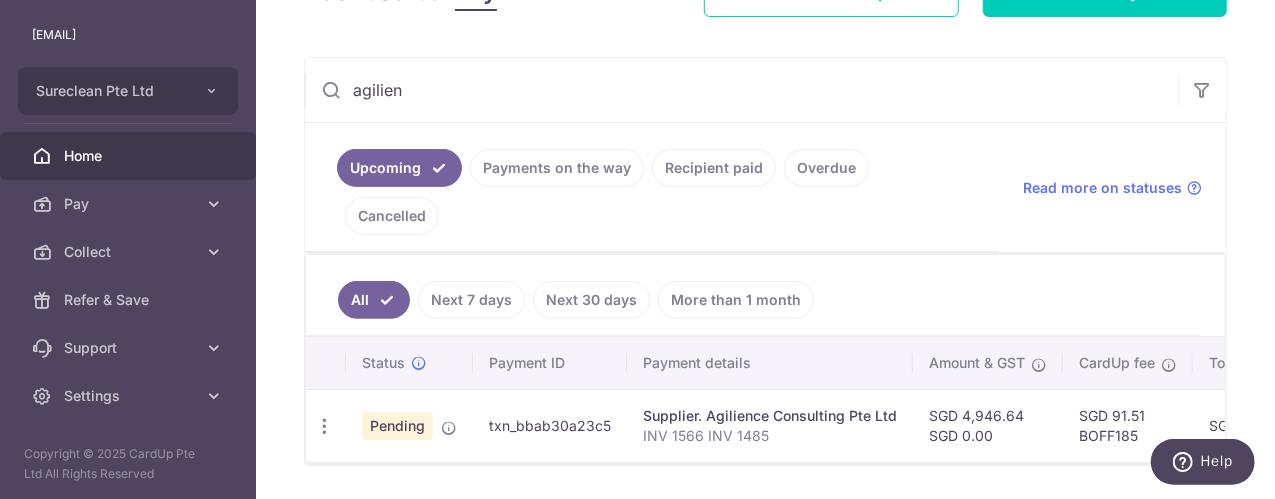 scroll, scrollTop: 345, scrollLeft: 0, axis: vertical 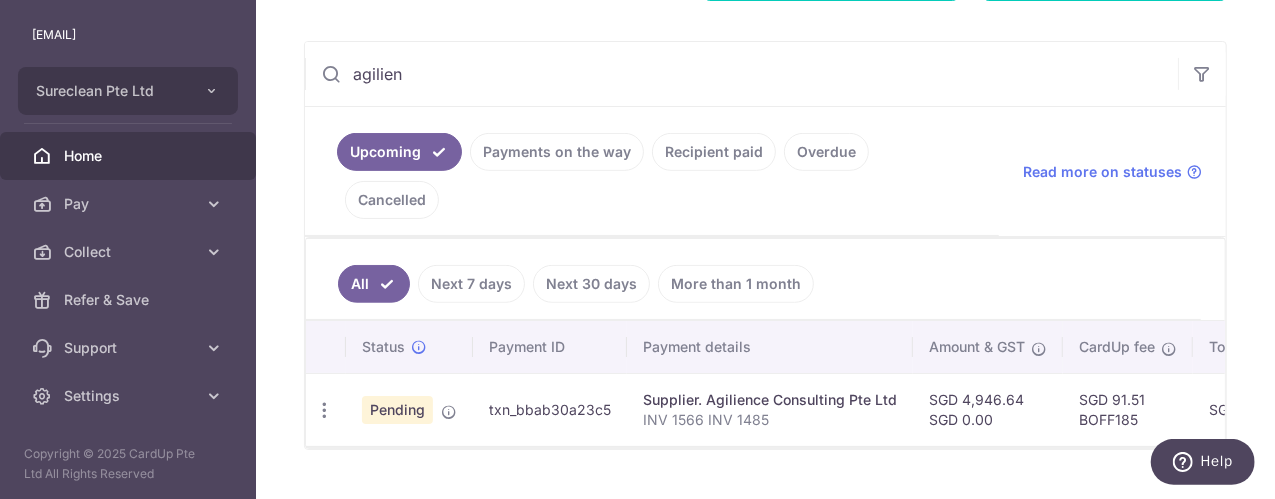 drag, startPoint x: 414, startPoint y: 74, endPoint x: 322, endPoint y: 76, distance: 92.021736 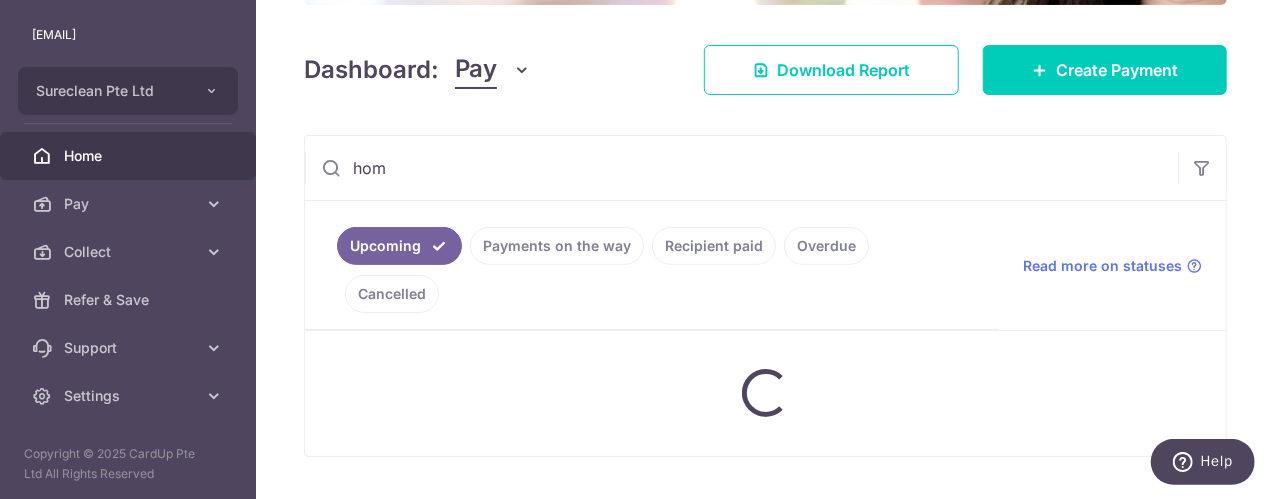 scroll, scrollTop: 345, scrollLeft: 0, axis: vertical 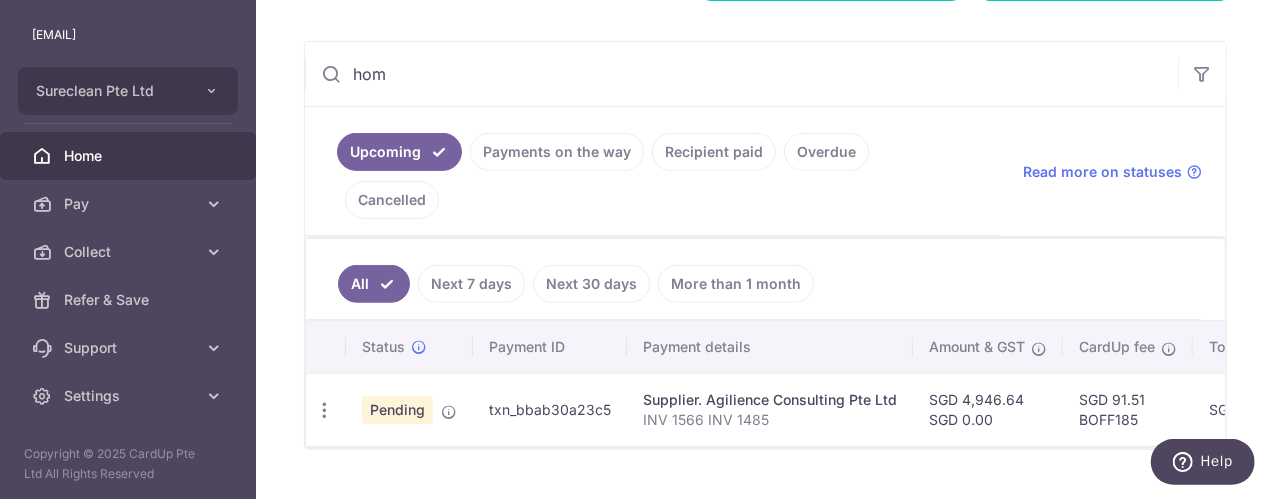 click on "hom" at bounding box center [741, 74] 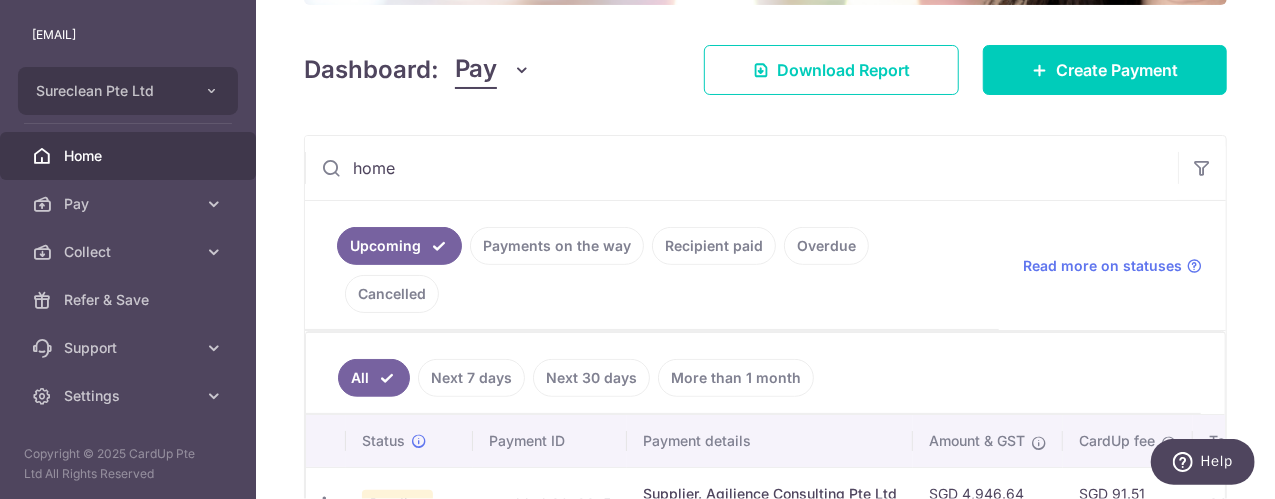 scroll, scrollTop: 345, scrollLeft: 0, axis: vertical 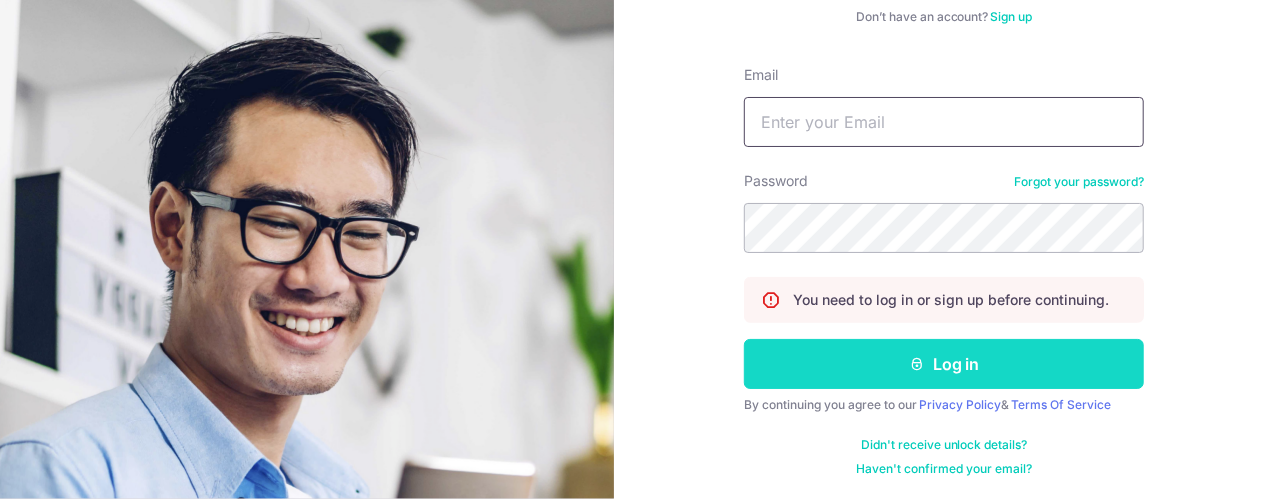 type on "[EMAIL]" 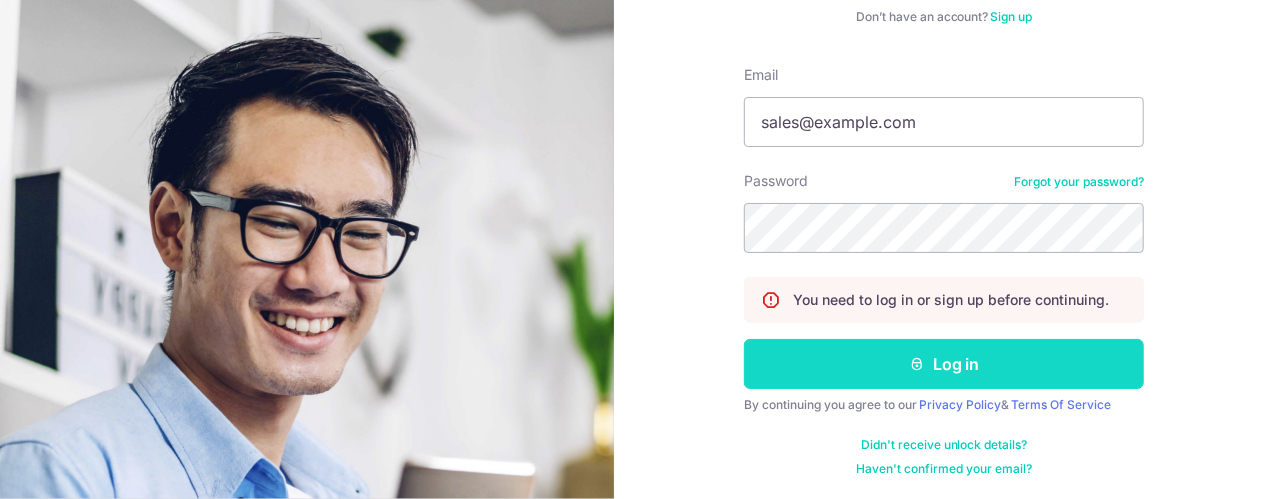 click on "Log in" at bounding box center (944, 364) 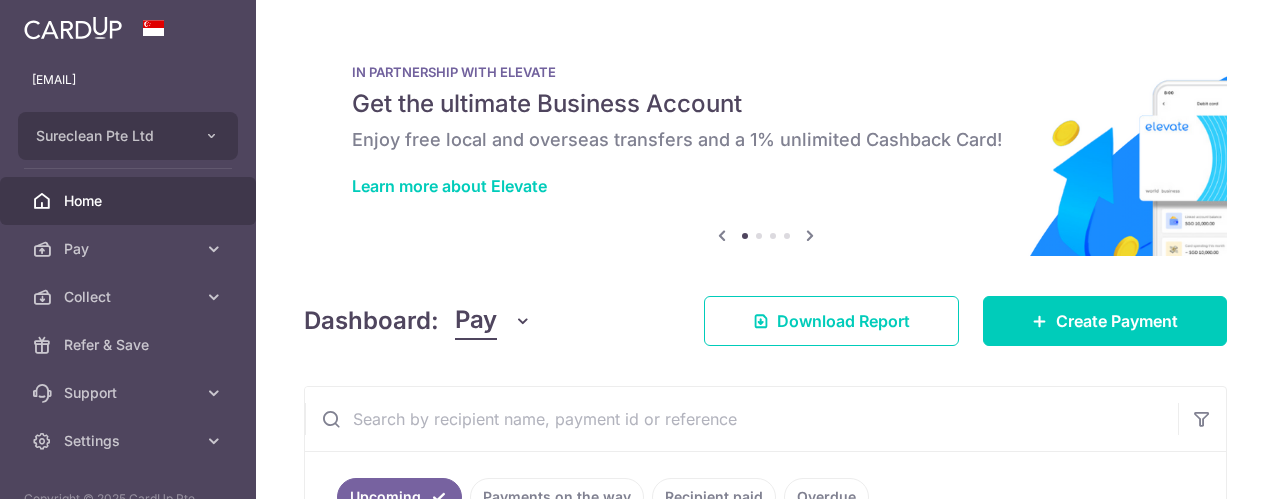 scroll, scrollTop: 0, scrollLeft: 0, axis: both 